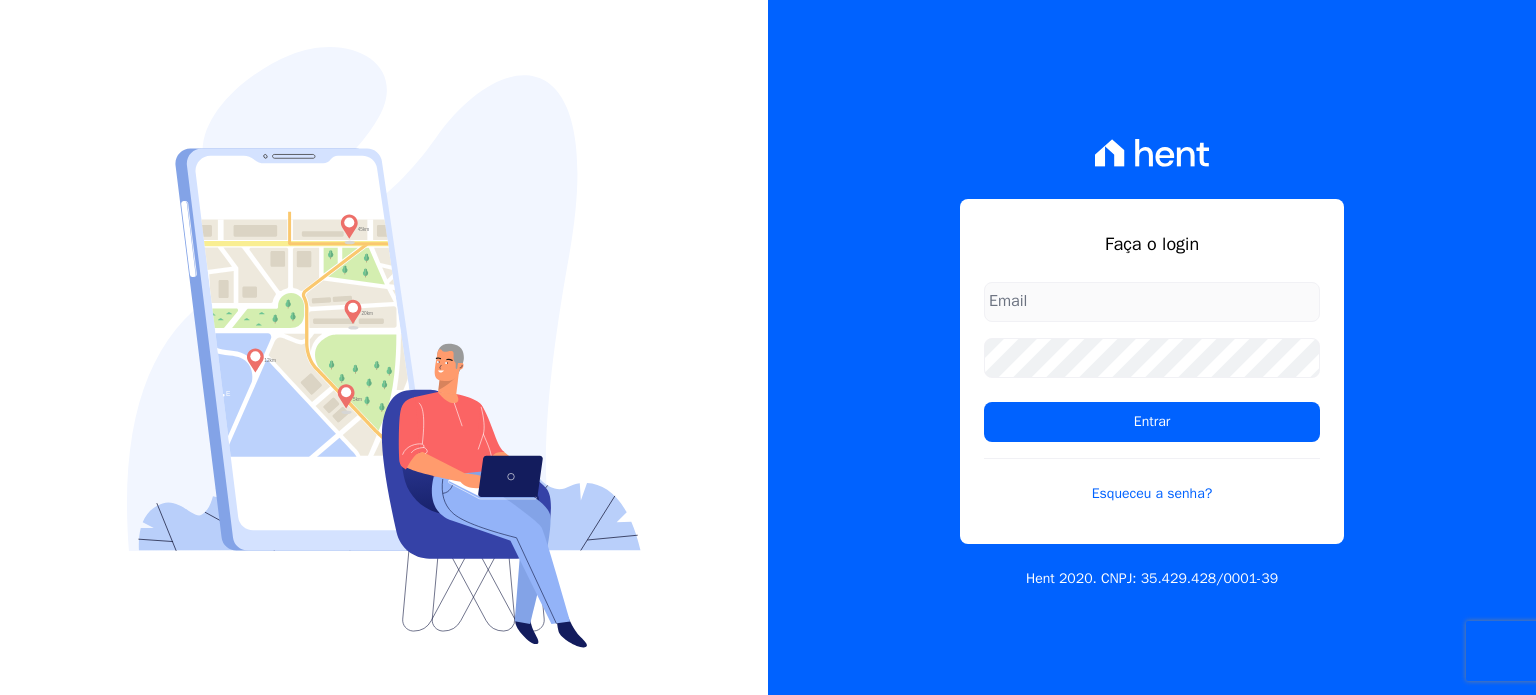 scroll, scrollTop: 0, scrollLeft: 0, axis: both 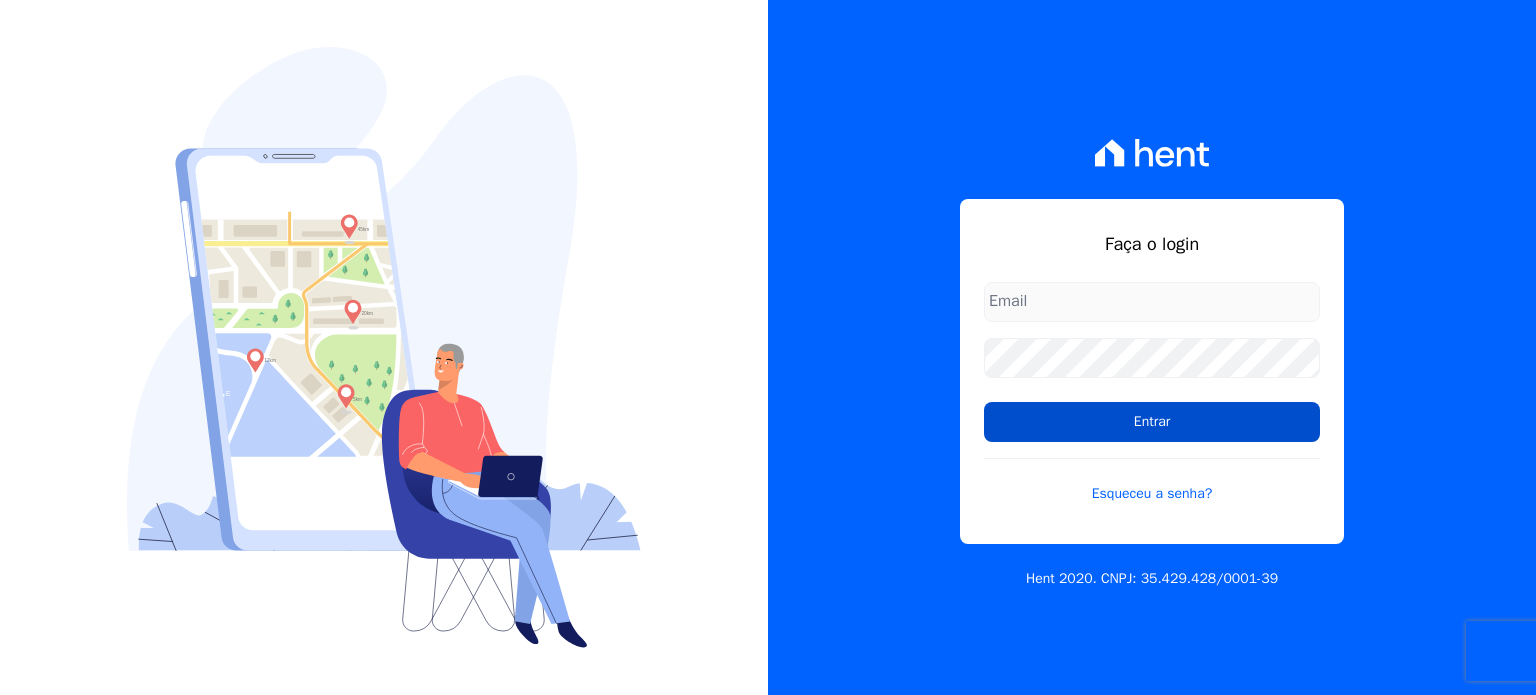 type on "[EMAIL_ADDRESS][DOMAIN_NAME]" 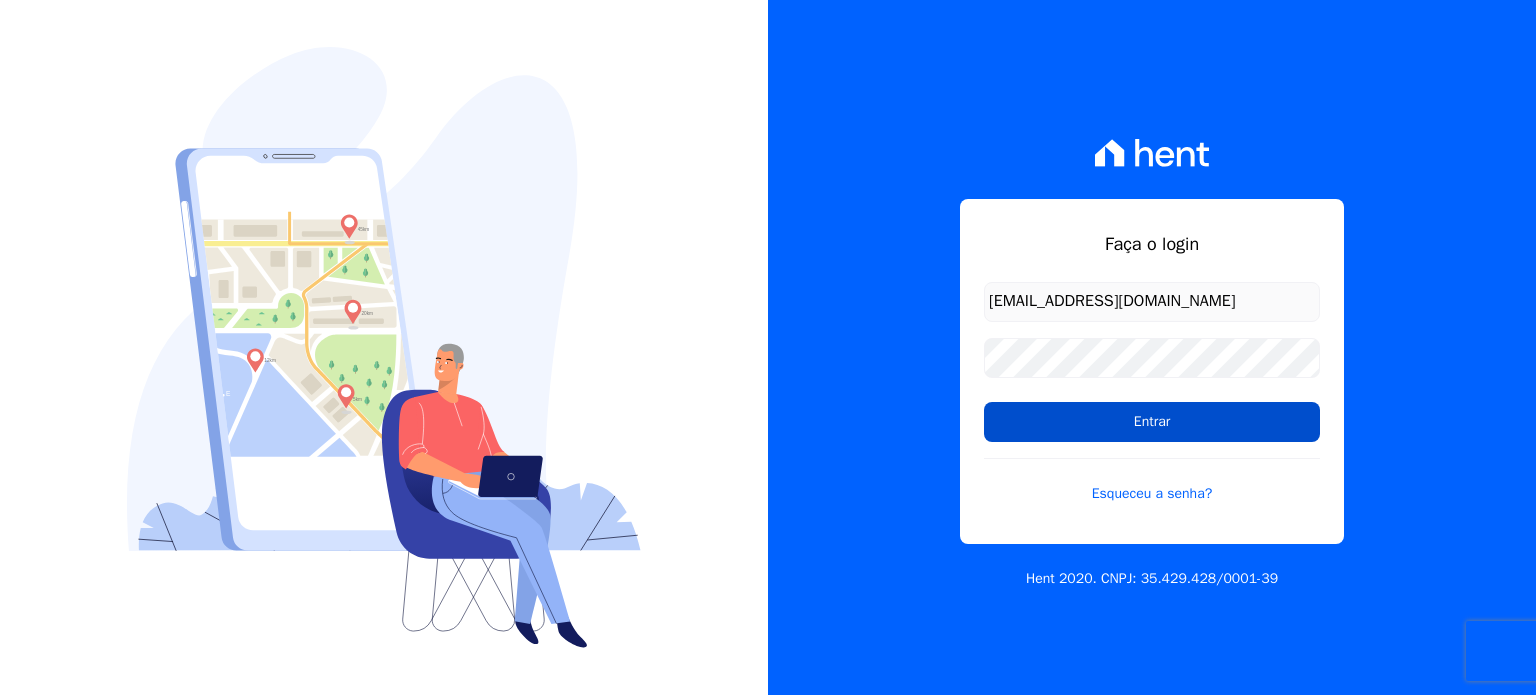 click on "Entrar" at bounding box center (1152, 422) 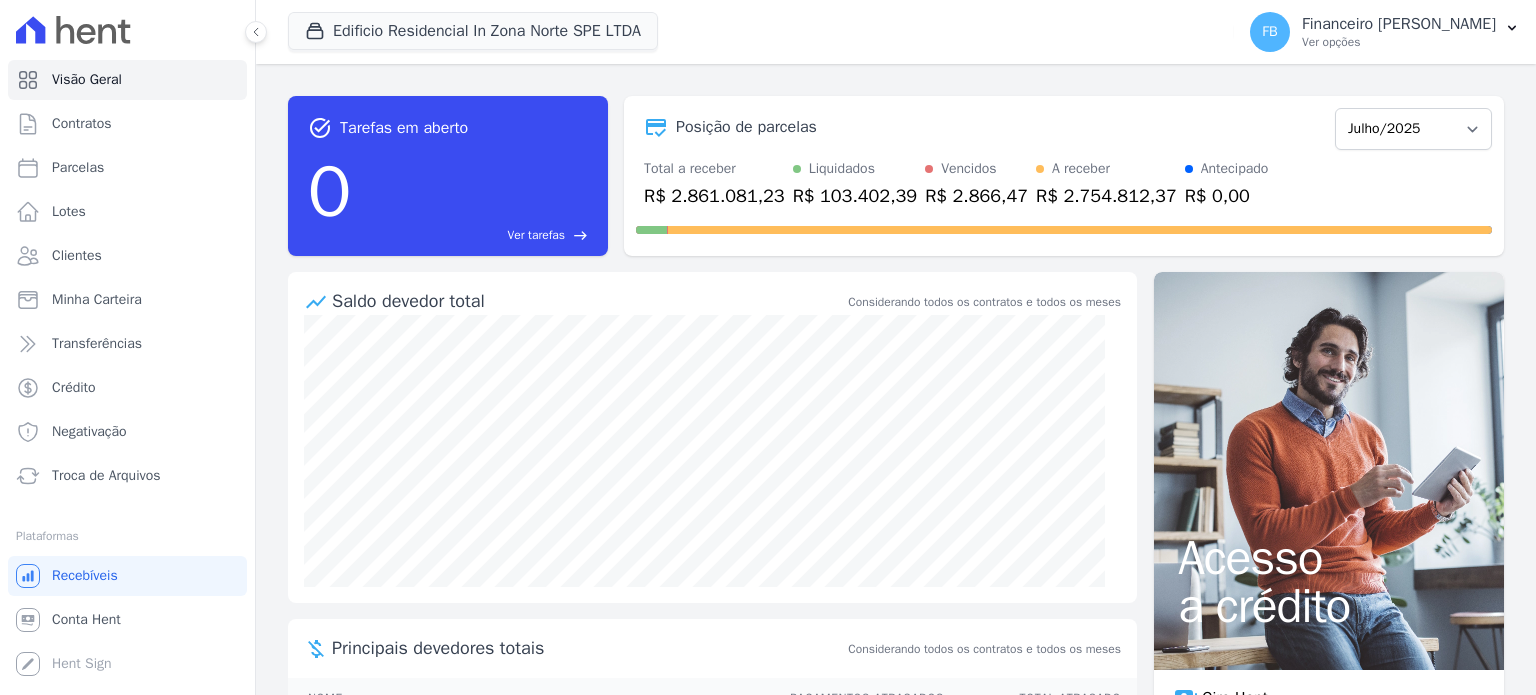 scroll, scrollTop: 0, scrollLeft: 0, axis: both 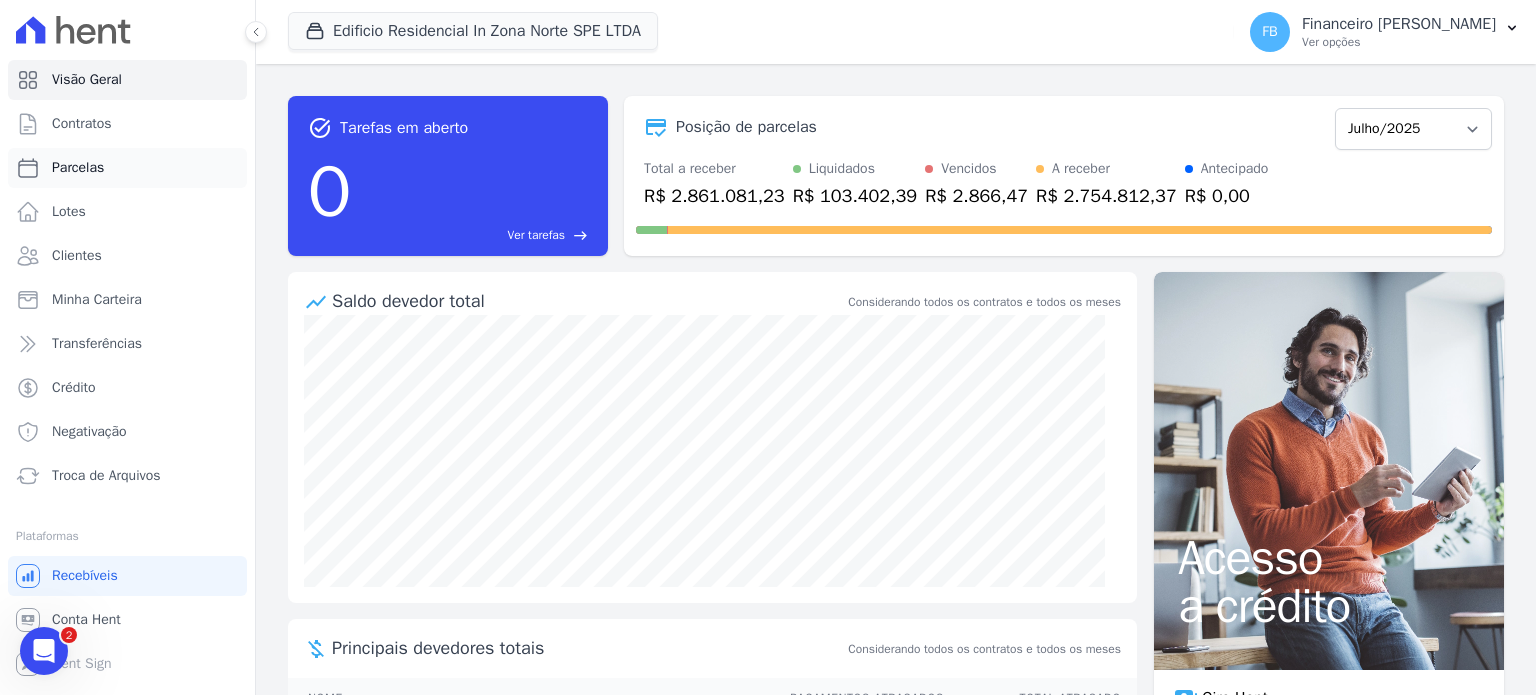 click on "Parcelas" at bounding box center (127, 168) 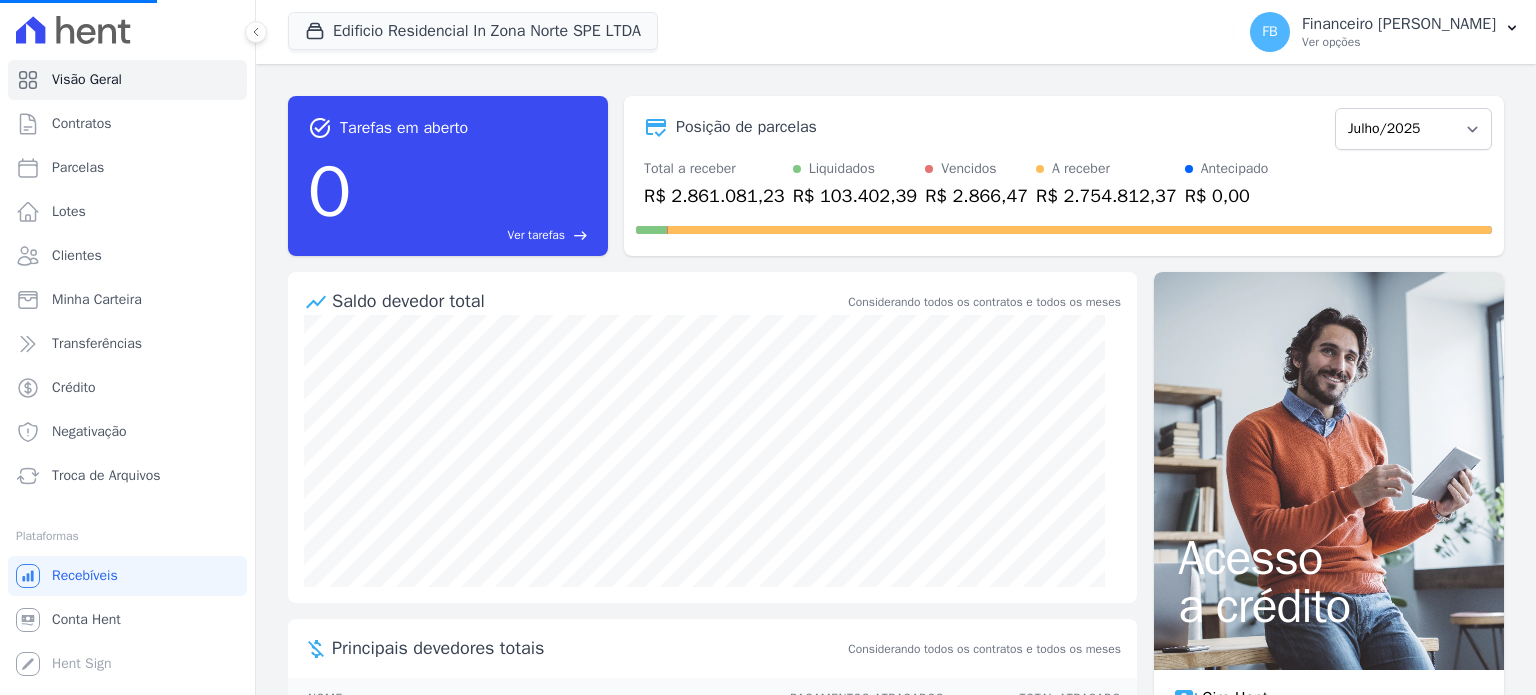 select 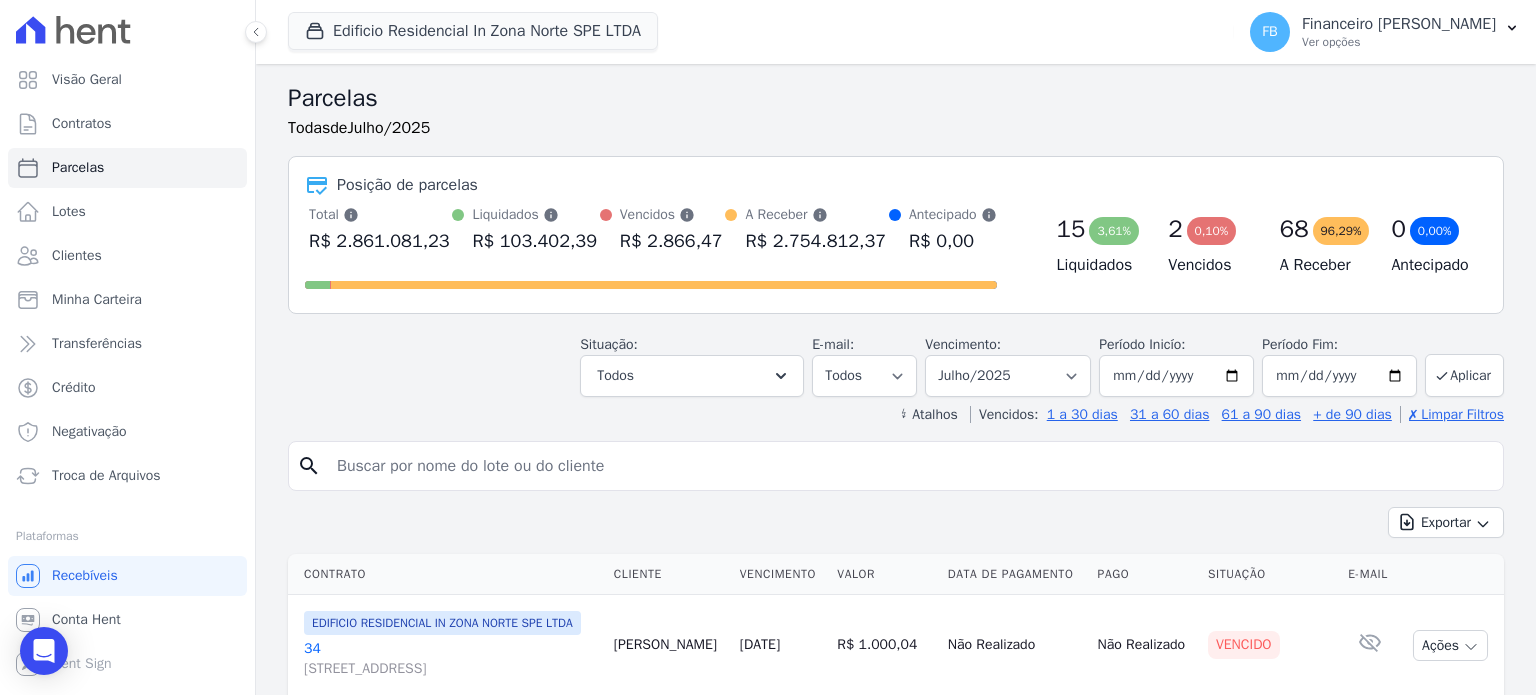 click at bounding box center [910, 466] 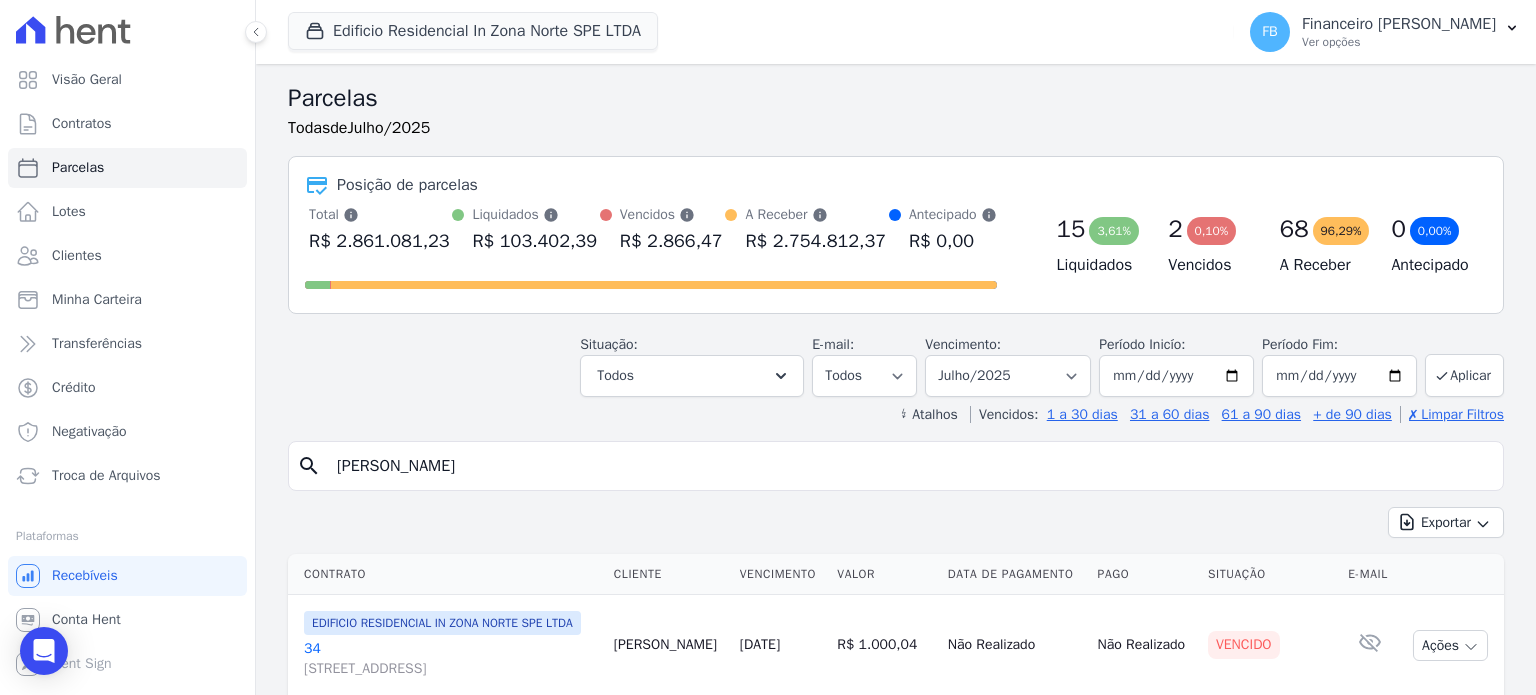 type on "[PERSON_NAME]" 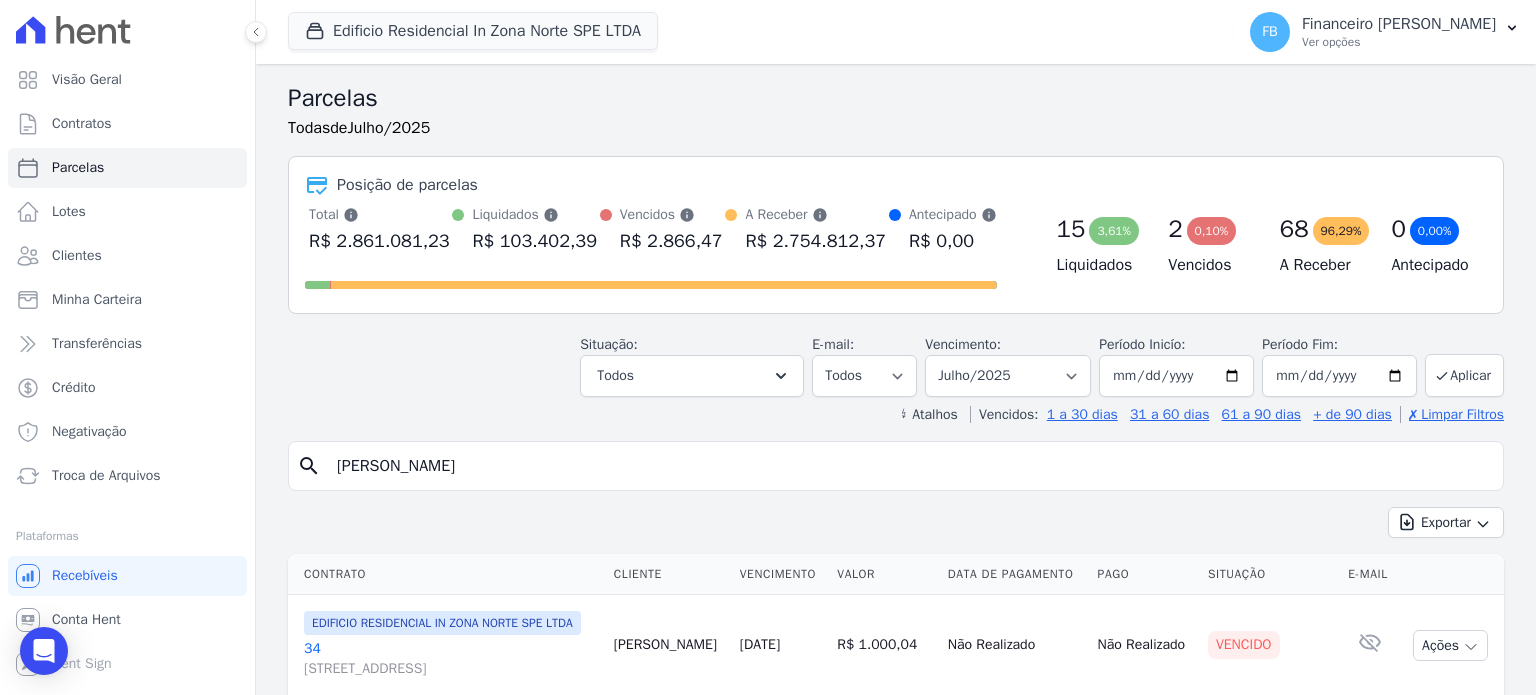 select 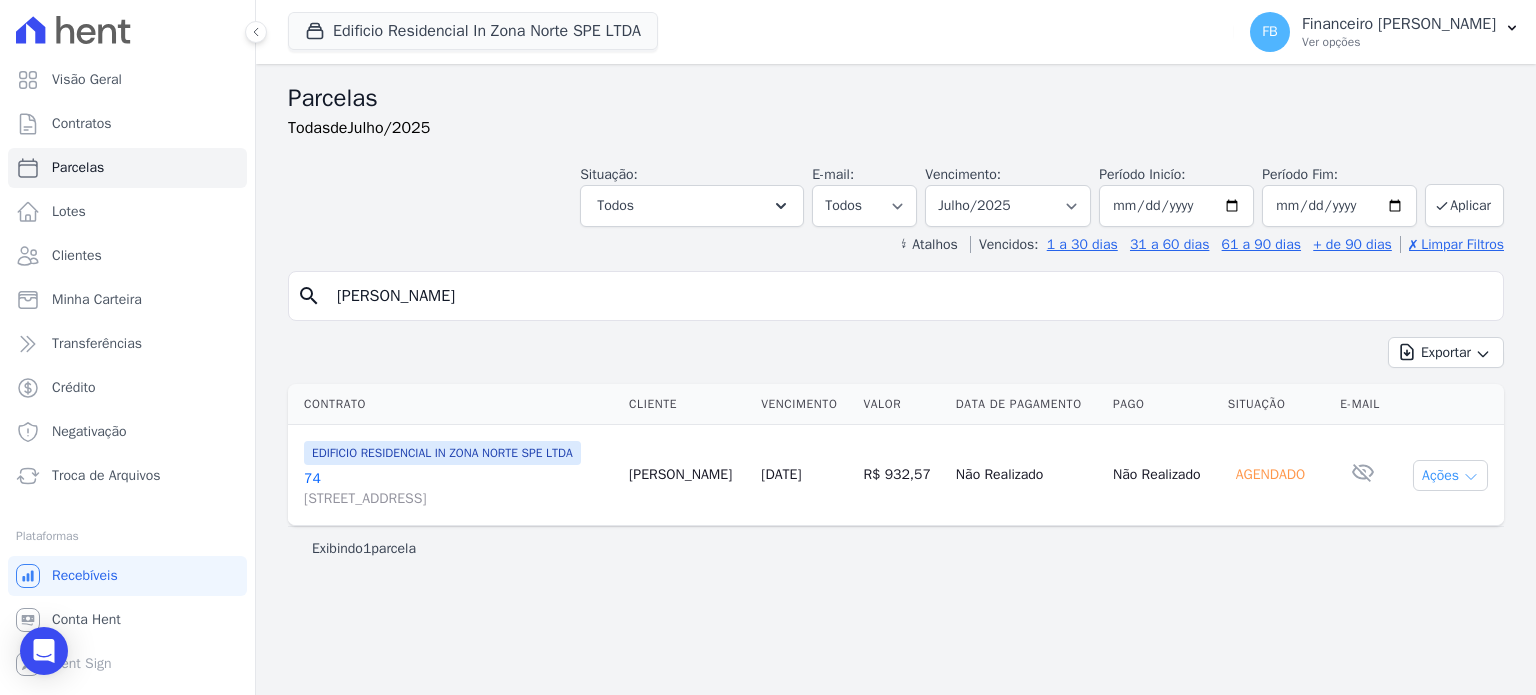 click 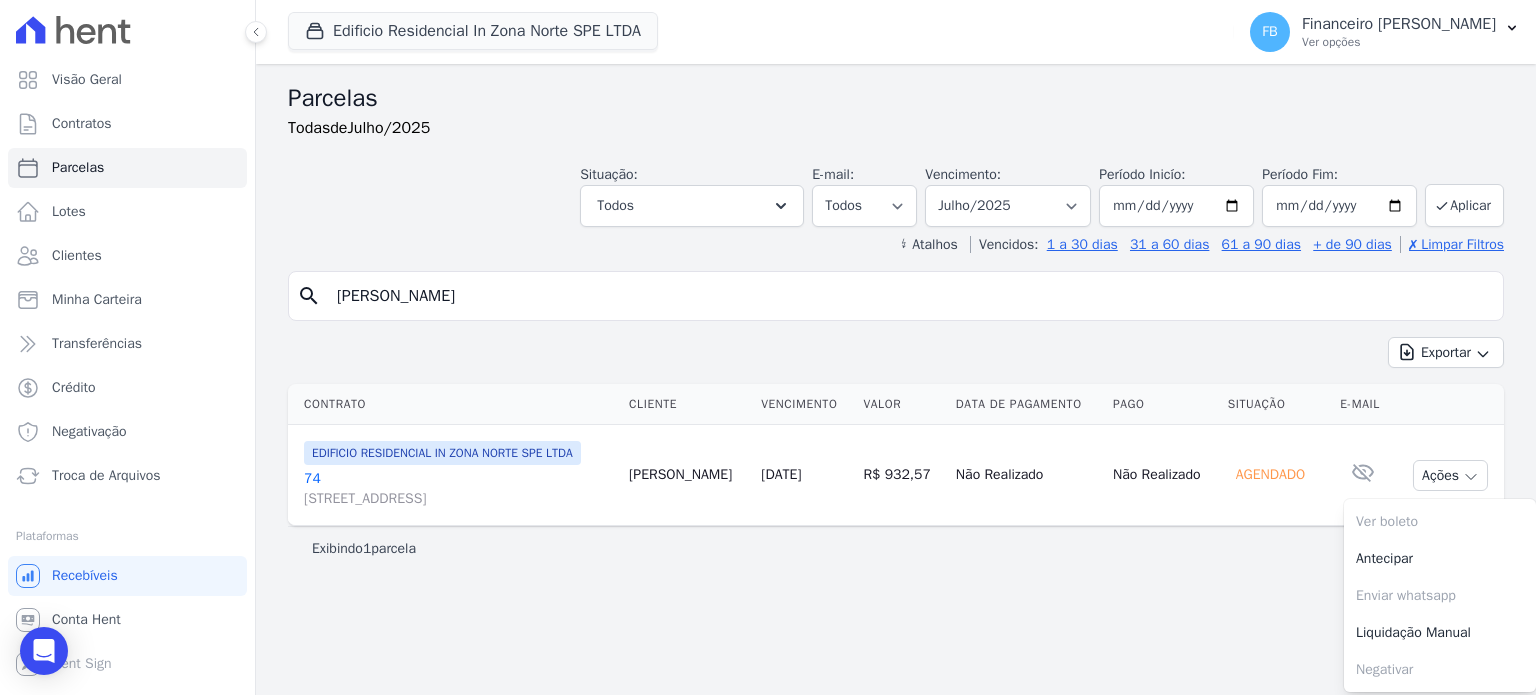 click on "Exibindo  1  parcela" at bounding box center [896, 549] 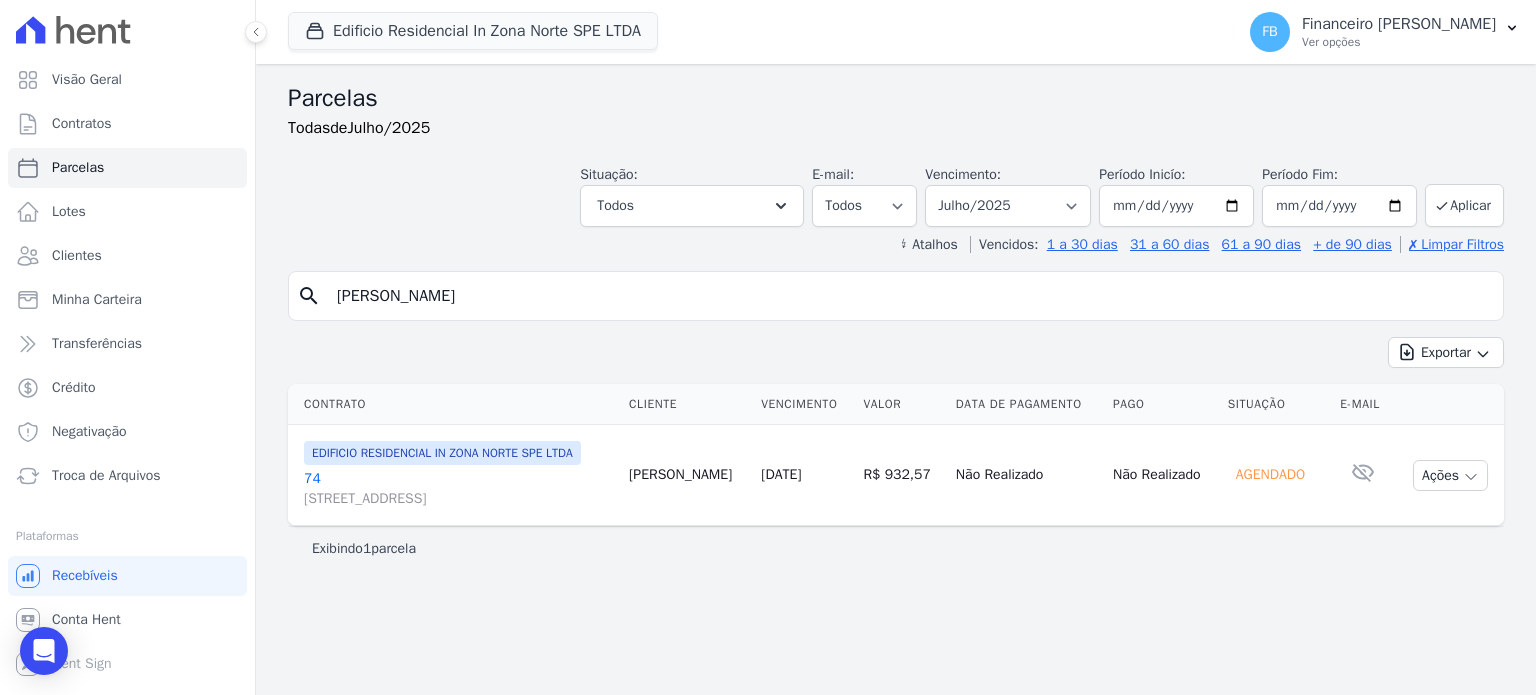 click on "[GEOGRAPHIC_DATA][STREET_ADDRESS][PERSON_NAME][GEOGRAPHIC_DATA]" at bounding box center (458, 489) 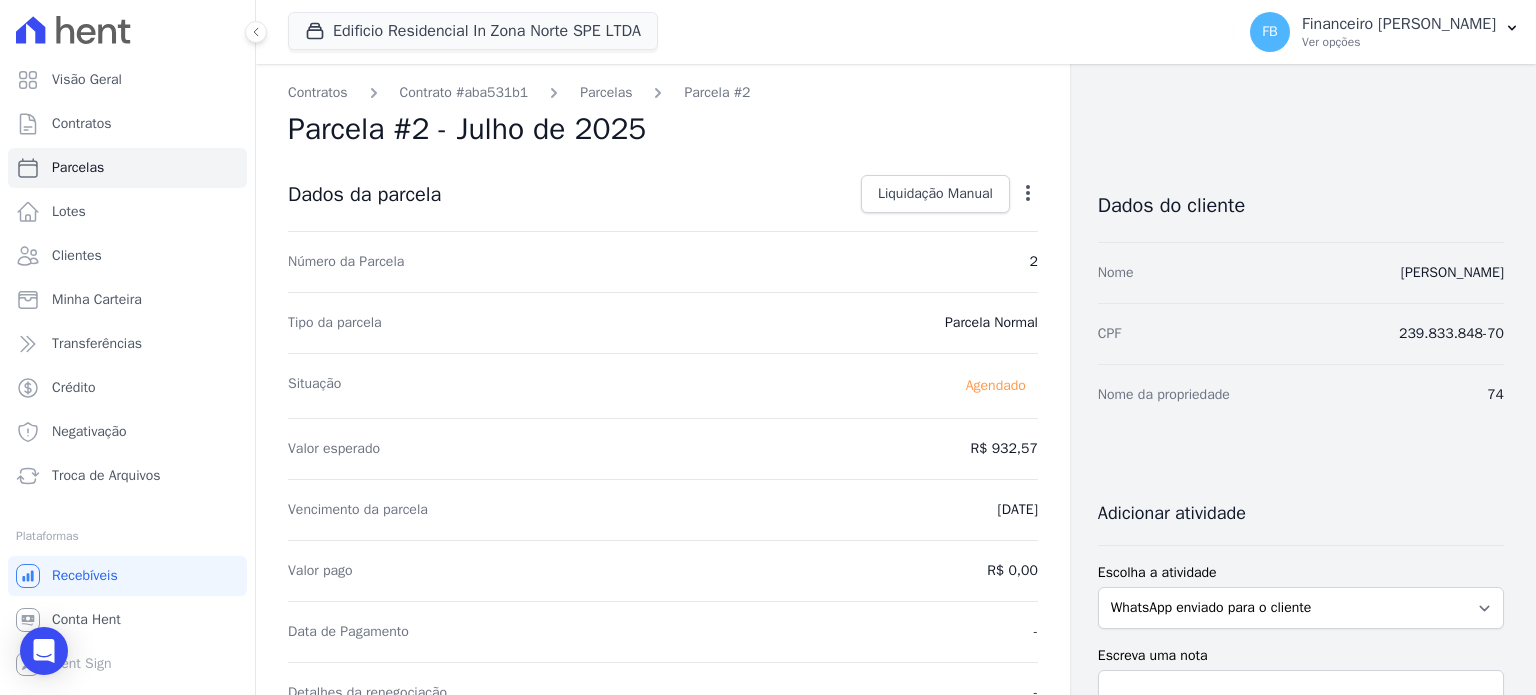 scroll, scrollTop: 0, scrollLeft: 0, axis: both 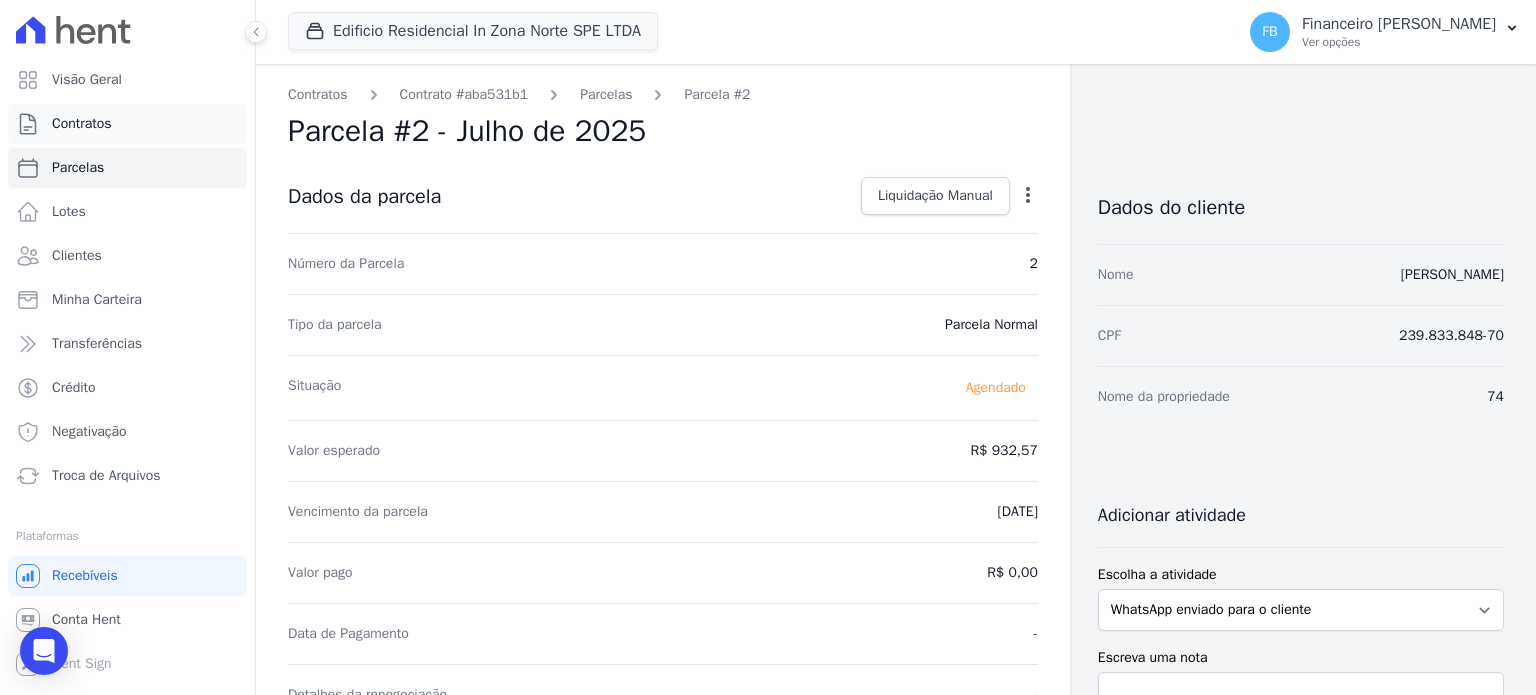 click on "Contratos" at bounding box center (127, 124) 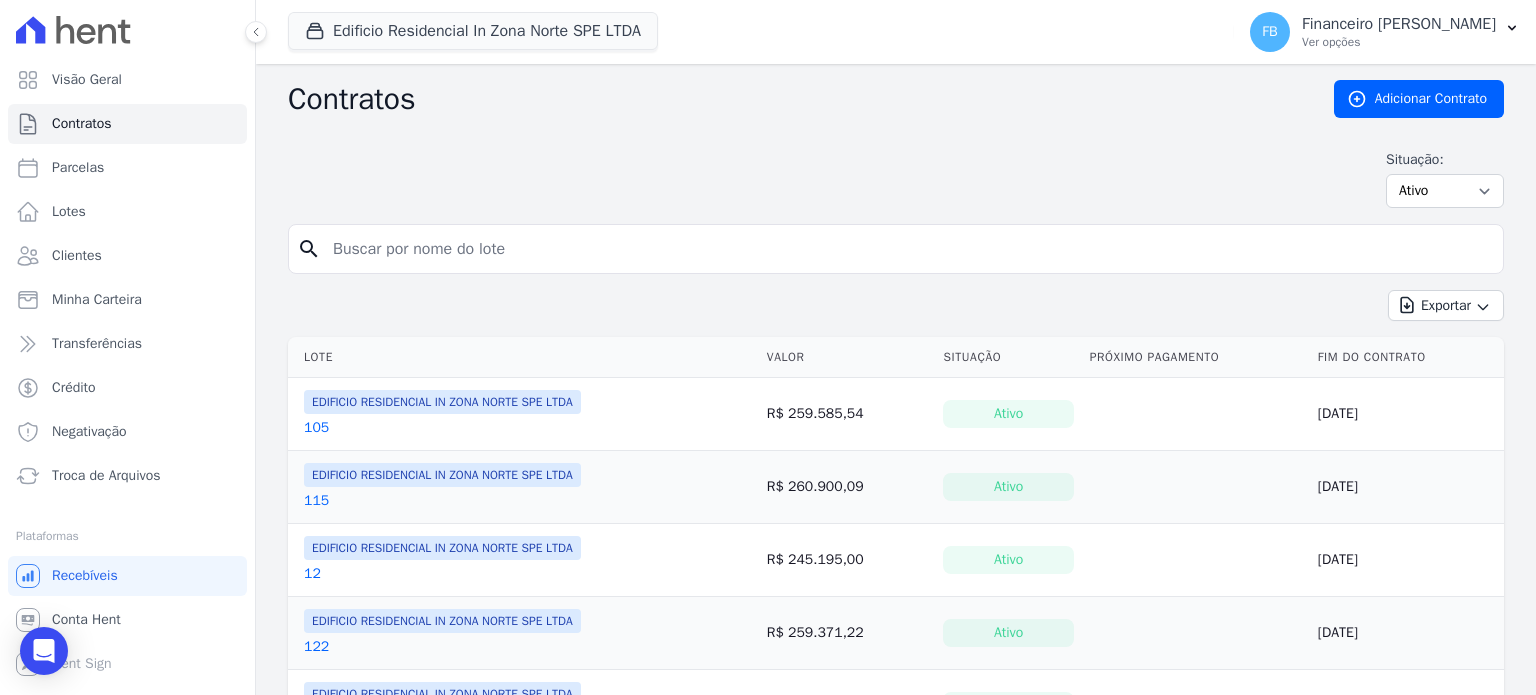 click at bounding box center [908, 249] 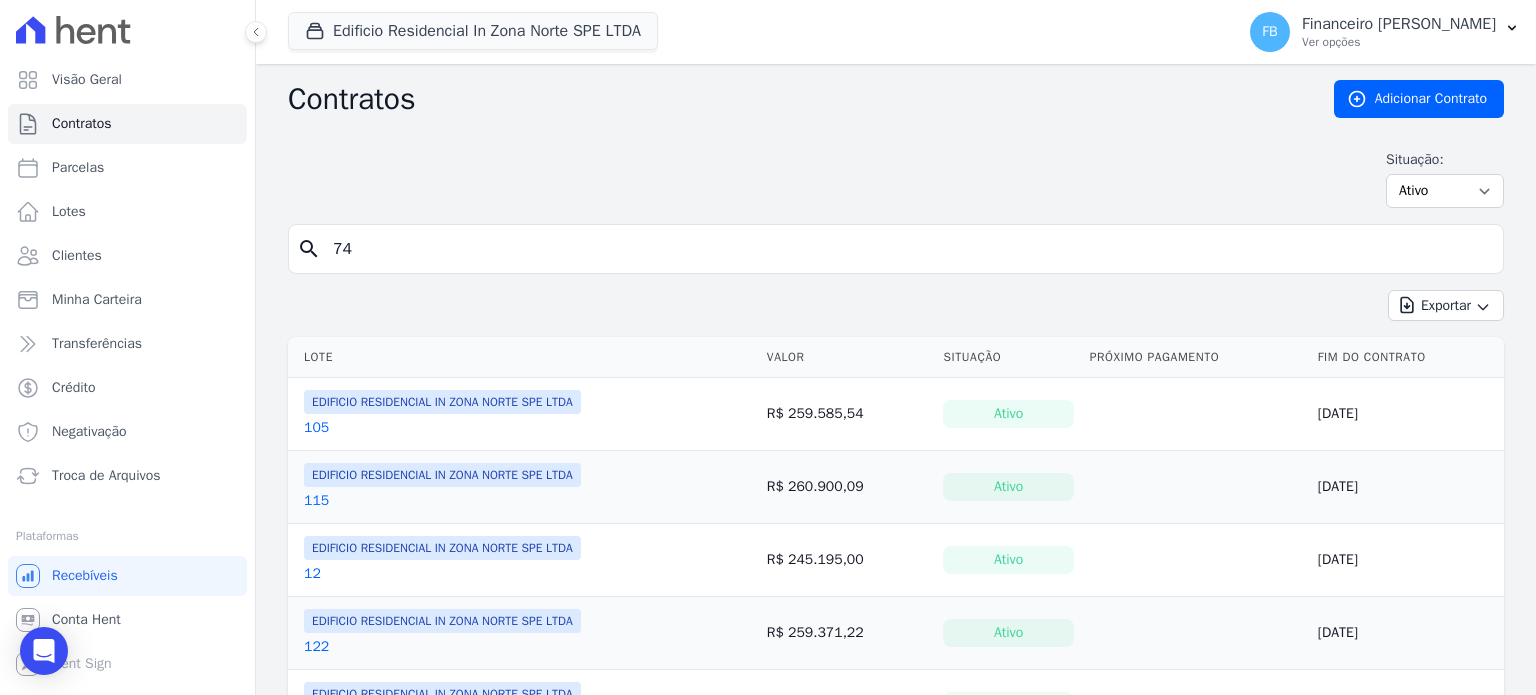 type on "74" 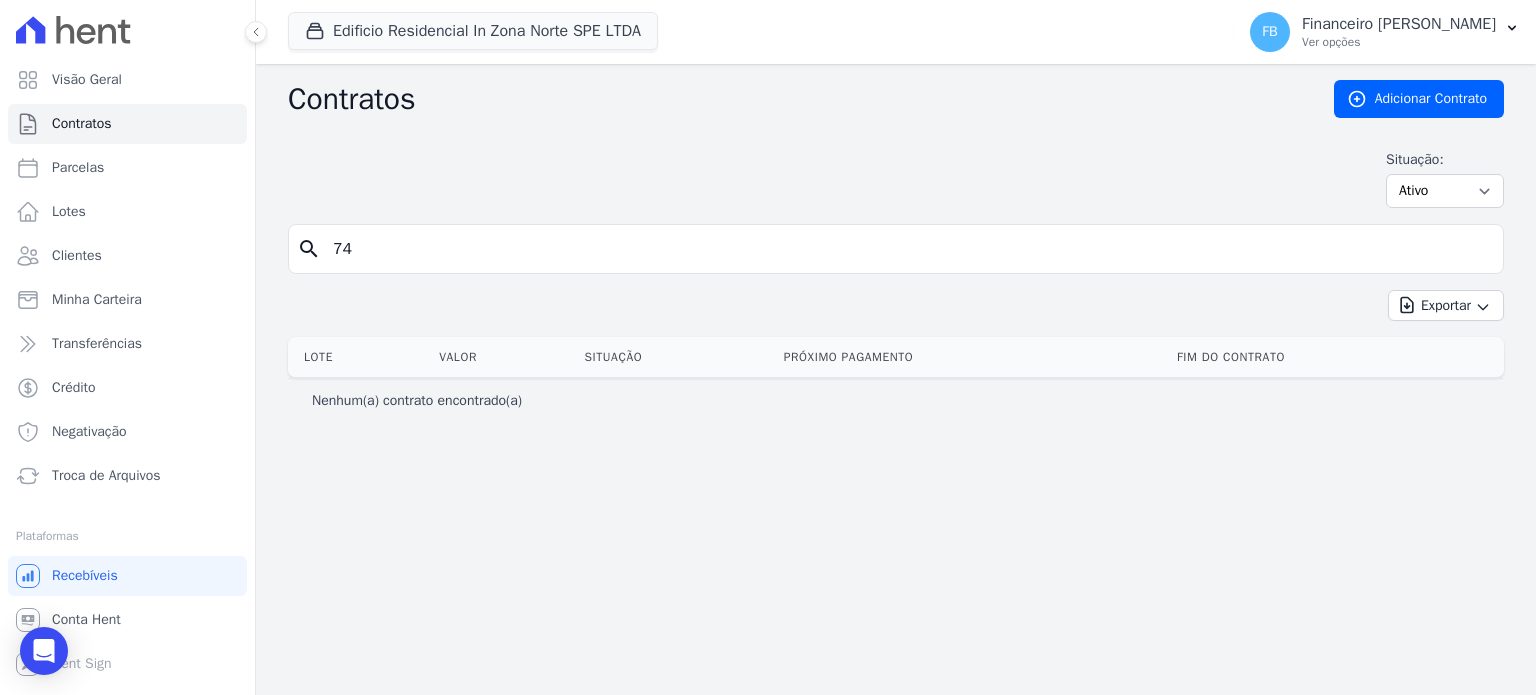 click on "74" at bounding box center (908, 249) 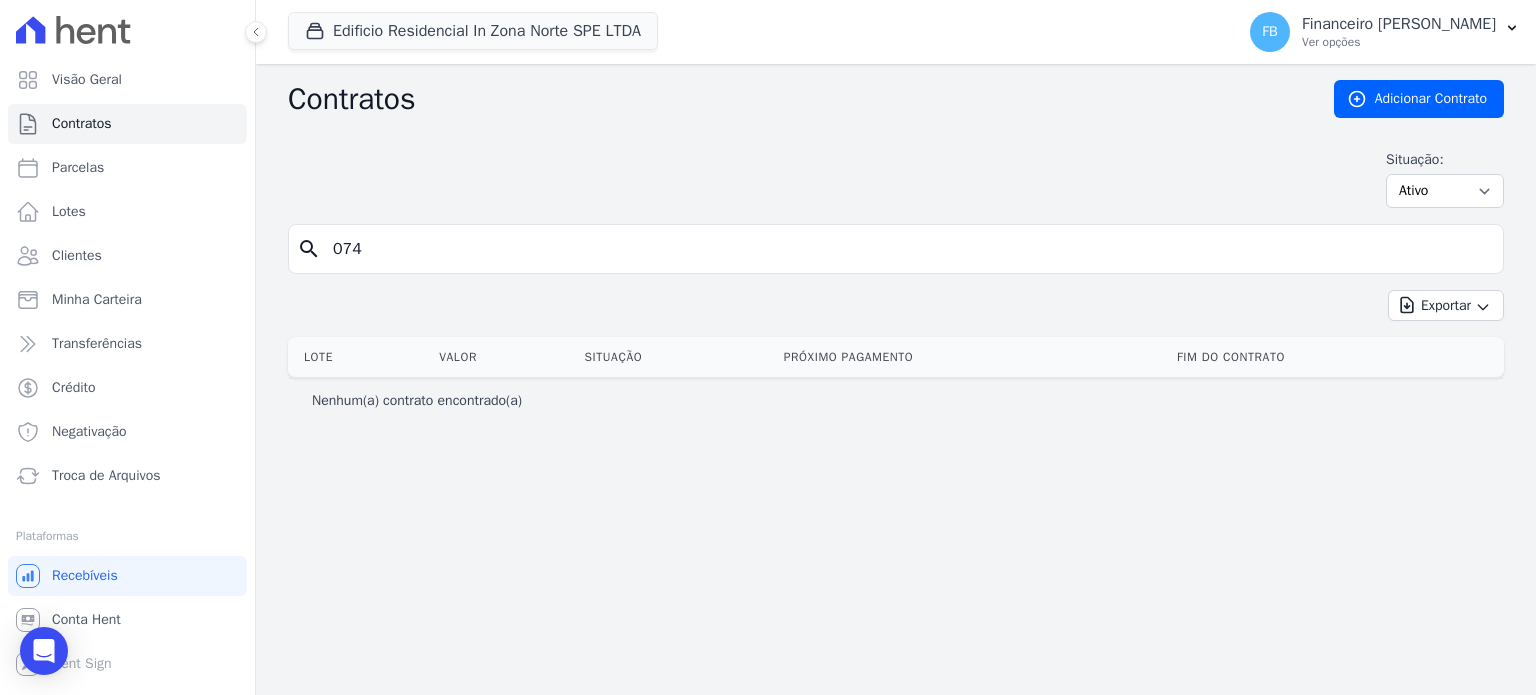 type on "074" 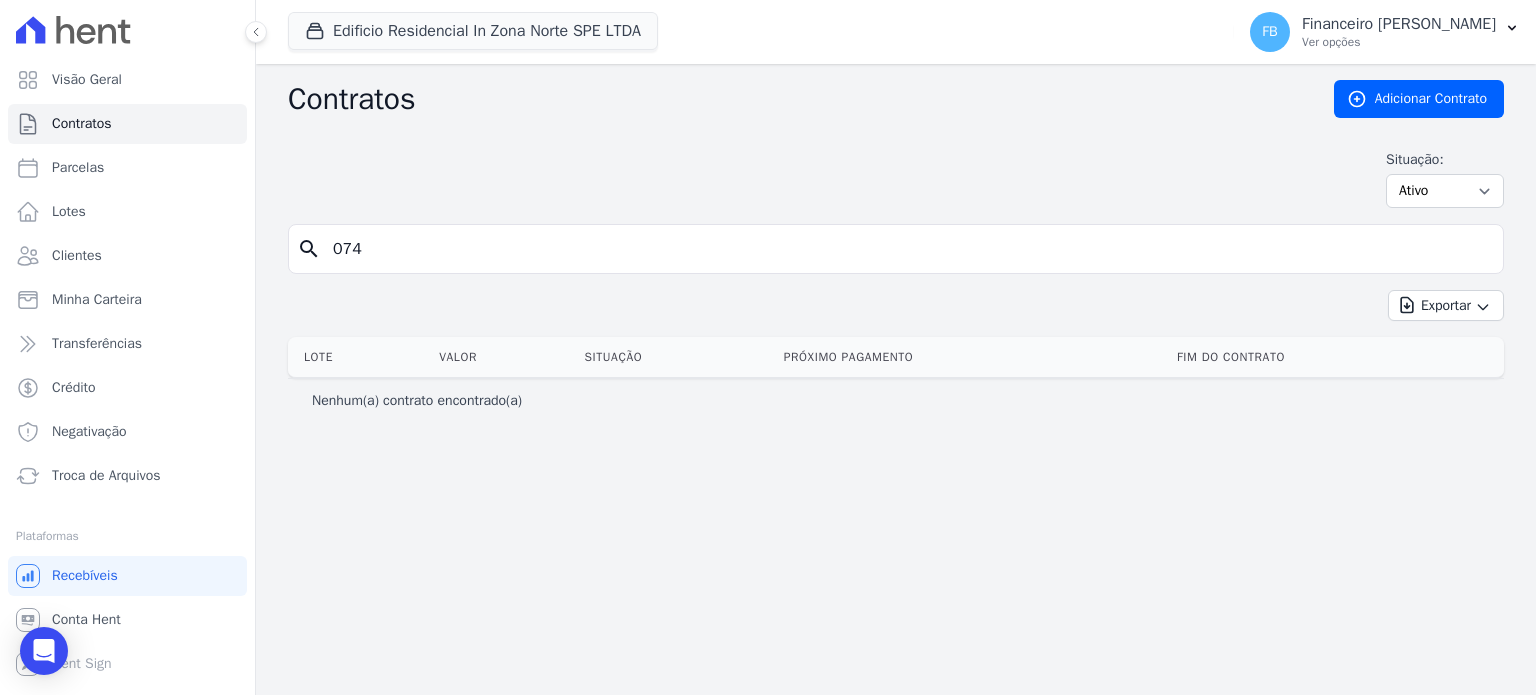 click on "074" at bounding box center [908, 249] 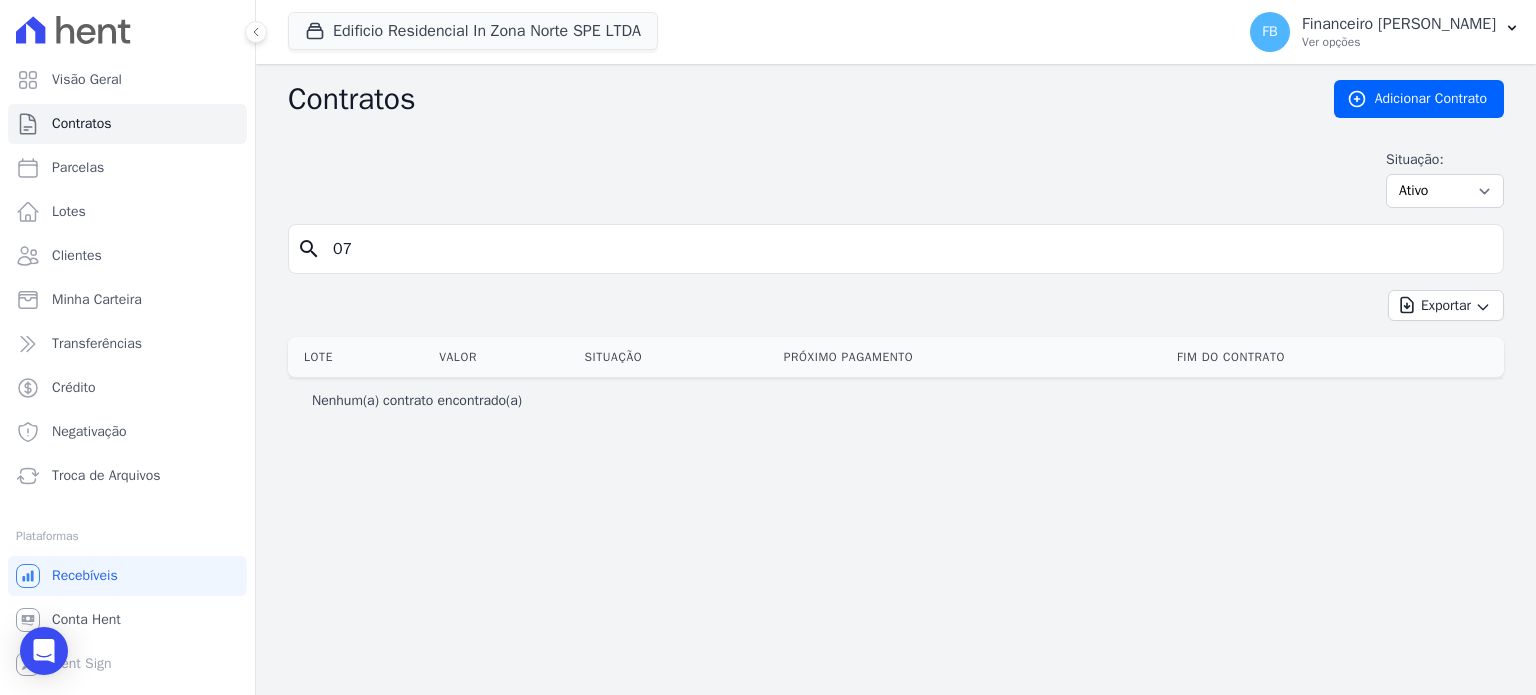 type on "0" 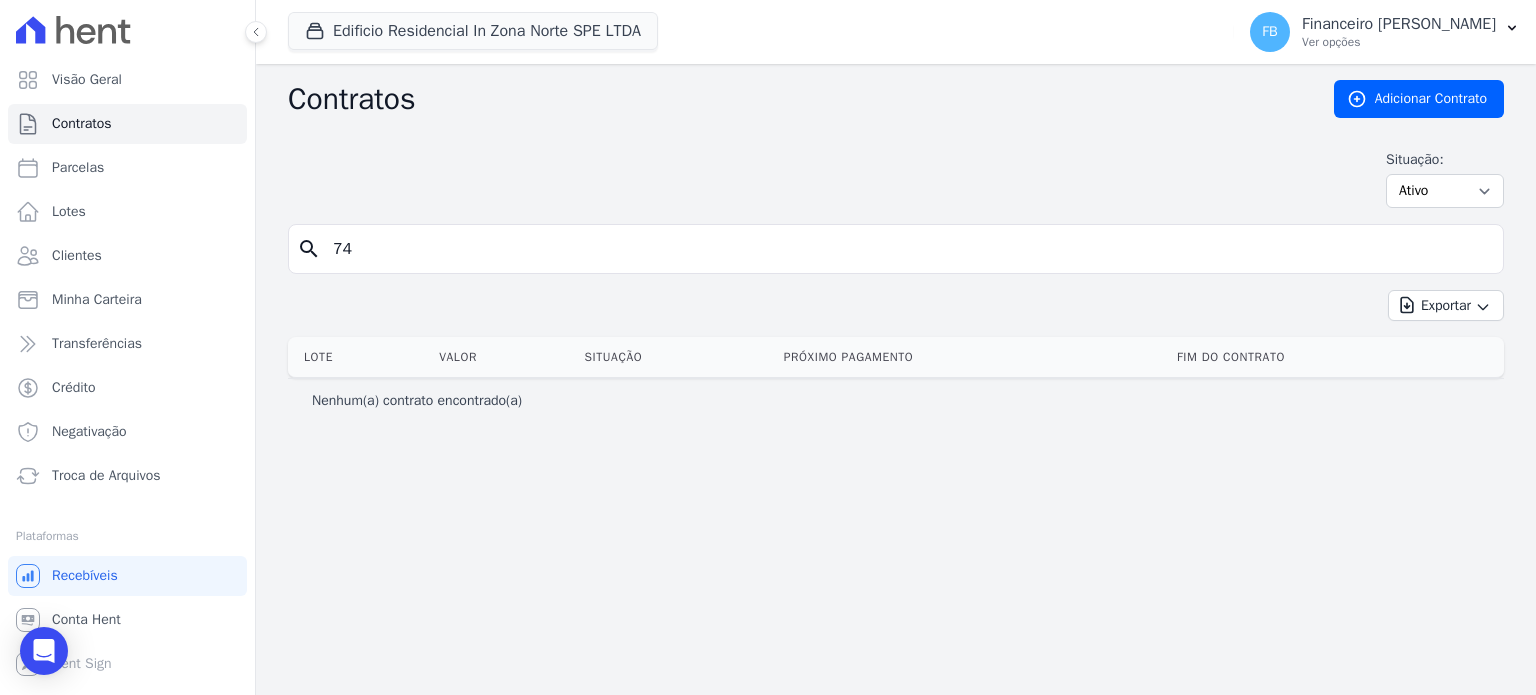 type on "74" 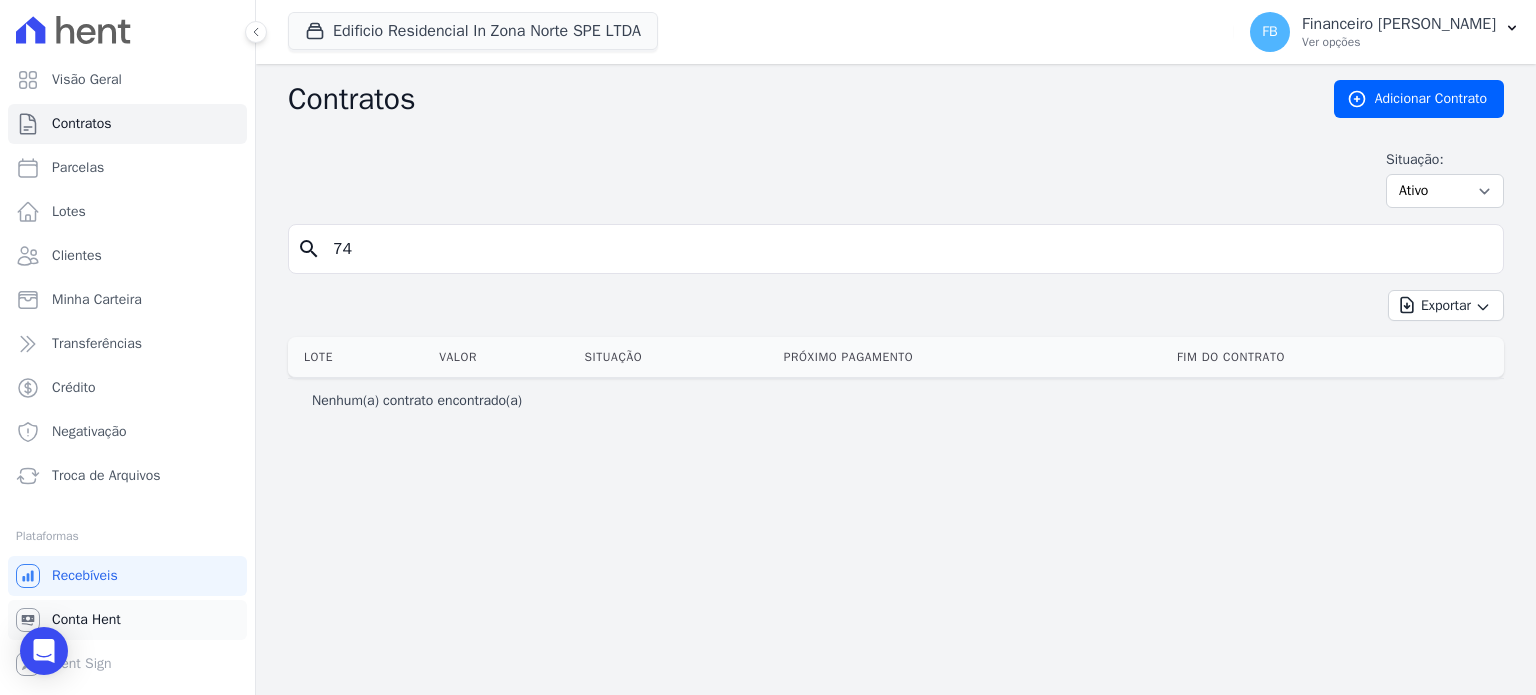click on "Conta Hent" at bounding box center [86, 620] 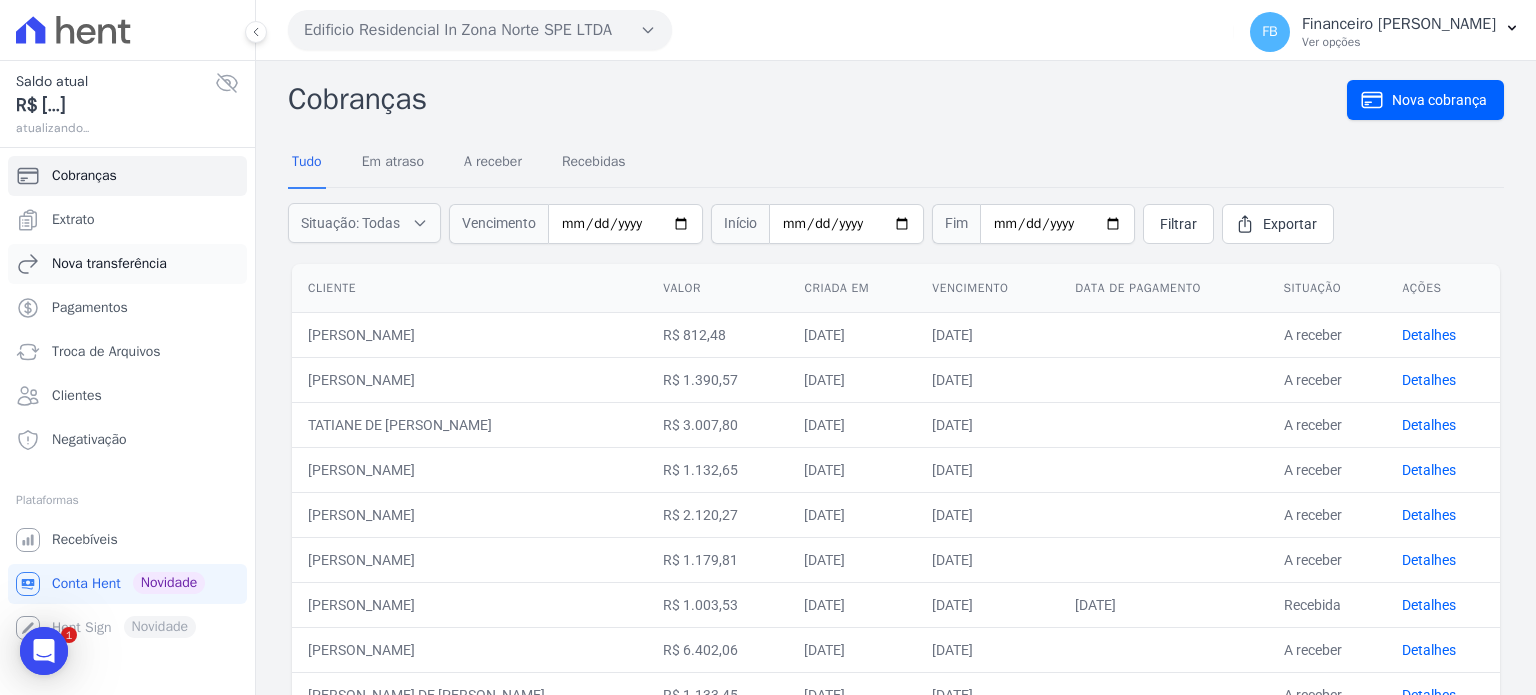 scroll, scrollTop: 0, scrollLeft: 0, axis: both 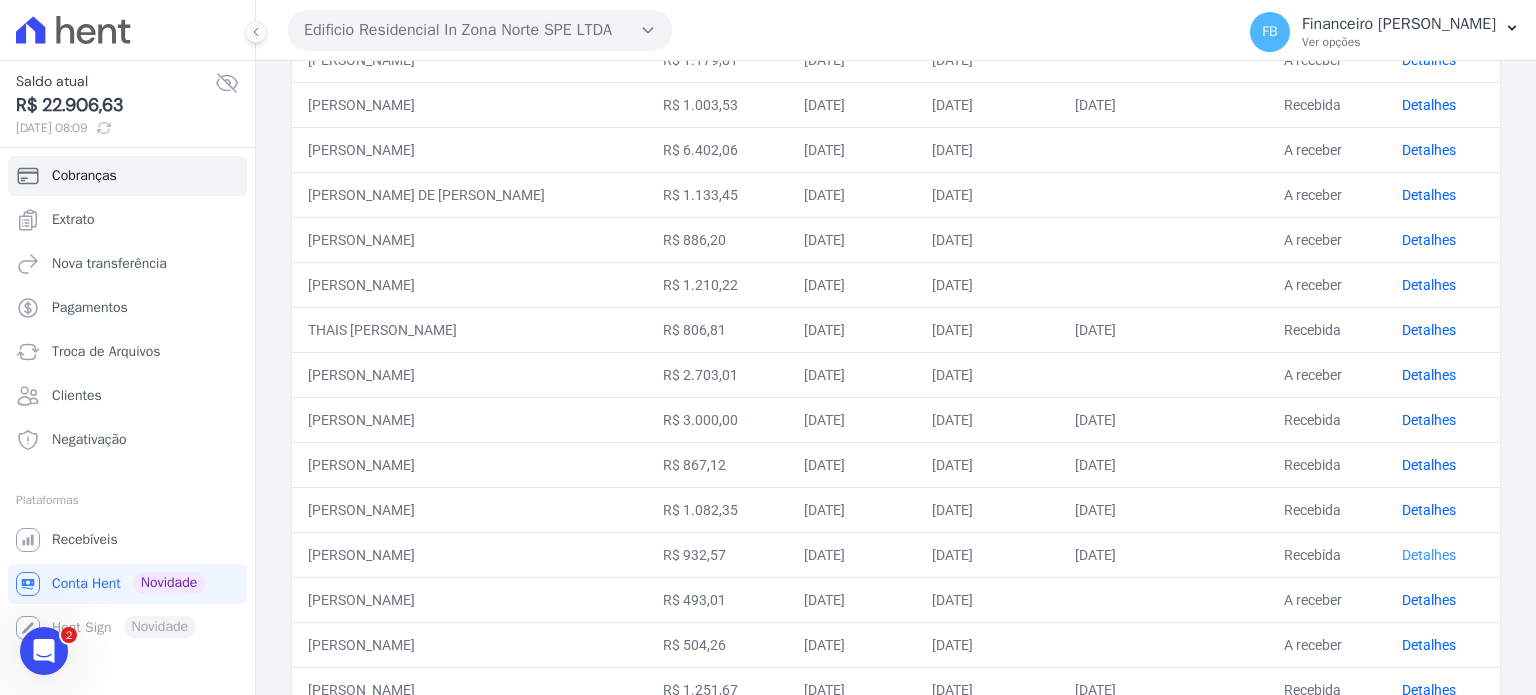 click on "Detalhes" at bounding box center (1429, 555) 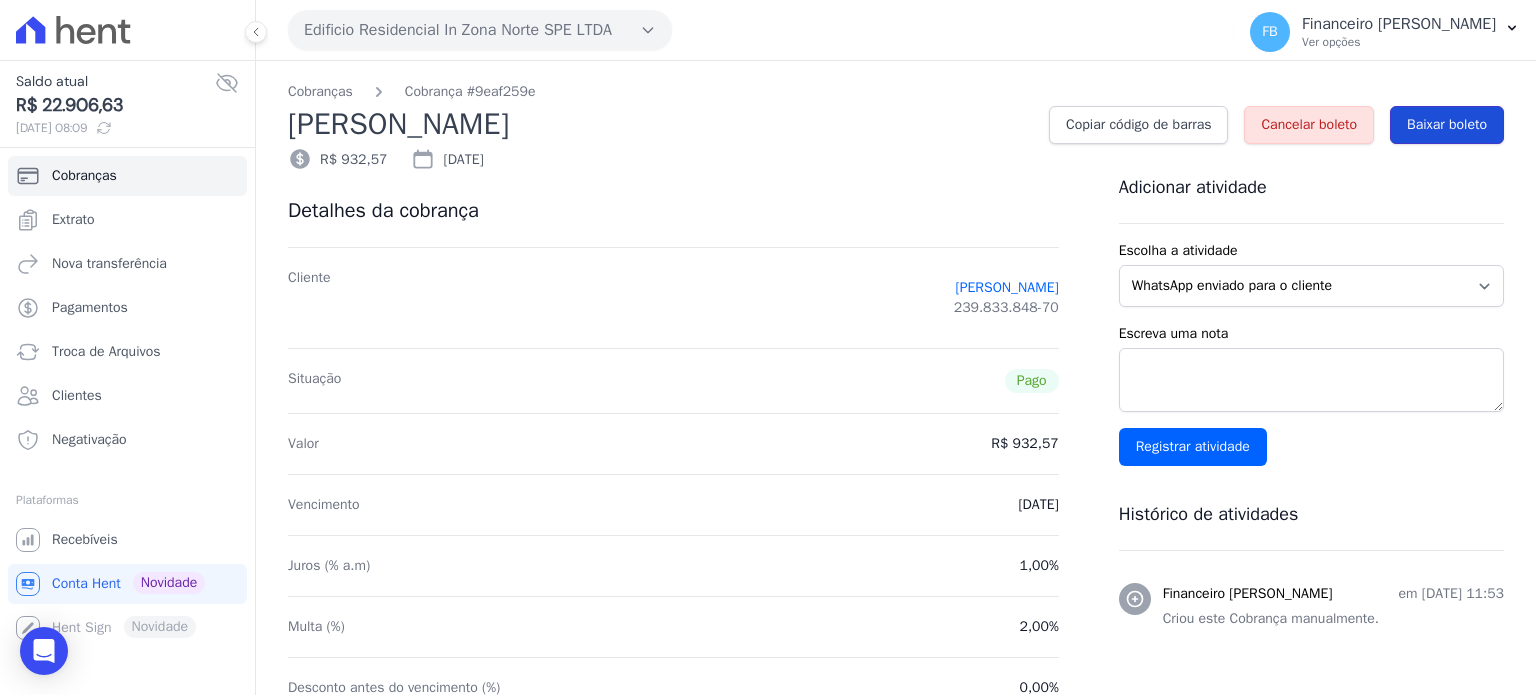 click on "Baixar boleto" at bounding box center [1447, 125] 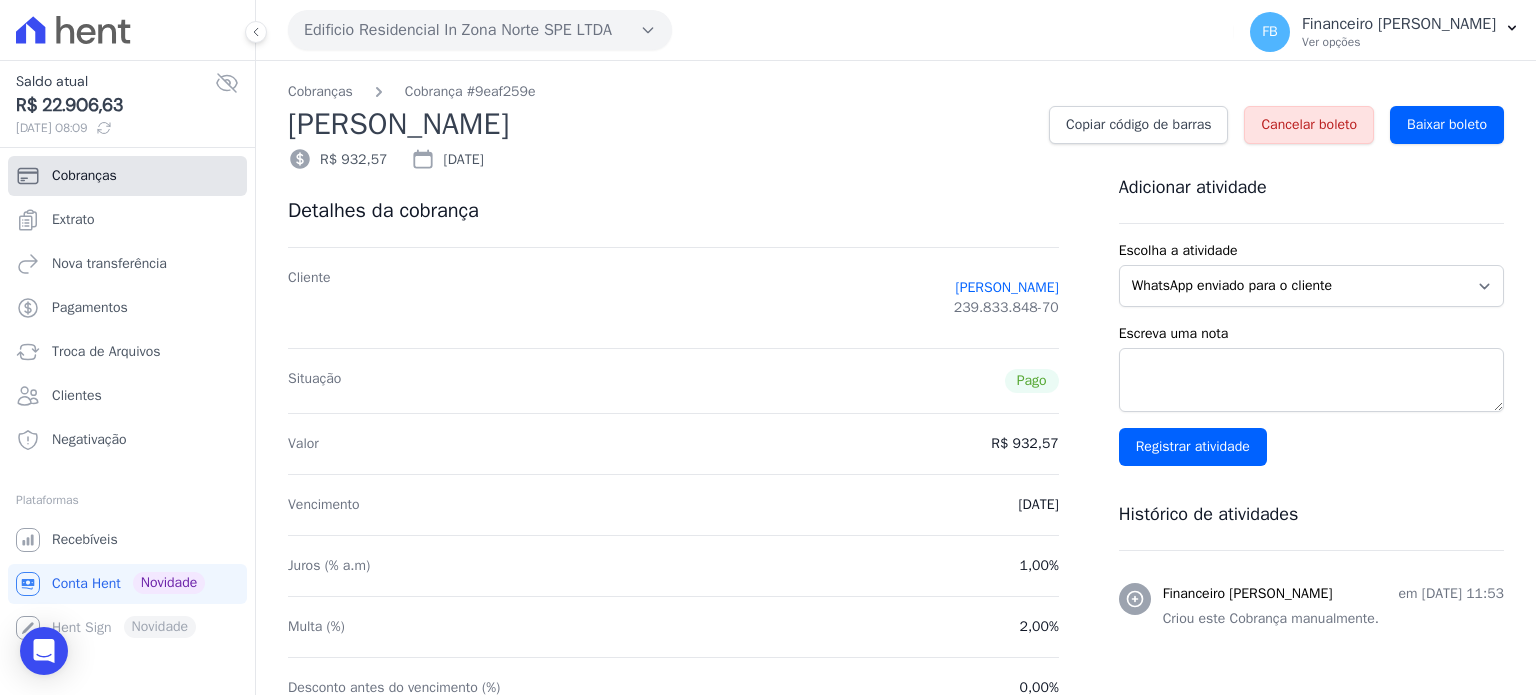 click on "Cobranças" at bounding box center (84, 176) 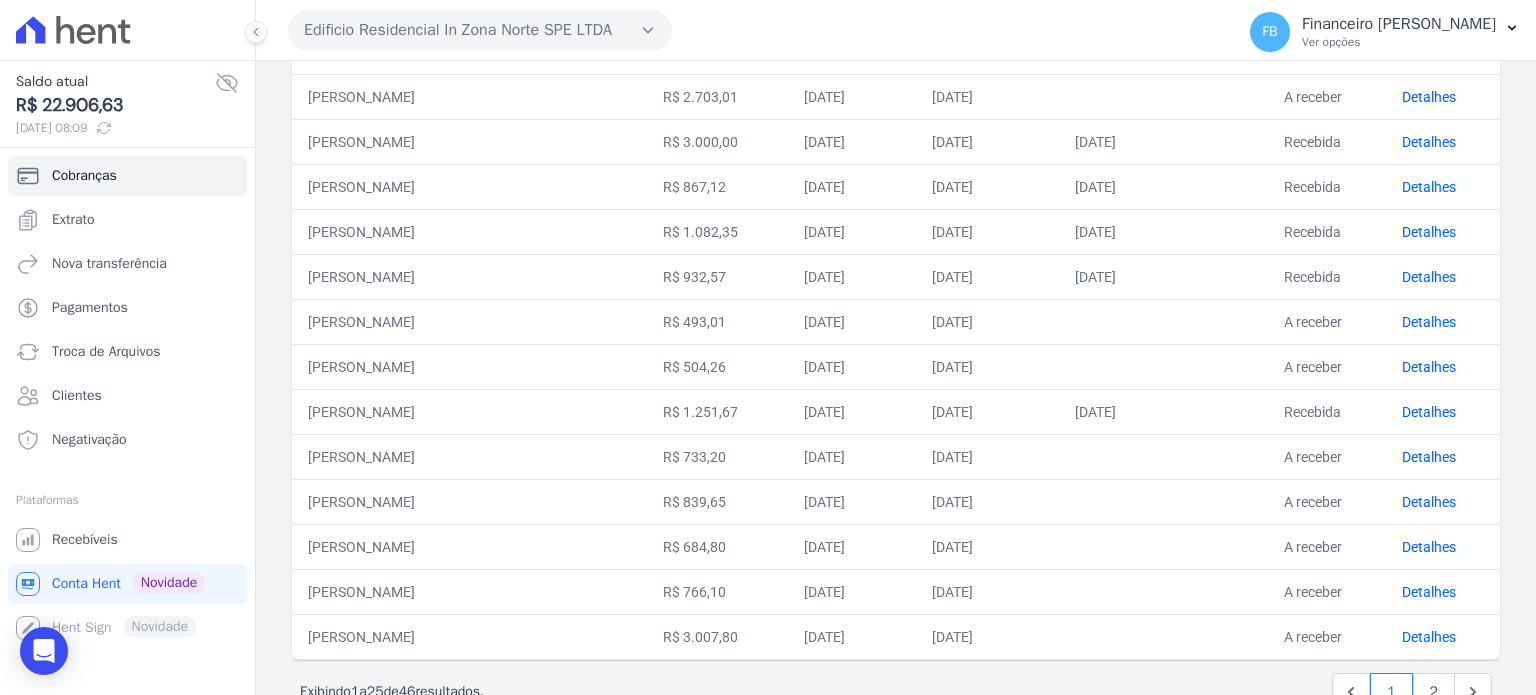 scroll, scrollTop: 800, scrollLeft: 0, axis: vertical 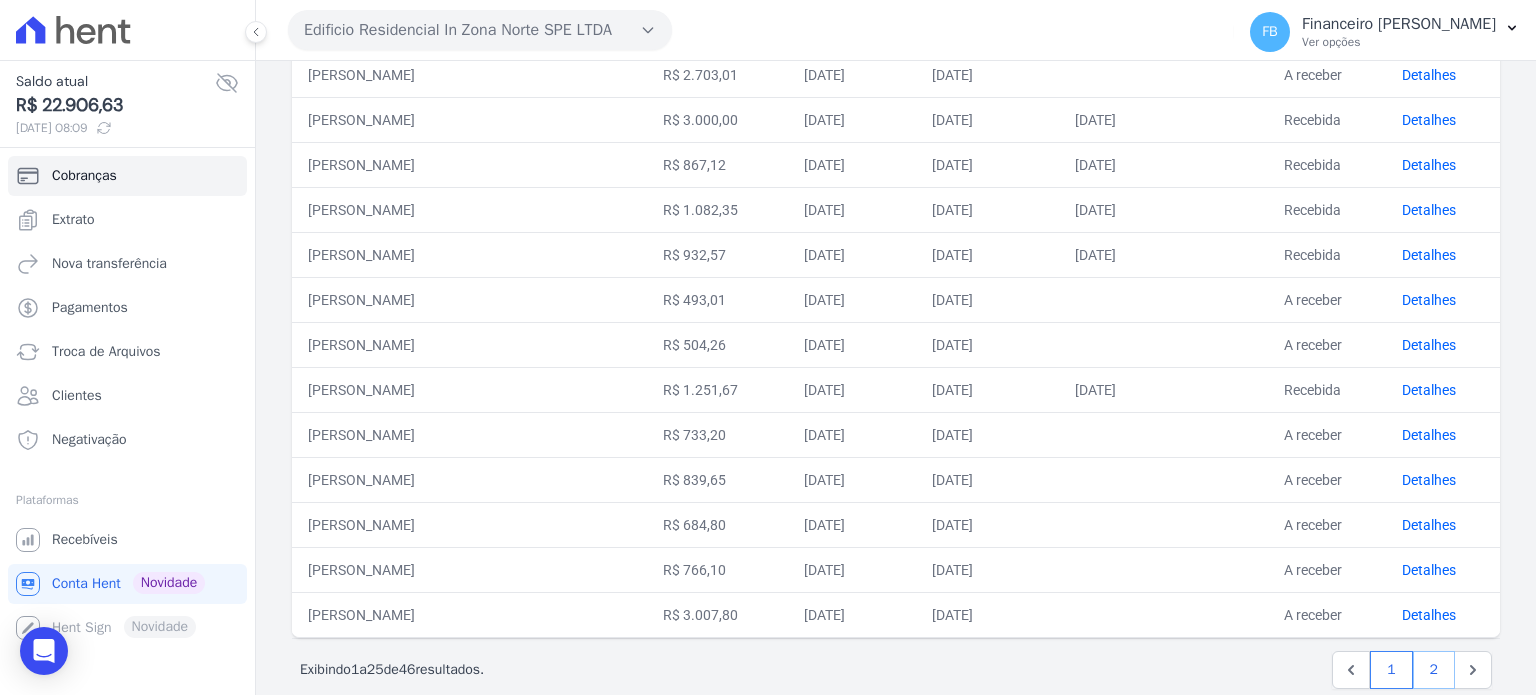 click on "2" at bounding box center (1434, 670) 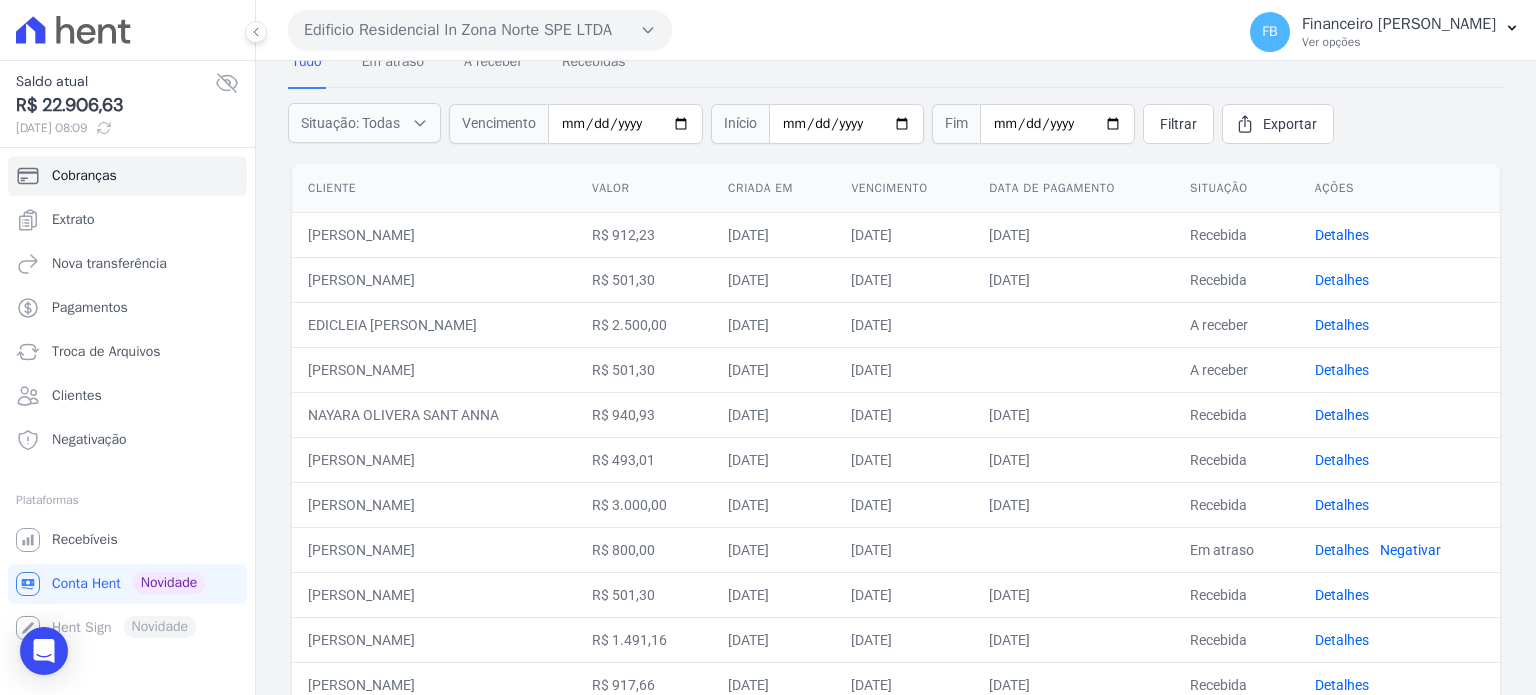 scroll, scrollTop: 200, scrollLeft: 0, axis: vertical 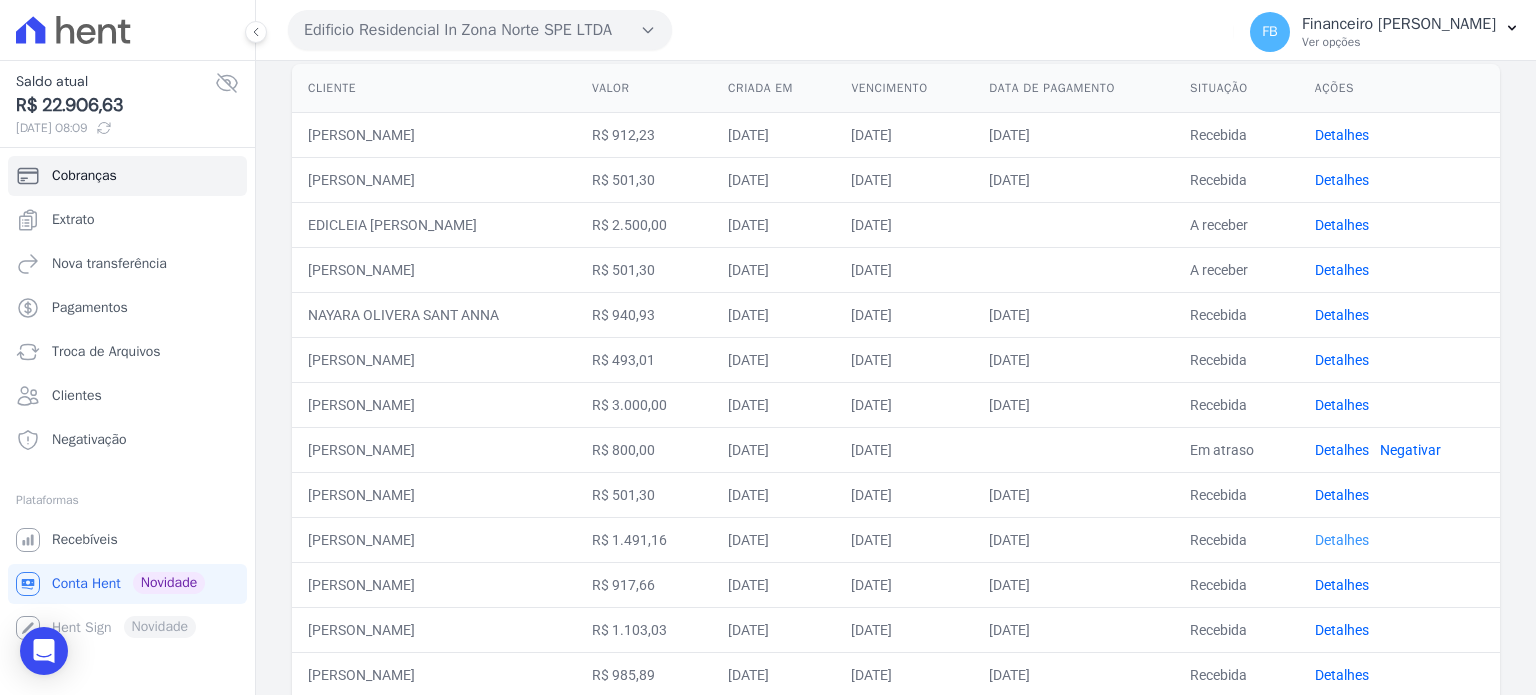 click on "Detalhes" at bounding box center (1342, 540) 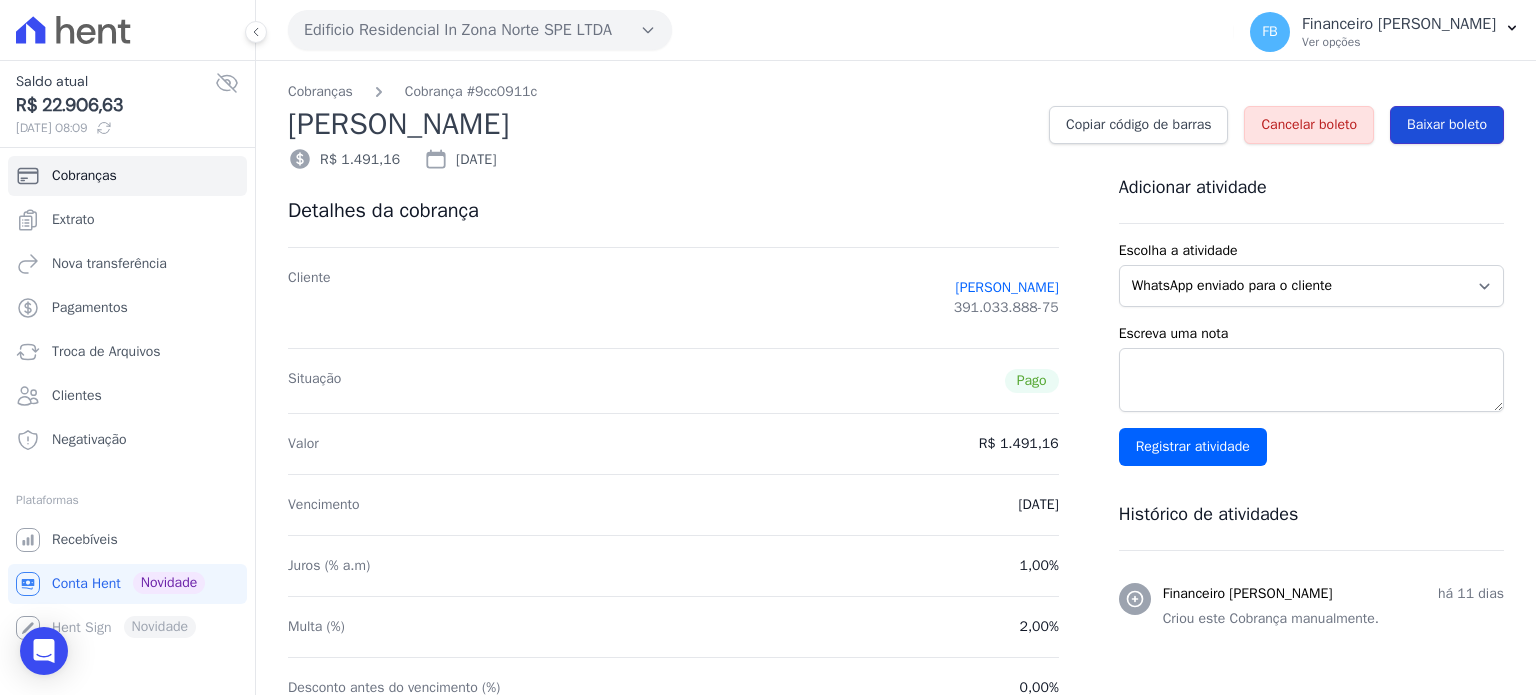 click on "Baixar boleto" at bounding box center [1447, 125] 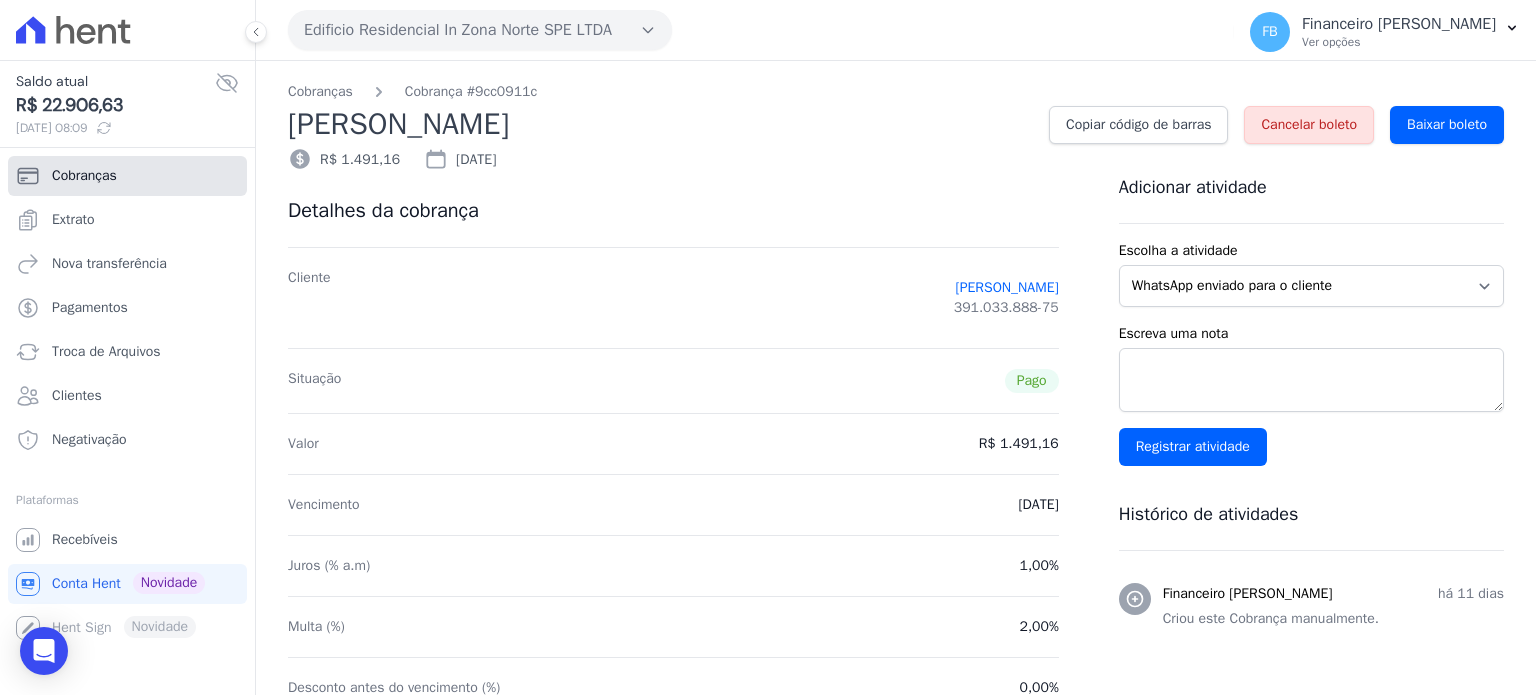 click on "Cobranças" at bounding box center [127, 176] 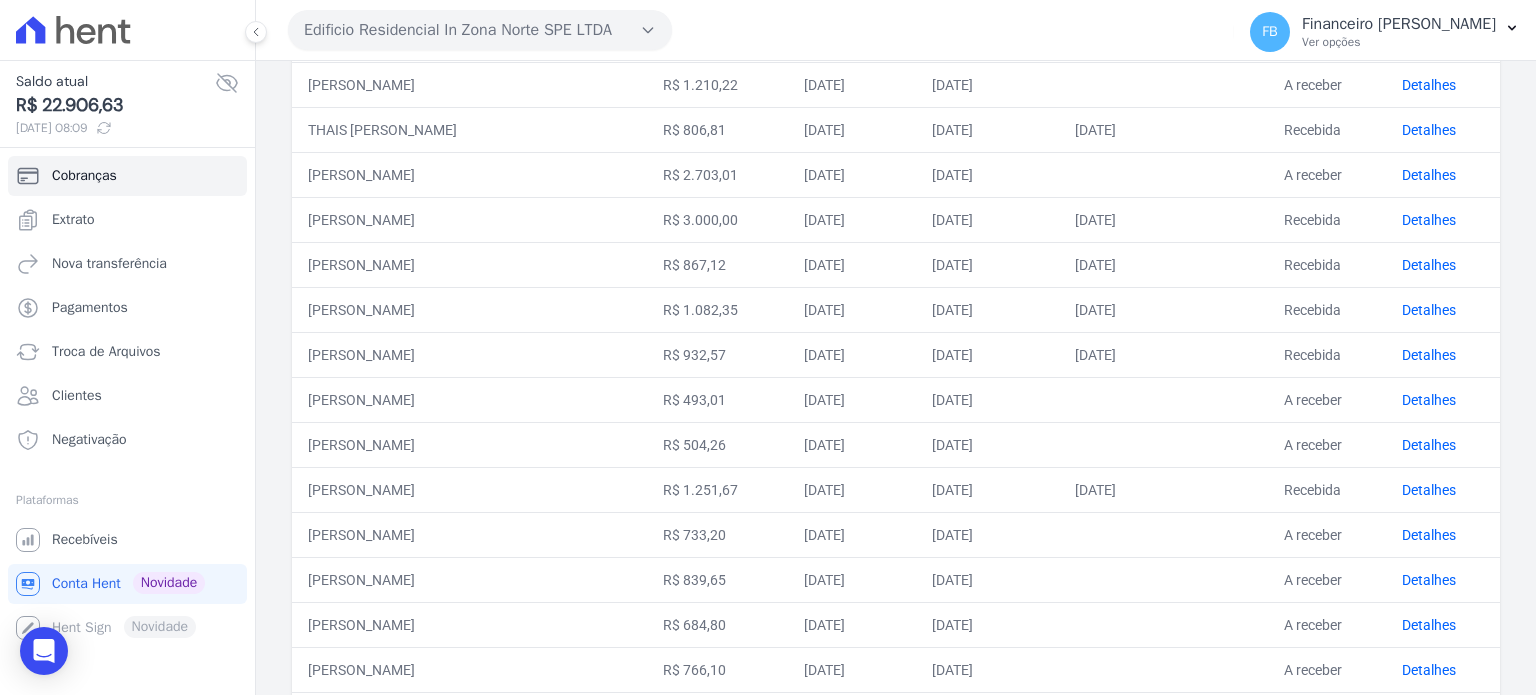 scroll, scrollTop: 800, scrollLeft: 0, axis: vertical 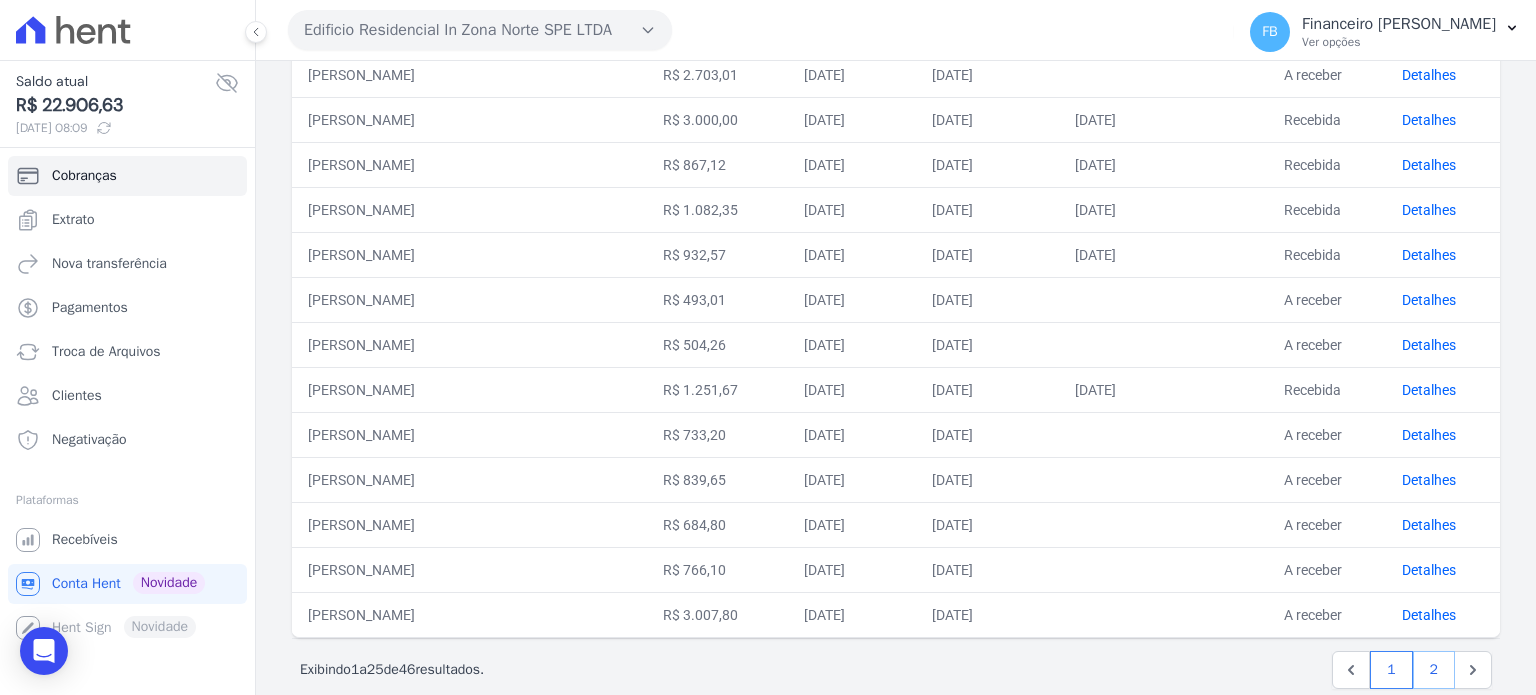 click on "2" at bounding box center (1434, 670) 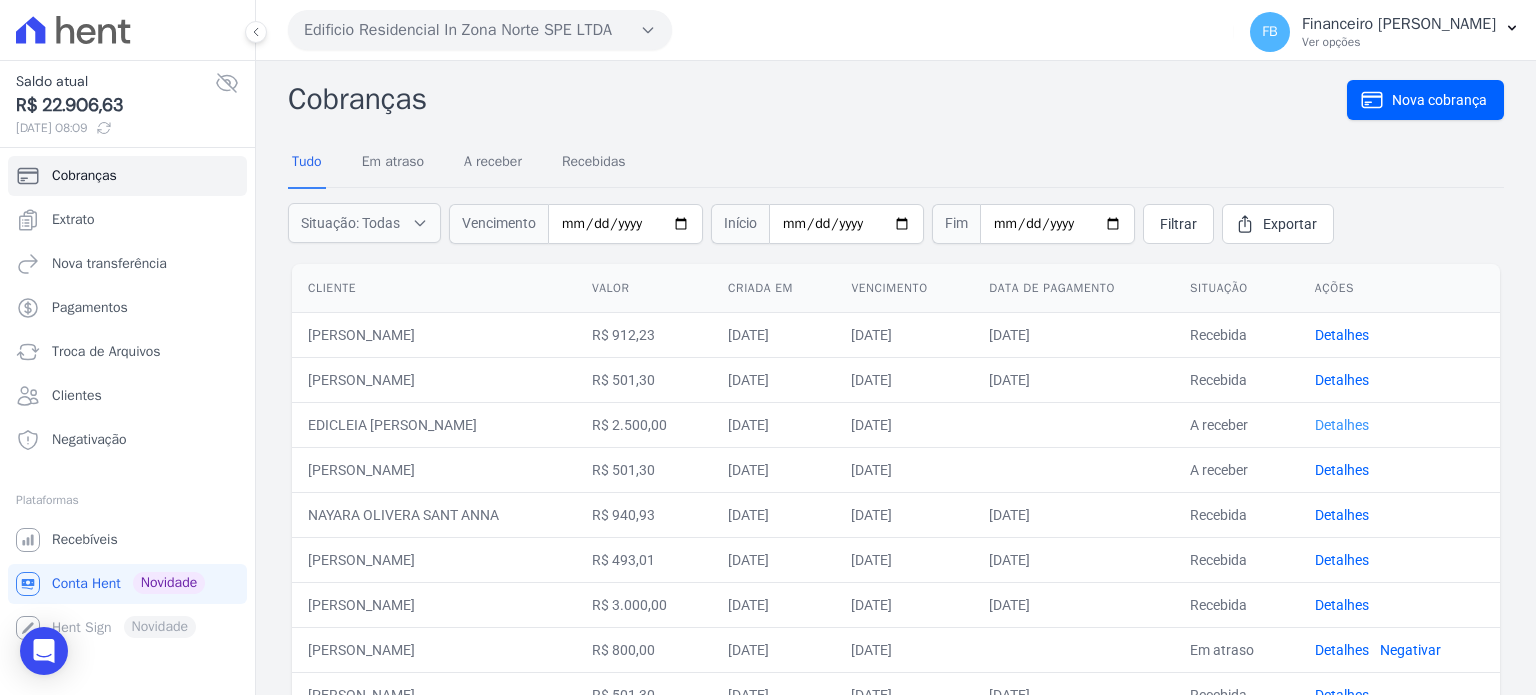 click on "Detalhes" at bounding box center (1342, 425) 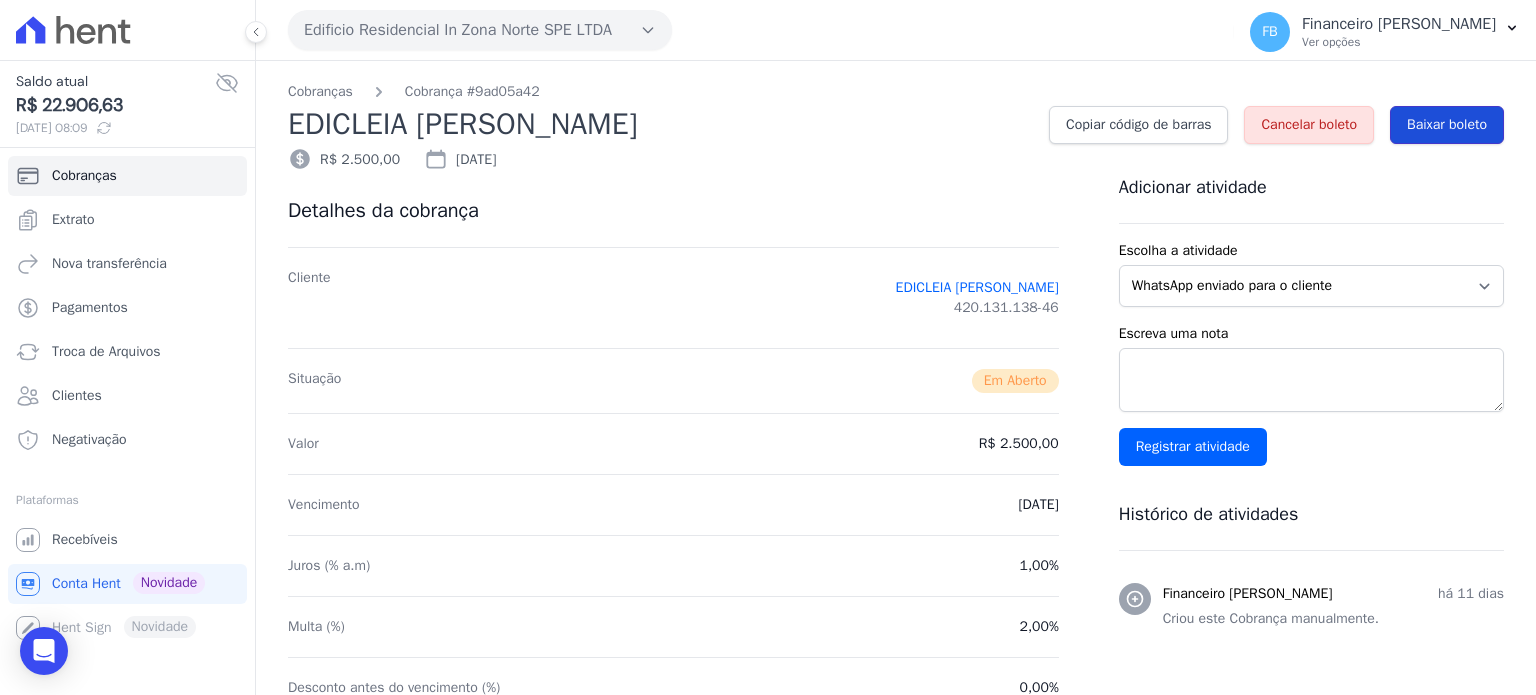 click on "Baixar boleto" at bounding box center (1447, 125) 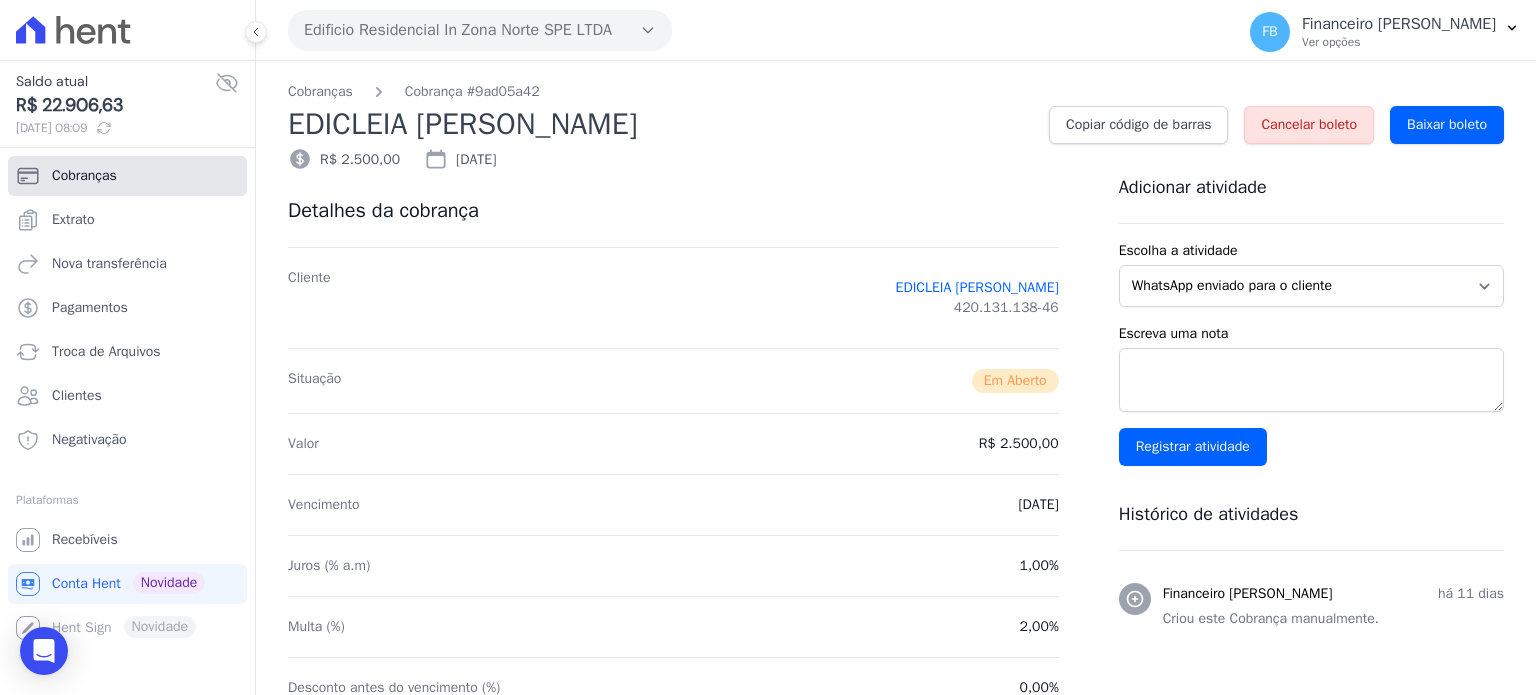 click on "Cobranças" at bounding box center (84, 176) 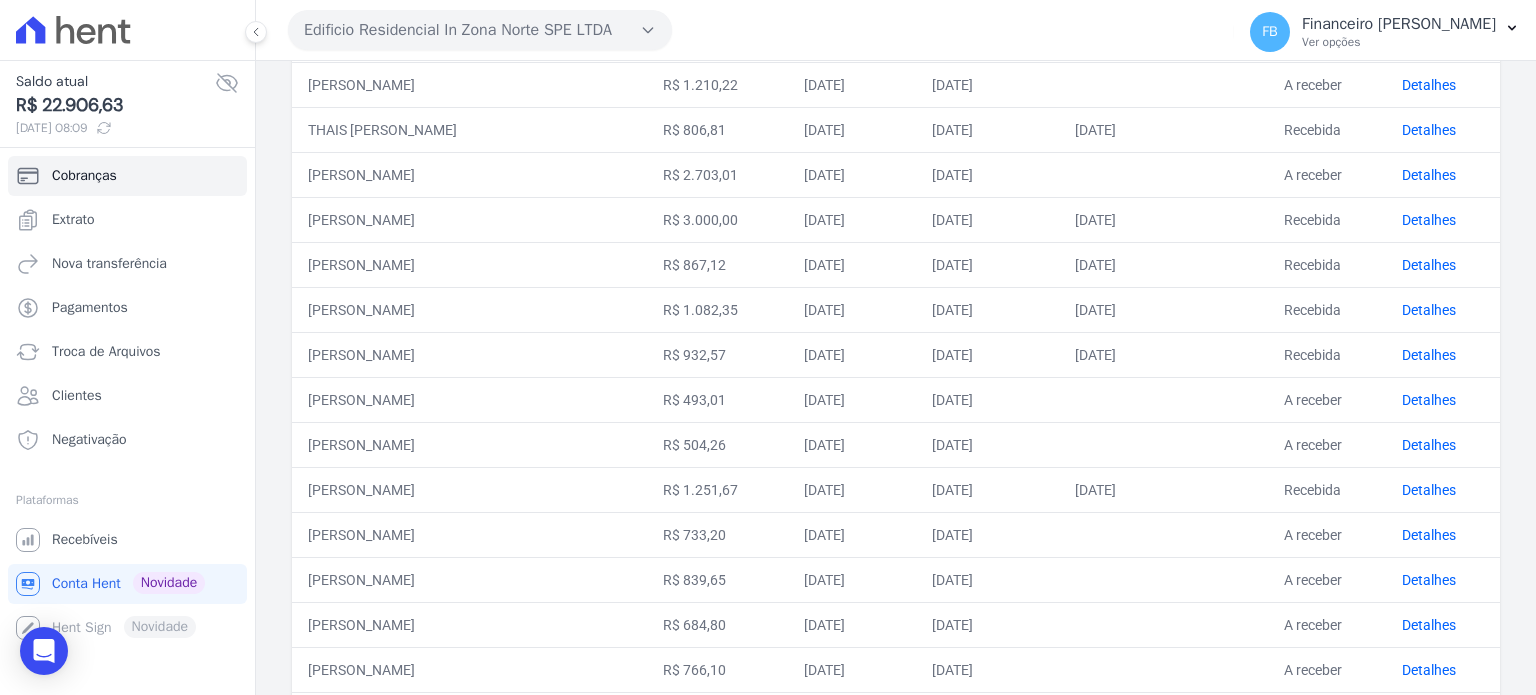 scroll, scrollTop: 800, scrollLeft: 0, axis: vertical 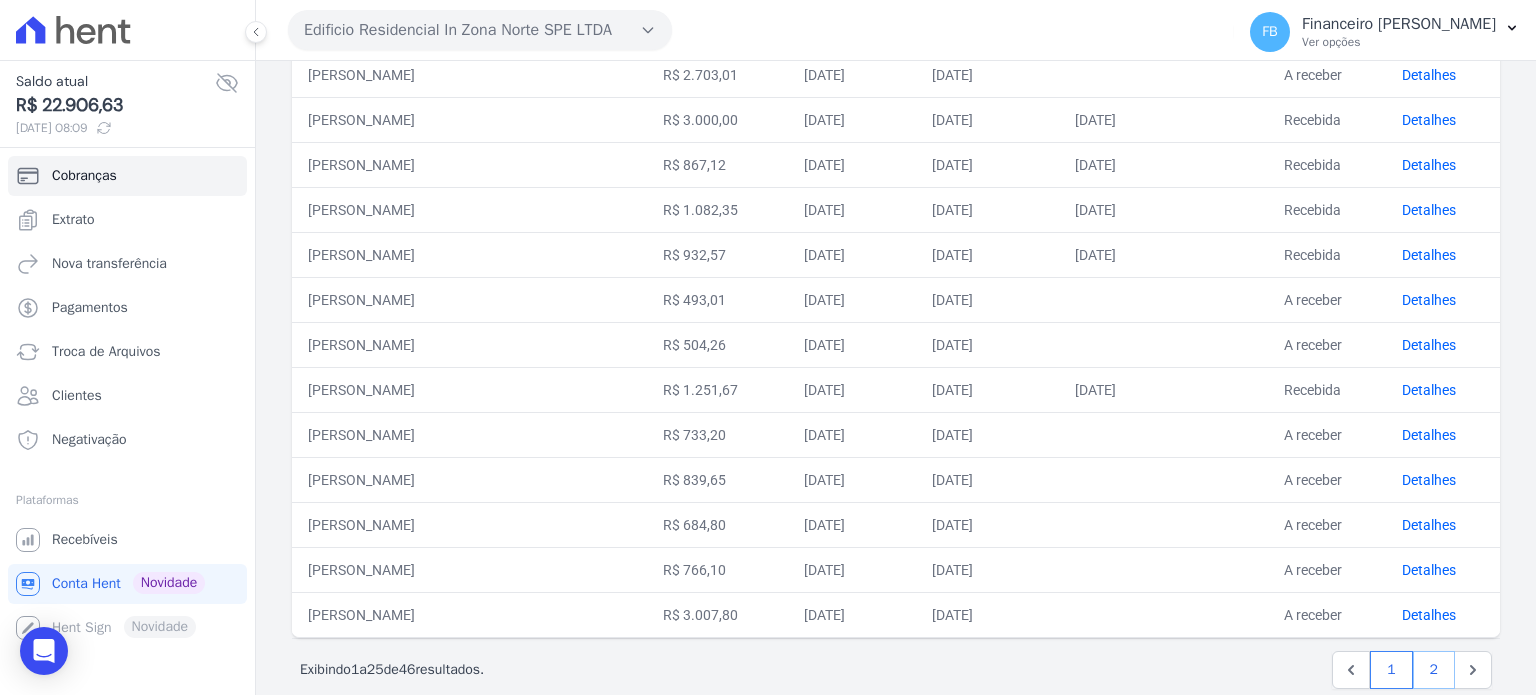 click on "2" at bounding box center [1434, 670] 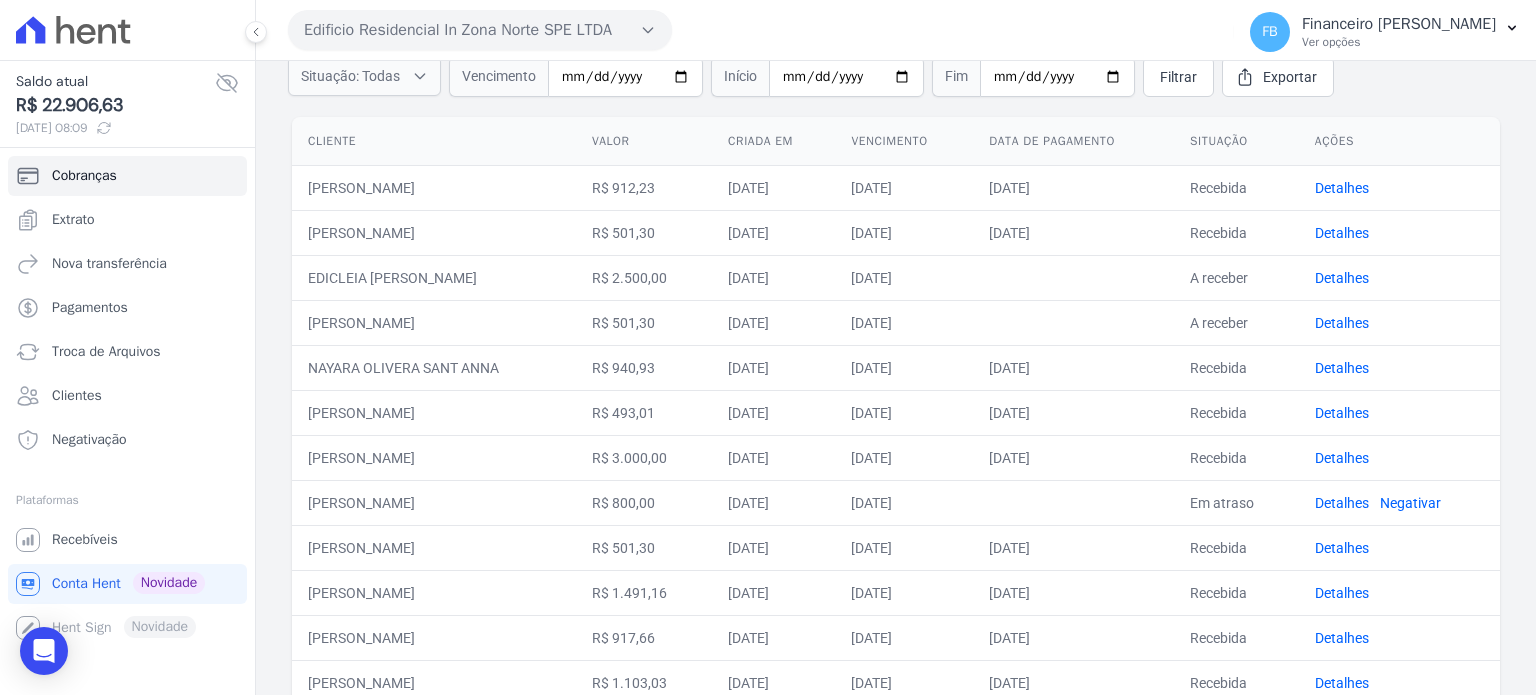 scroll, scrollTop: 647, scrollLeft: 0, axis: vertical 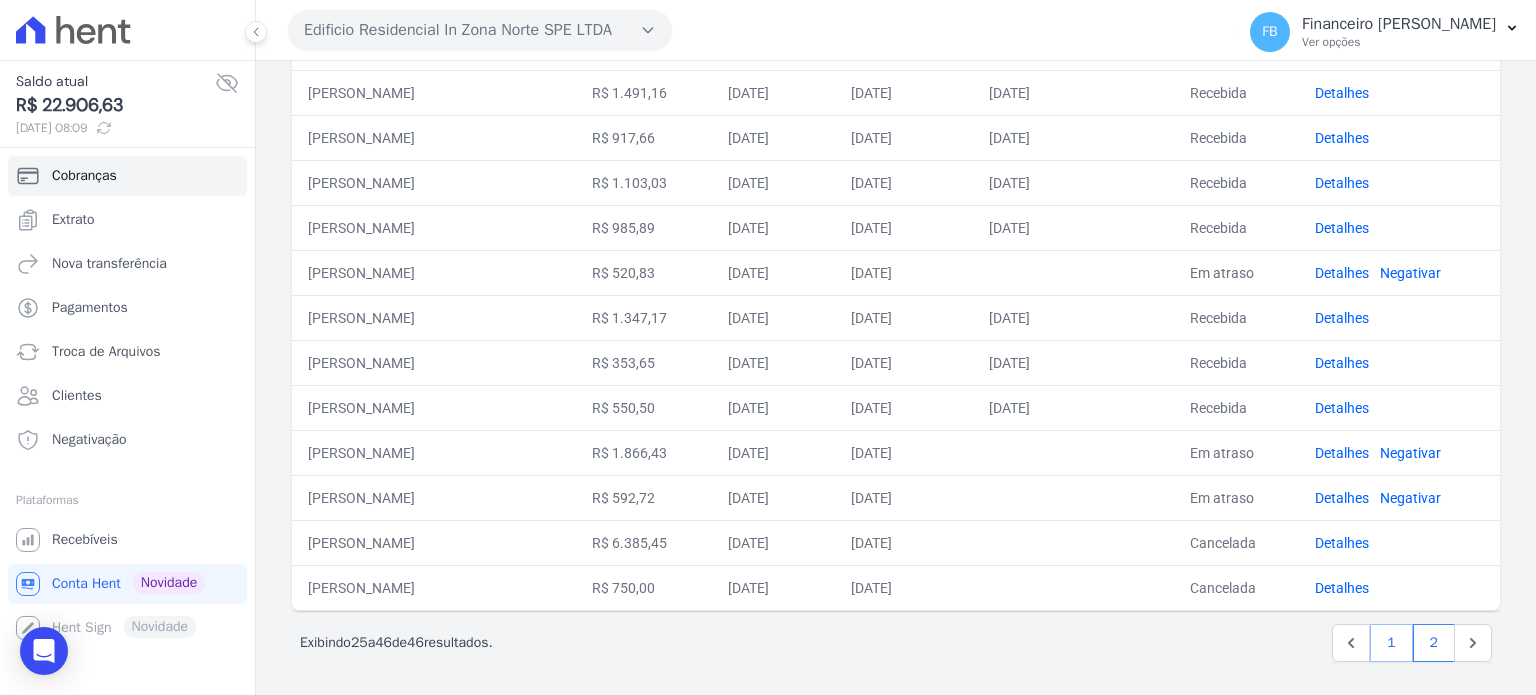 click on "1" at bounding box center (1391, 643) 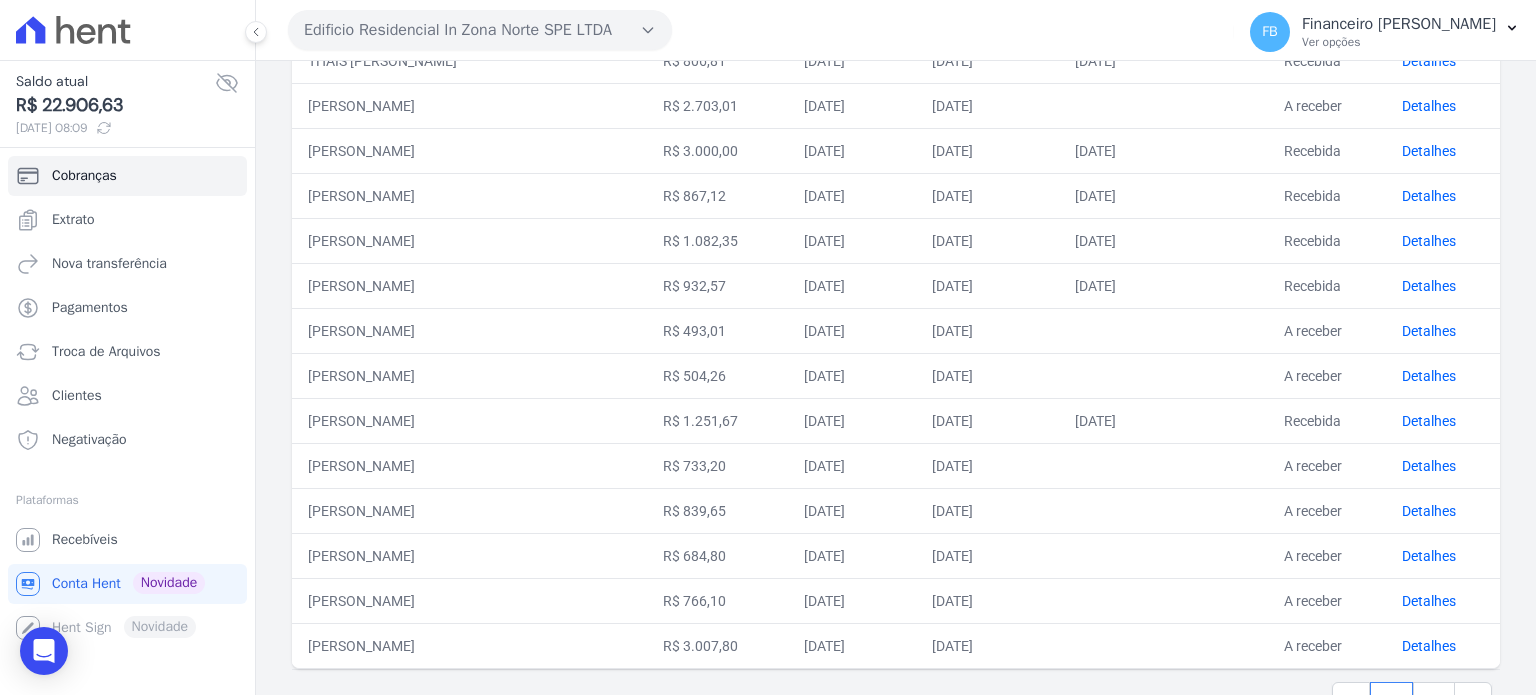 scroll, scrollTop: 800, scrollLeft: 0, axis: vertical 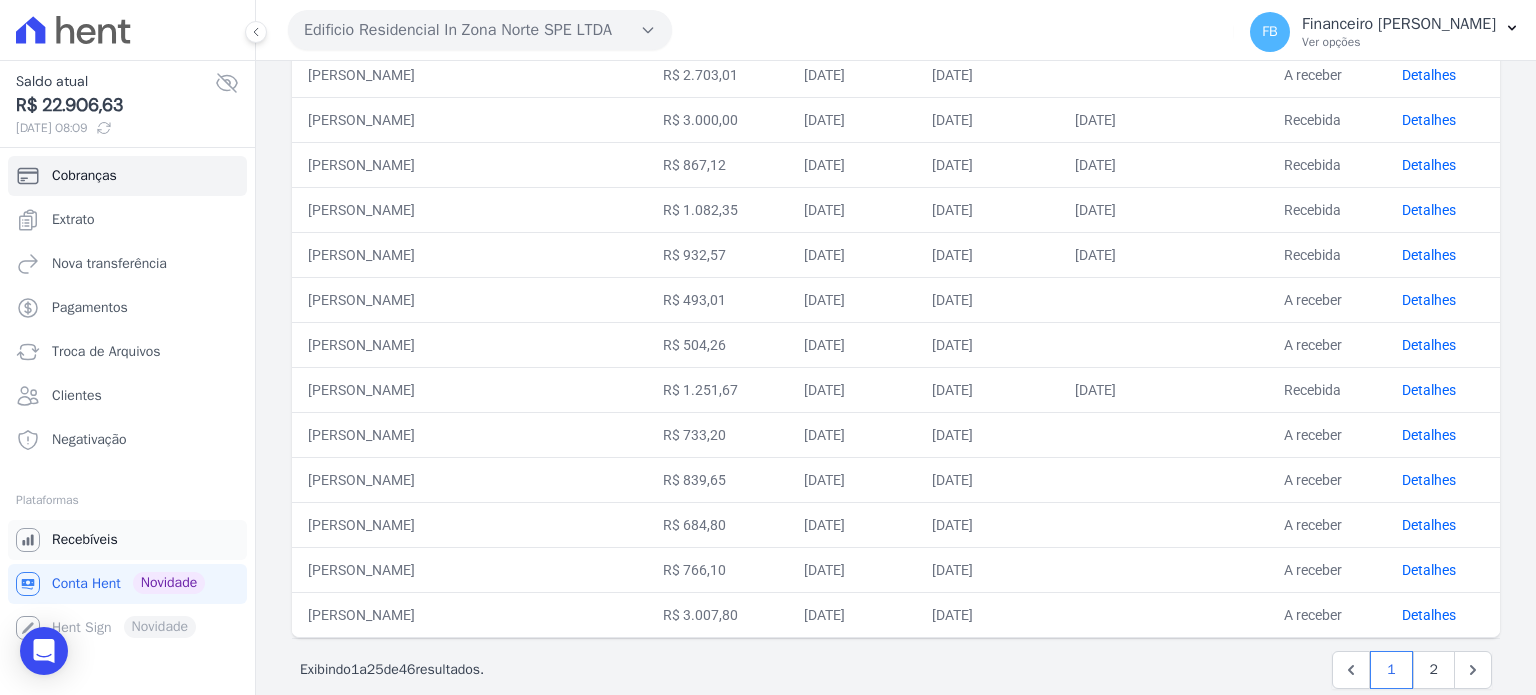 click on "Recebíveis" at bounding box center (85, 540) 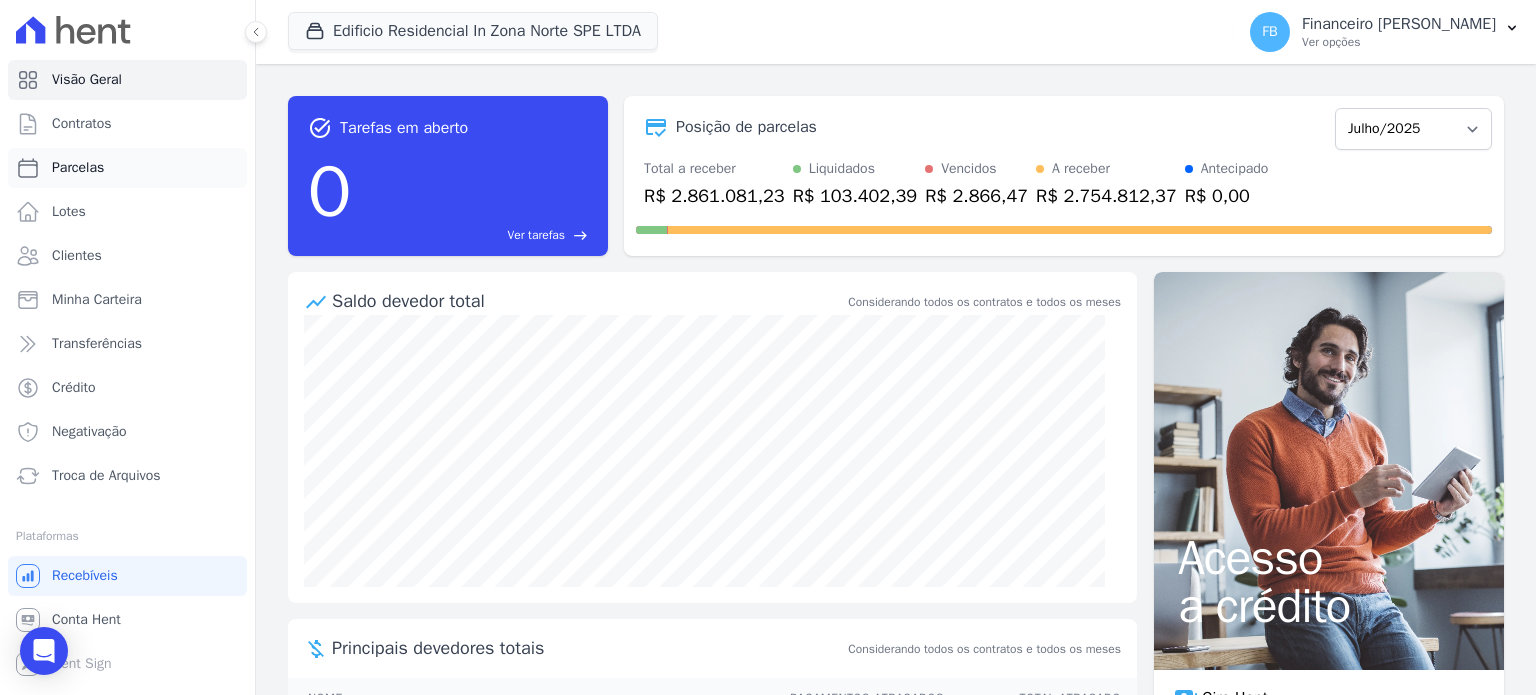 click on "Parcelas" at bounding box center (127, 168) 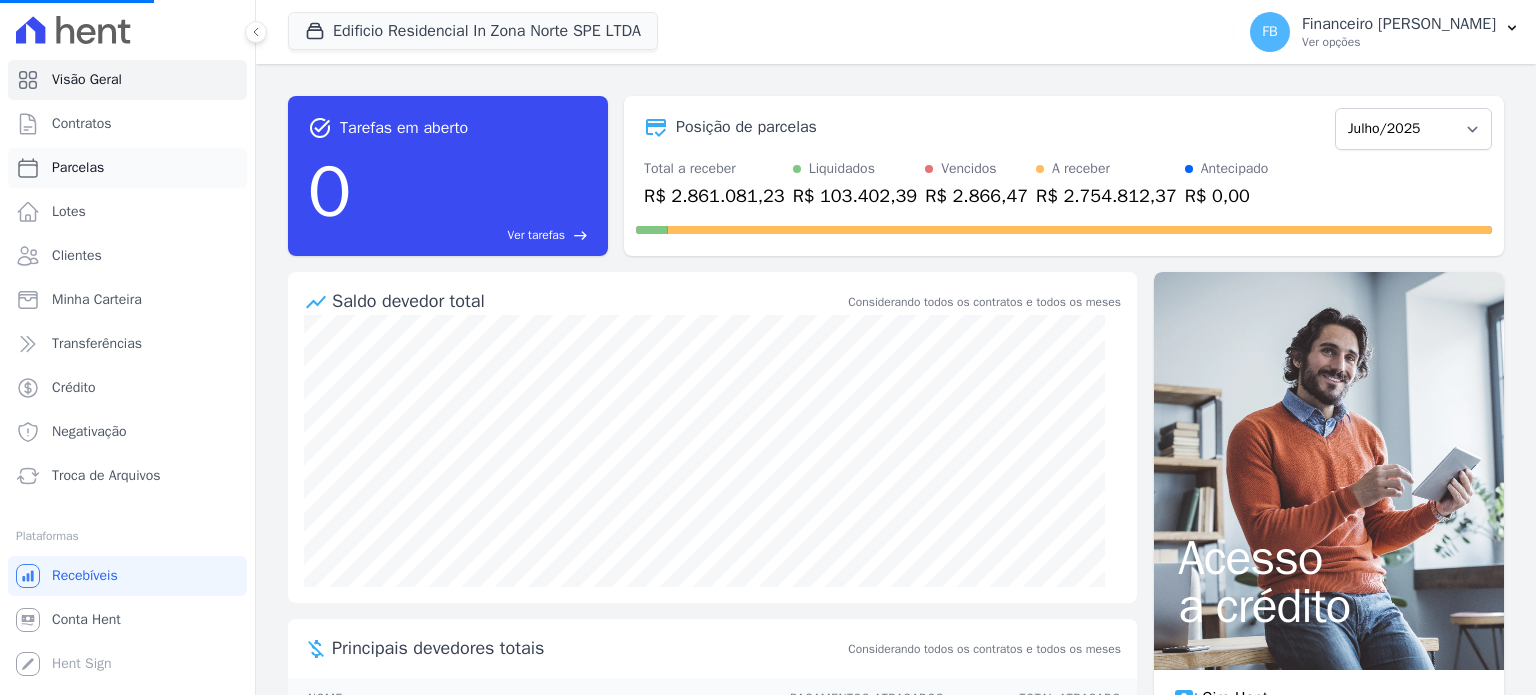 select 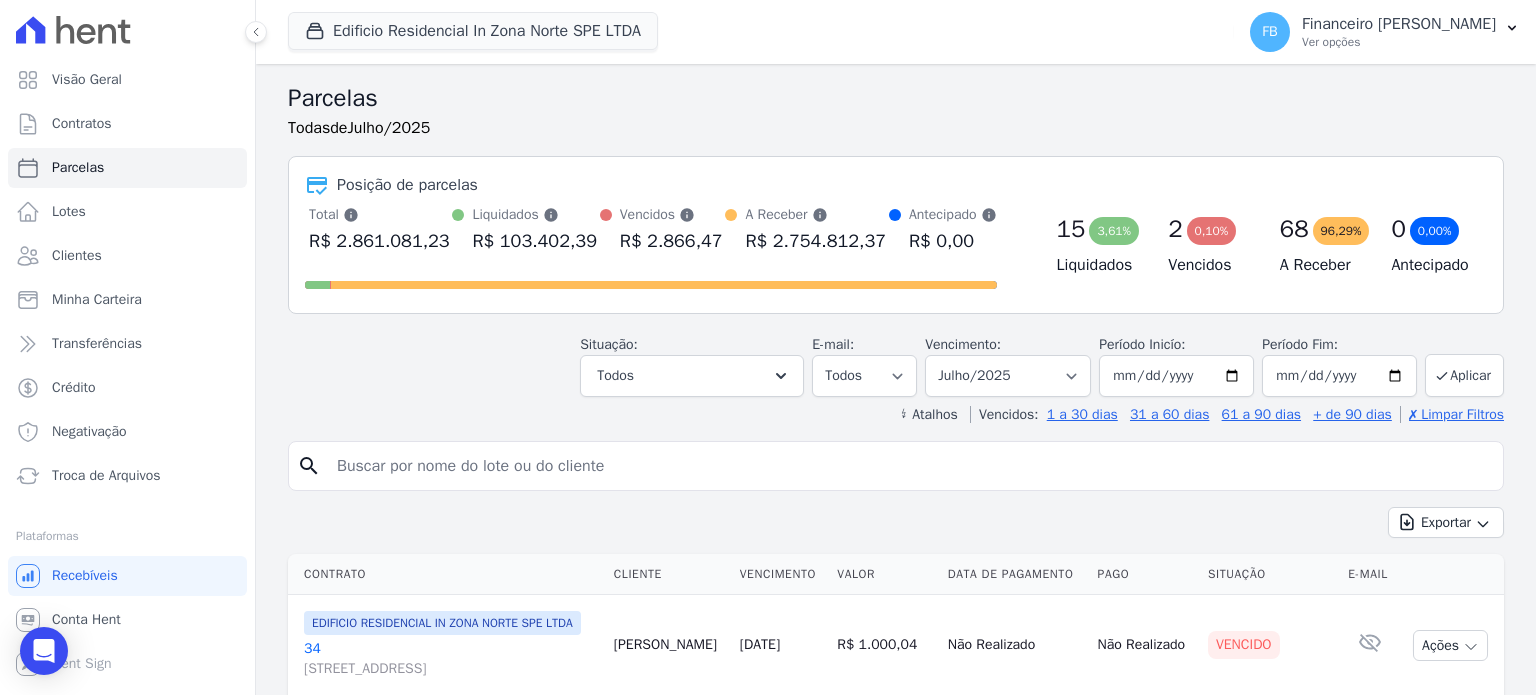 click at bounding box center [910, 466] 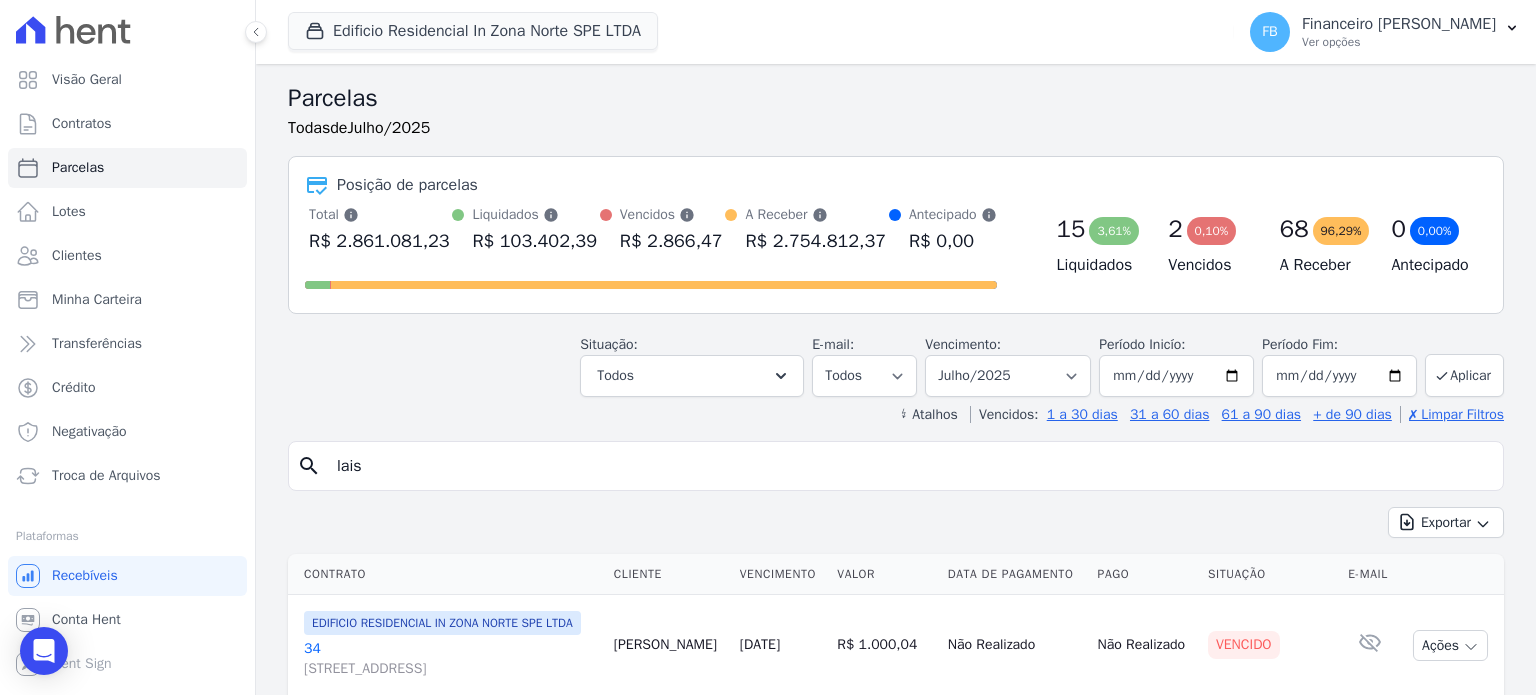 type on "lais" 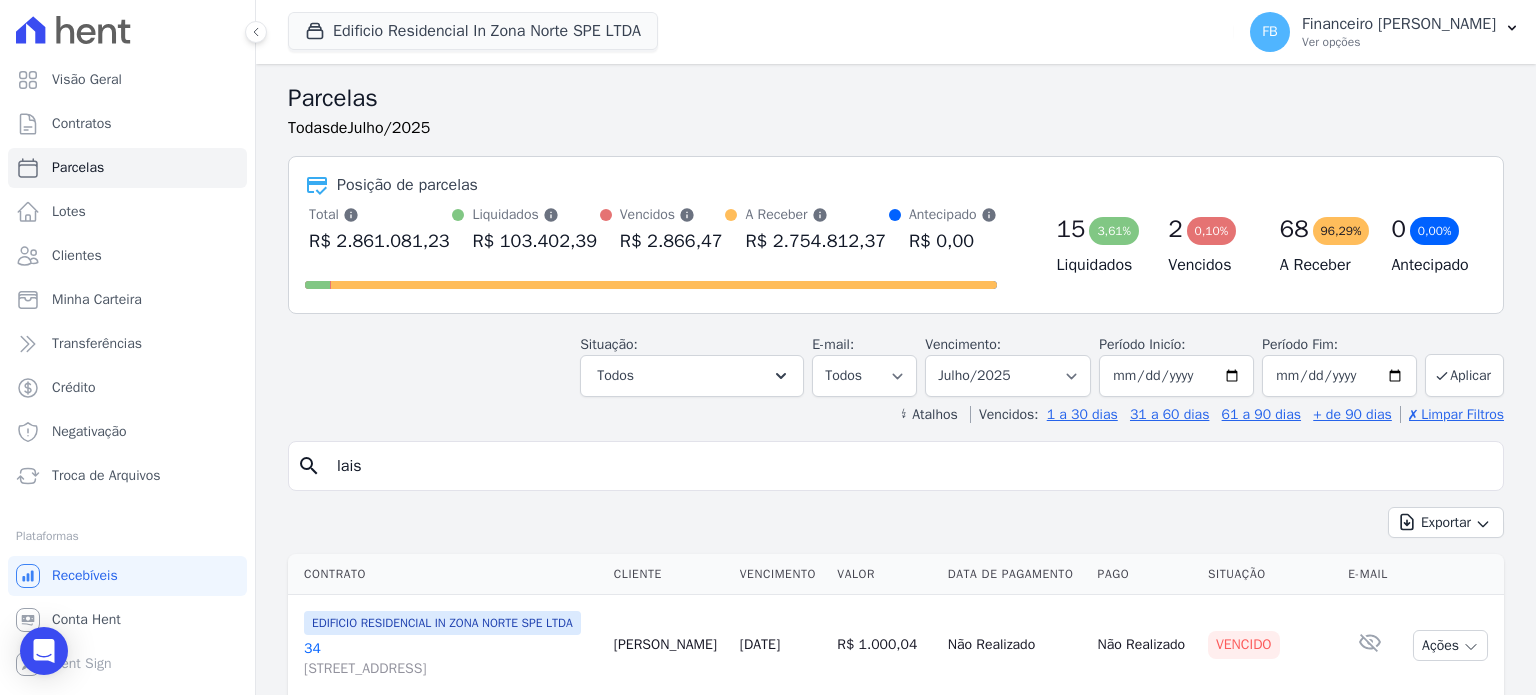 select 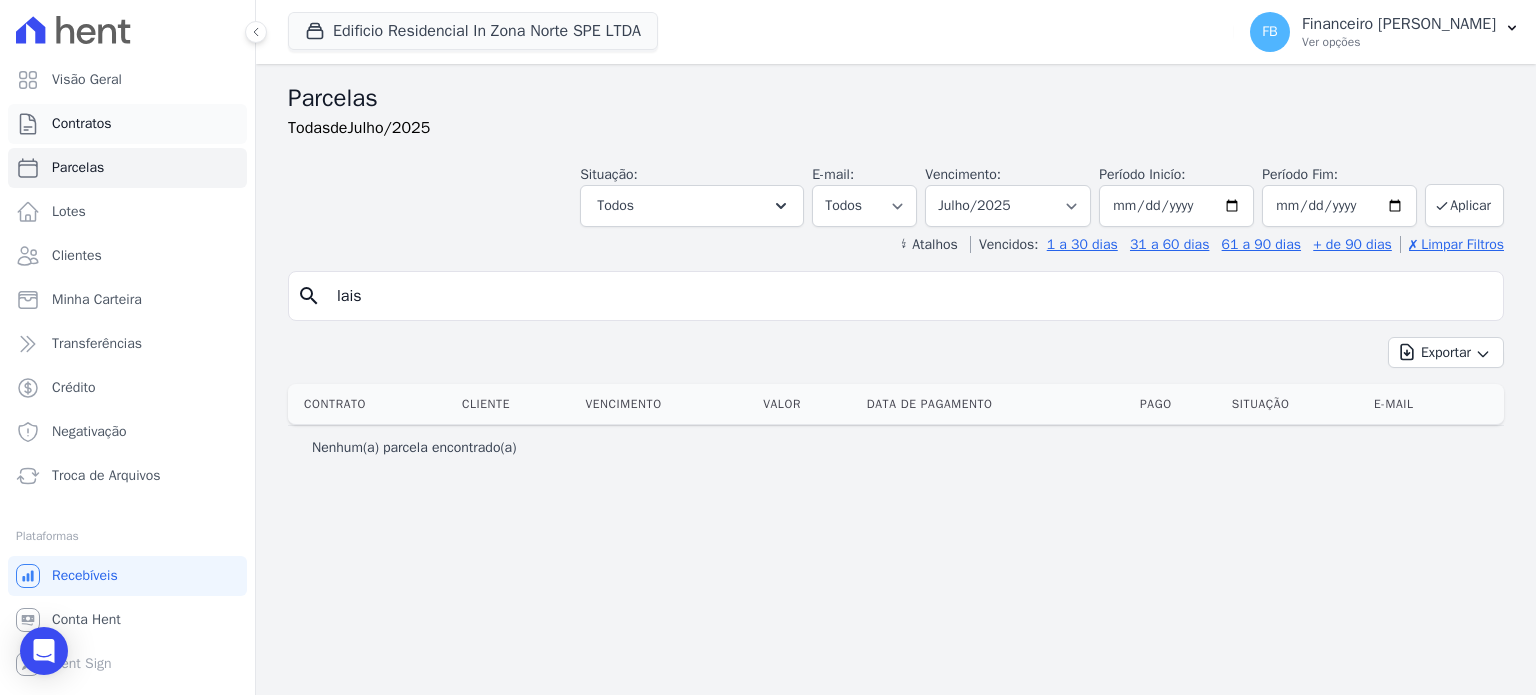 click on "Contratos" at bounding box center (82, 124) 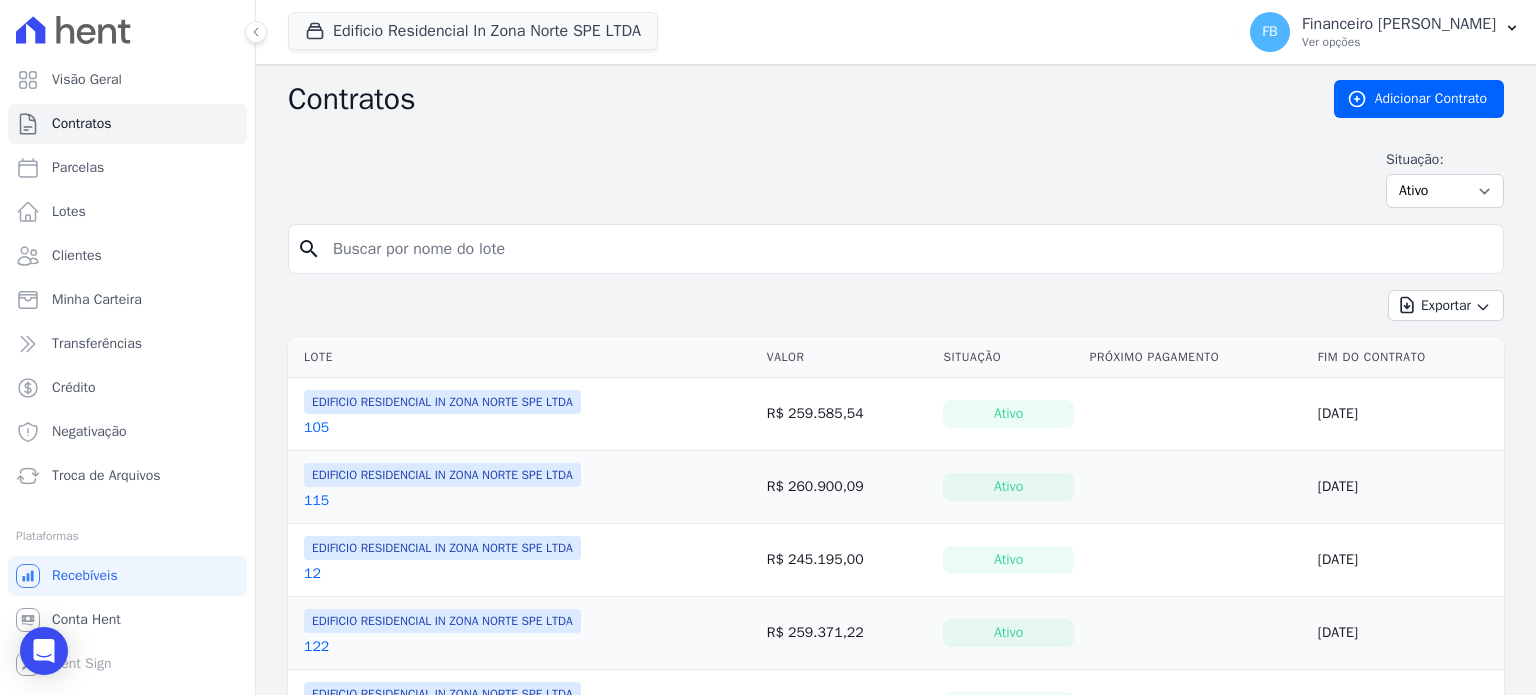 click at bounding box center [908, 249] 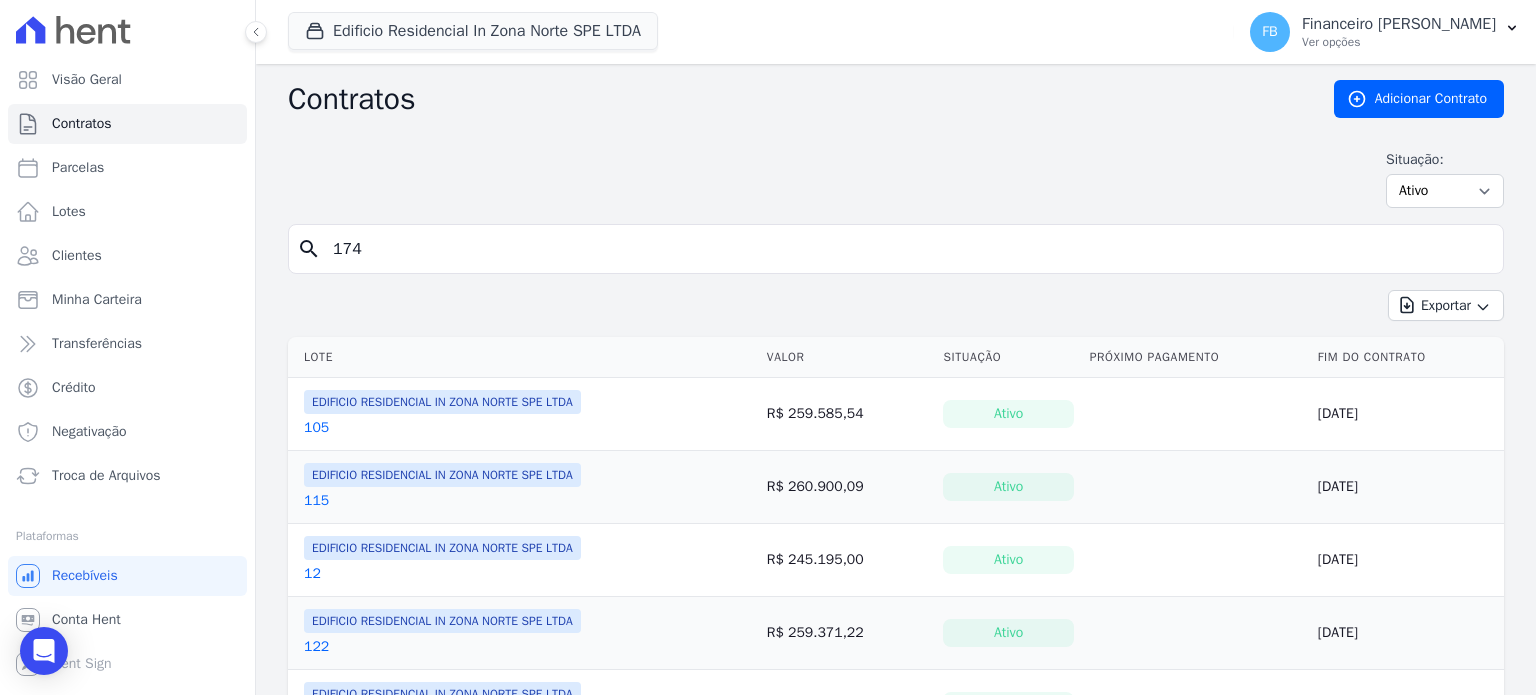 type on "174" 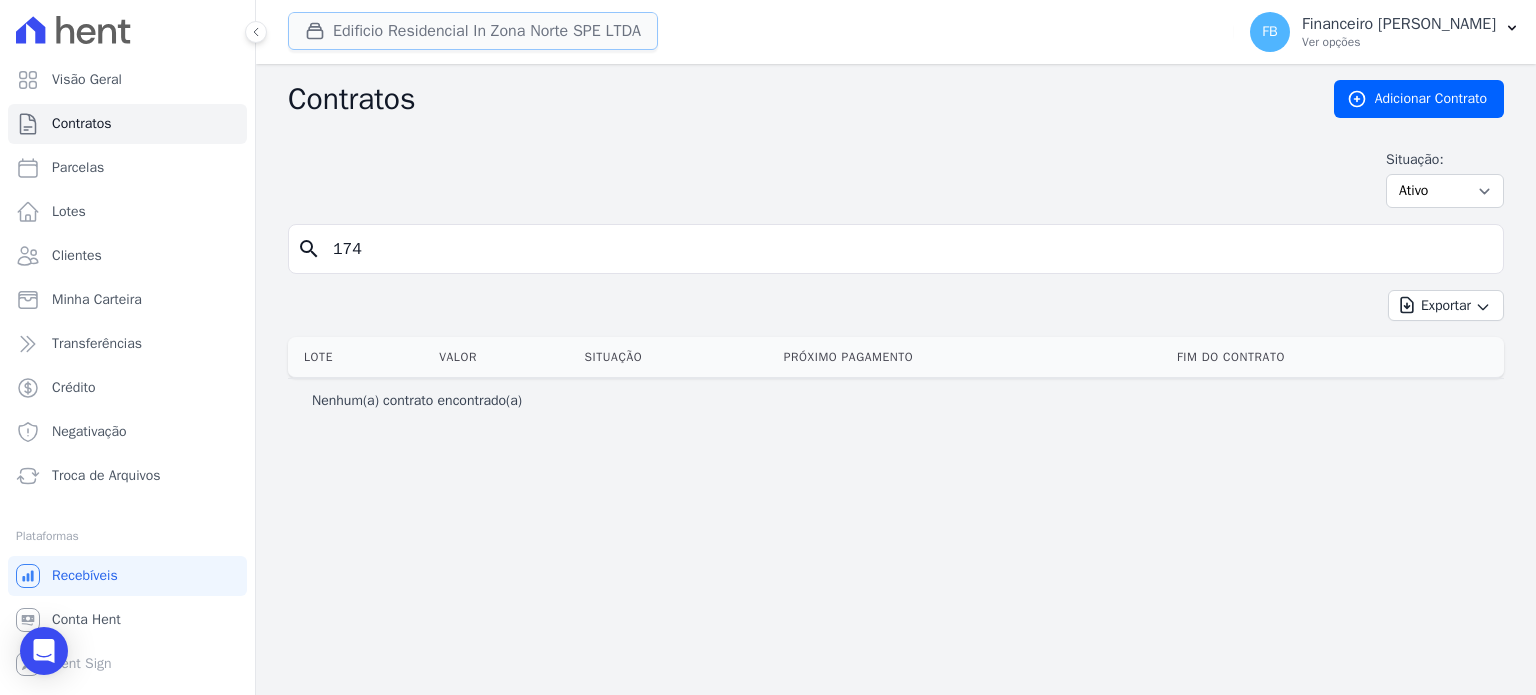 click on "Edificio Residencial In Zona Norte SPE LTDA" at bounding box center [473, 31] 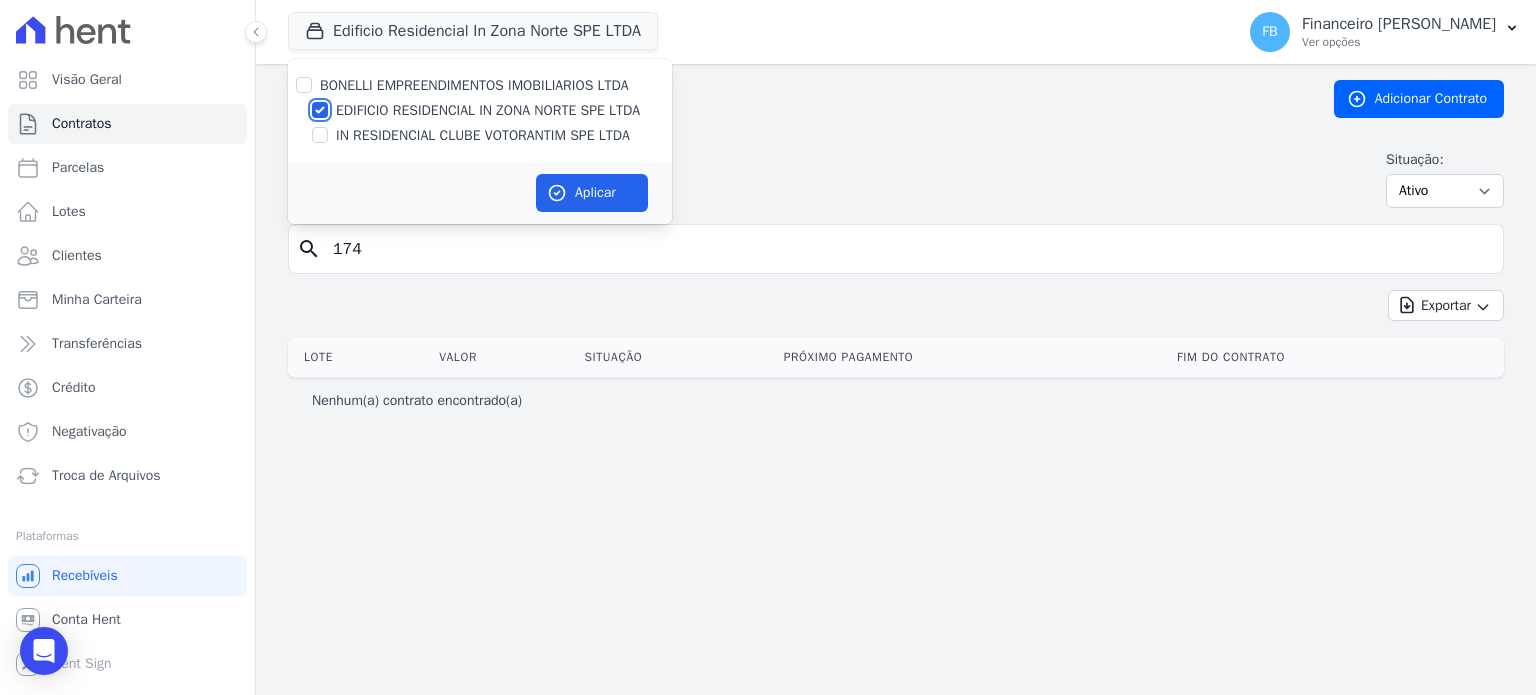 click on "EDIFICIO RESIDENCIAL IN ZONA NORTE SPE LTDA" at bounding box center (320, 110) 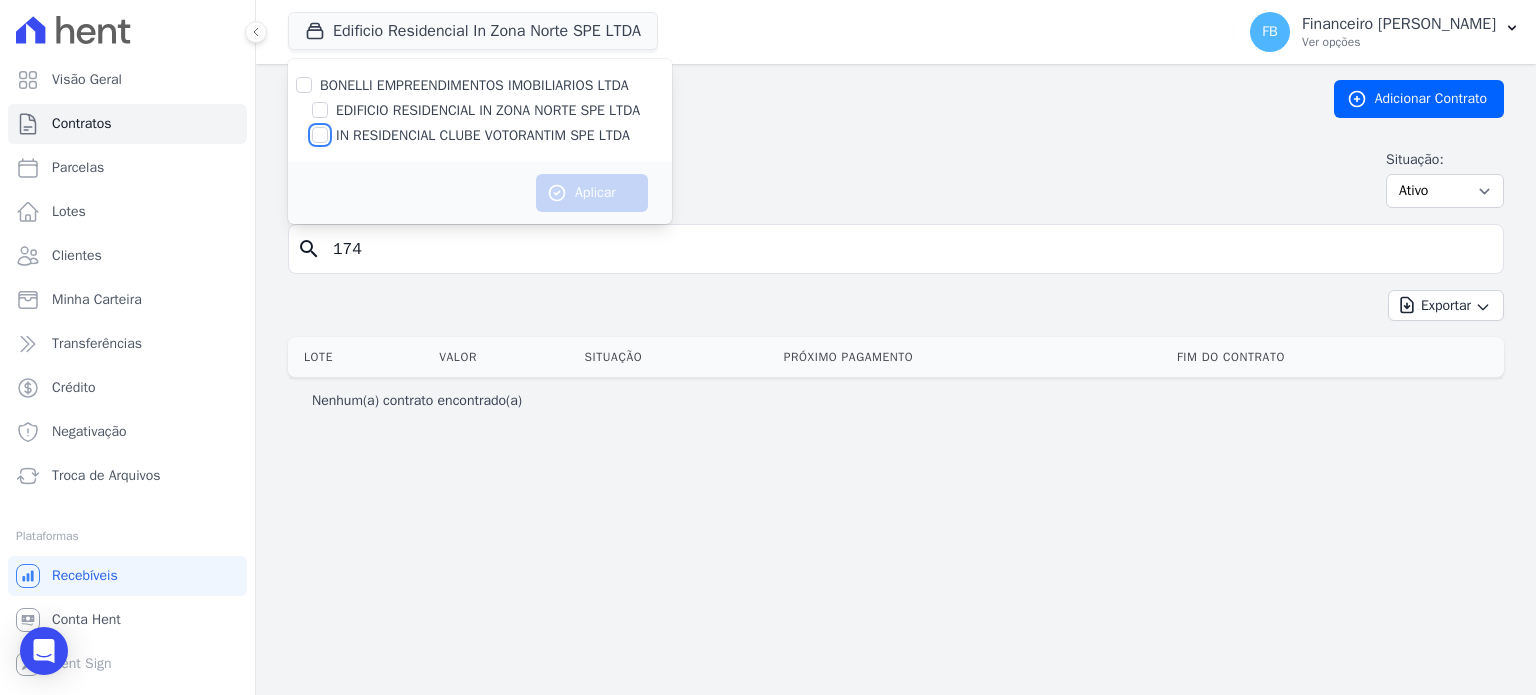 click on "IN RESIDENCIAL CLUBE VOTORANTIM SPE LTDA" at bounding box center [320, 135] 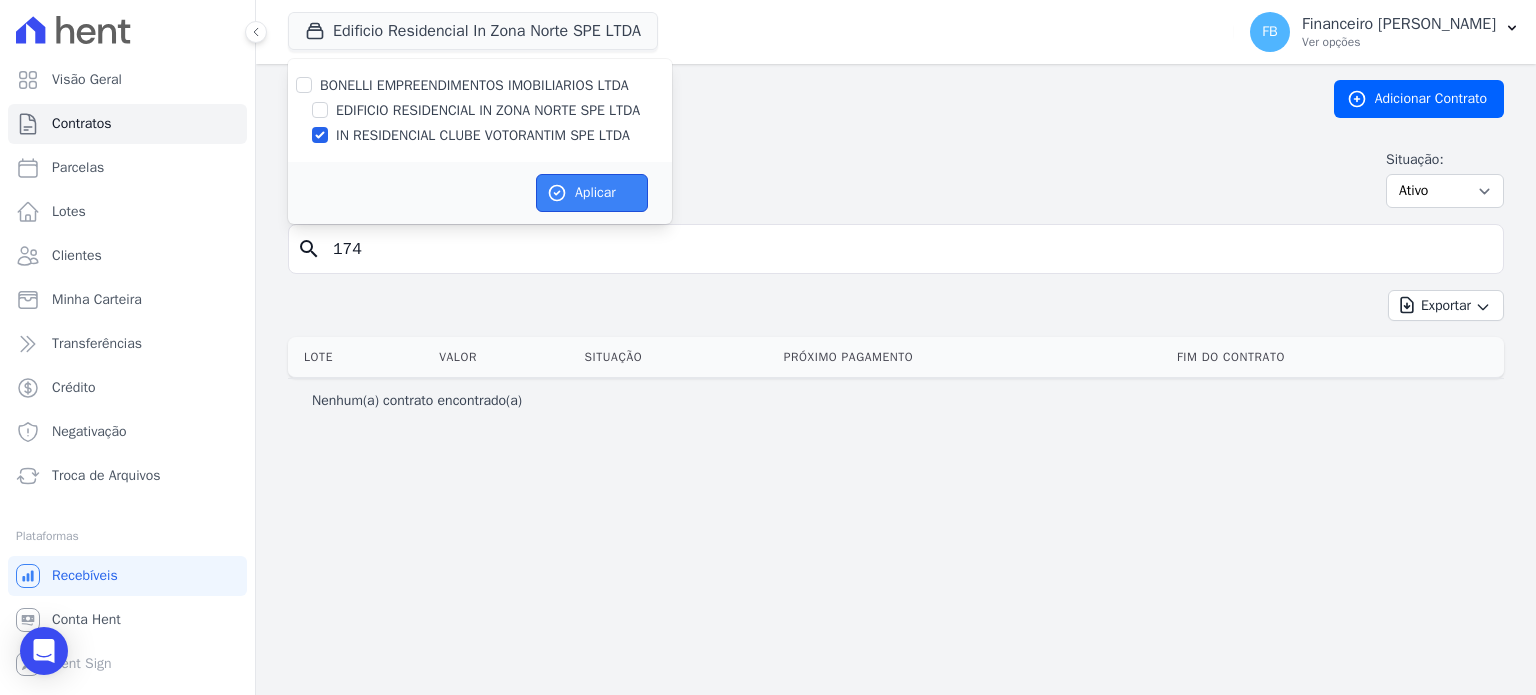click on "Aplicar" at bounding box center [592, 193] 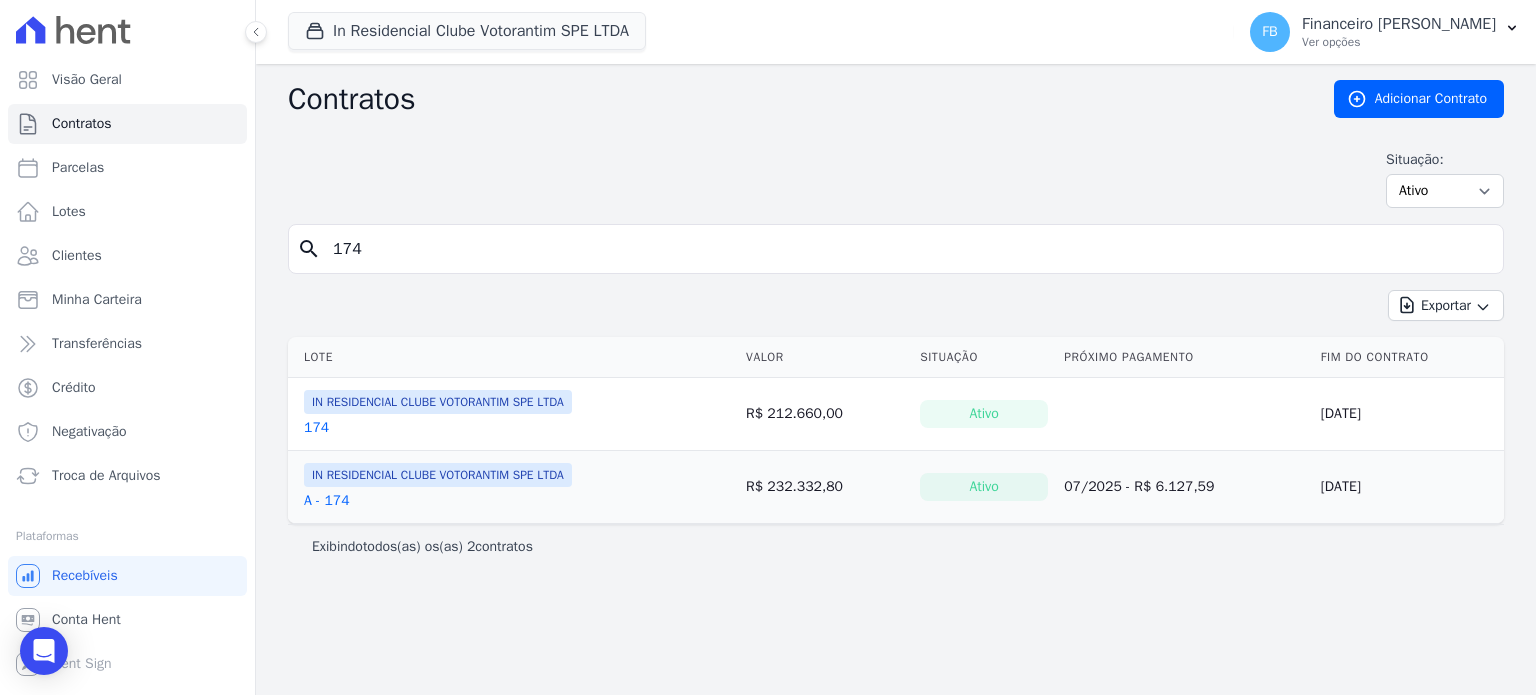 click on "174" at bounding box center (316, 428) 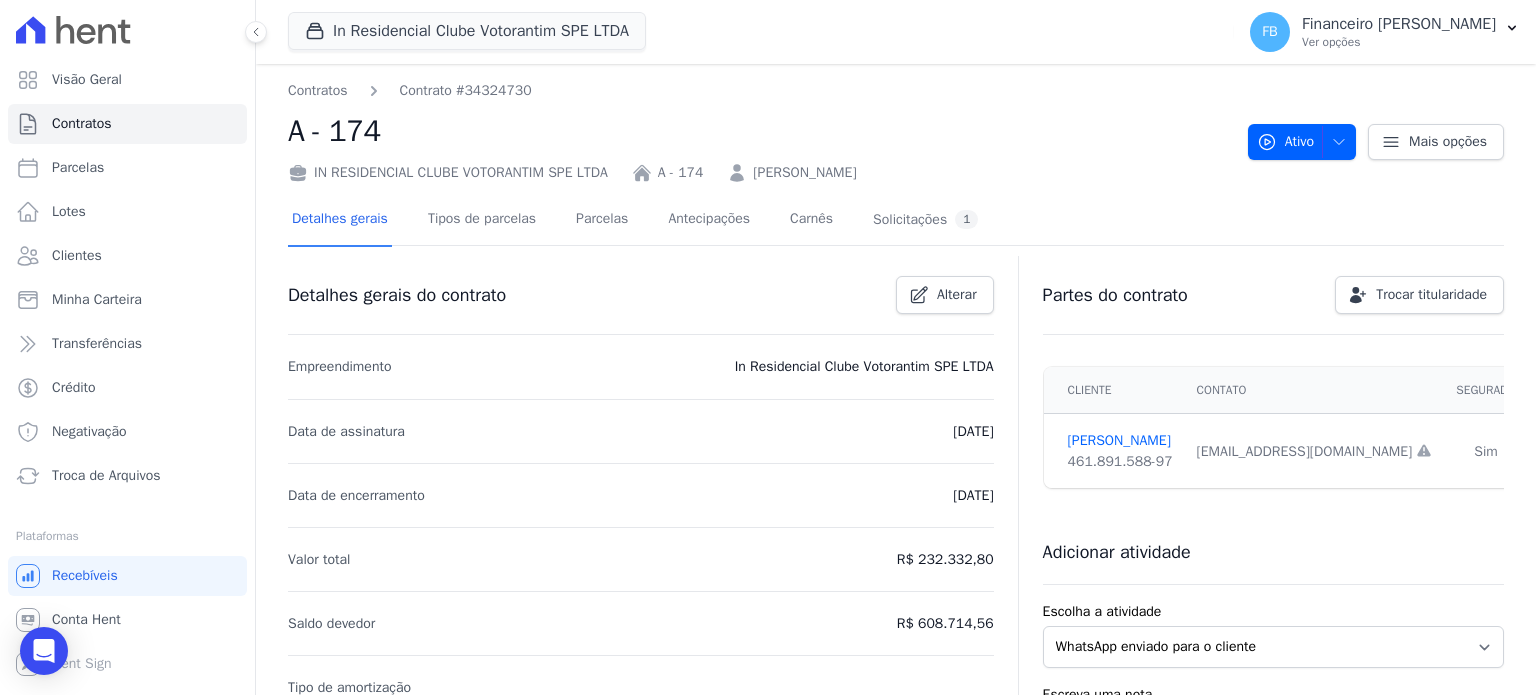 scroll, scrollTop: 100, scrollLeft: 0, axis: vertical 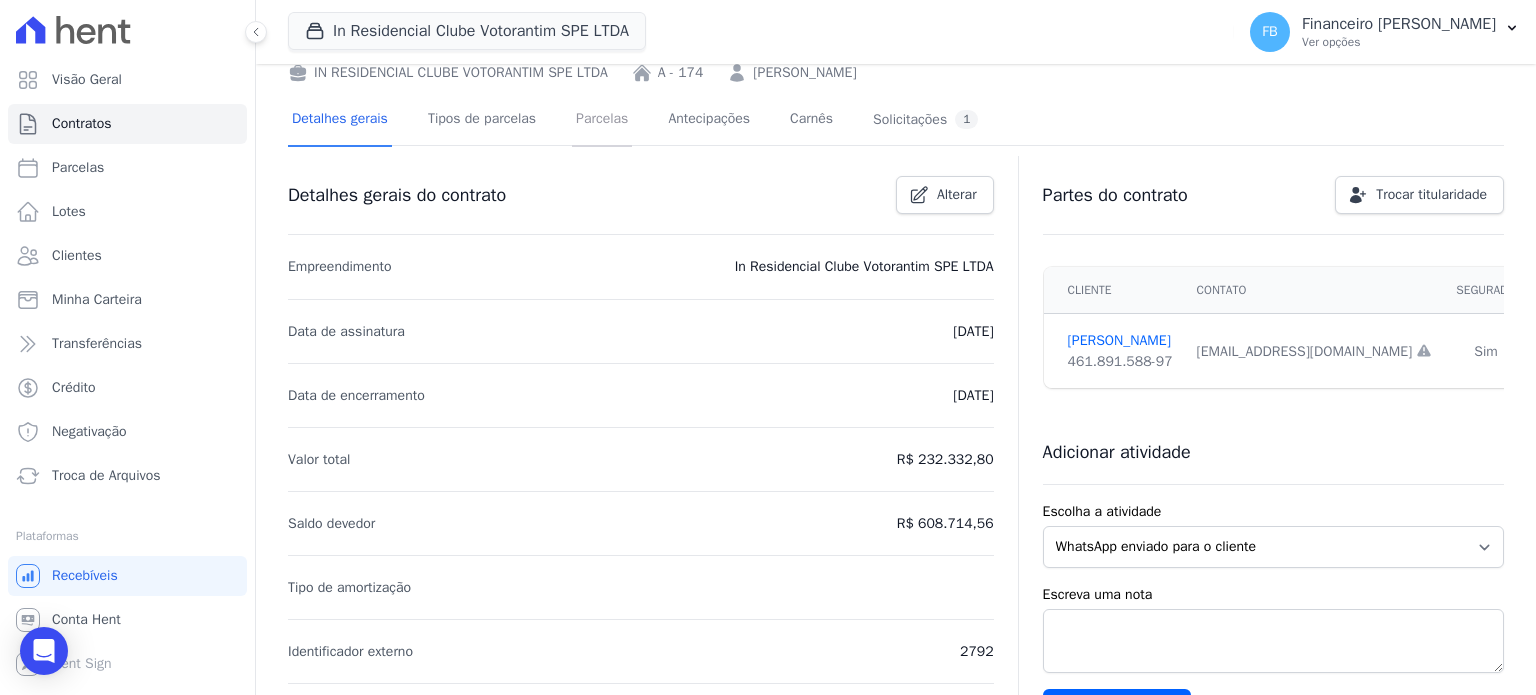 click on "Parcelas" at bounding box center (602, 120) 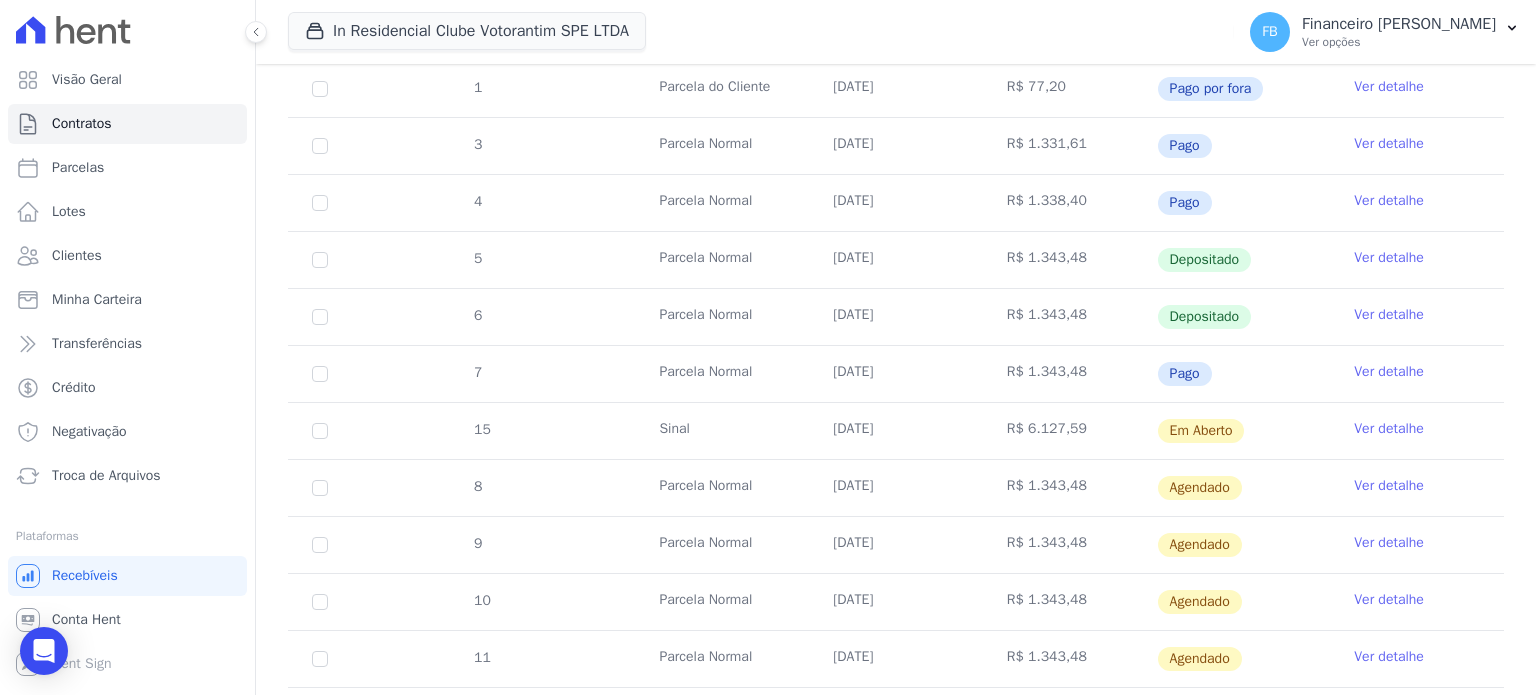 scroll, scrollTop: 600, scrollLeft: 0, axis: vertical 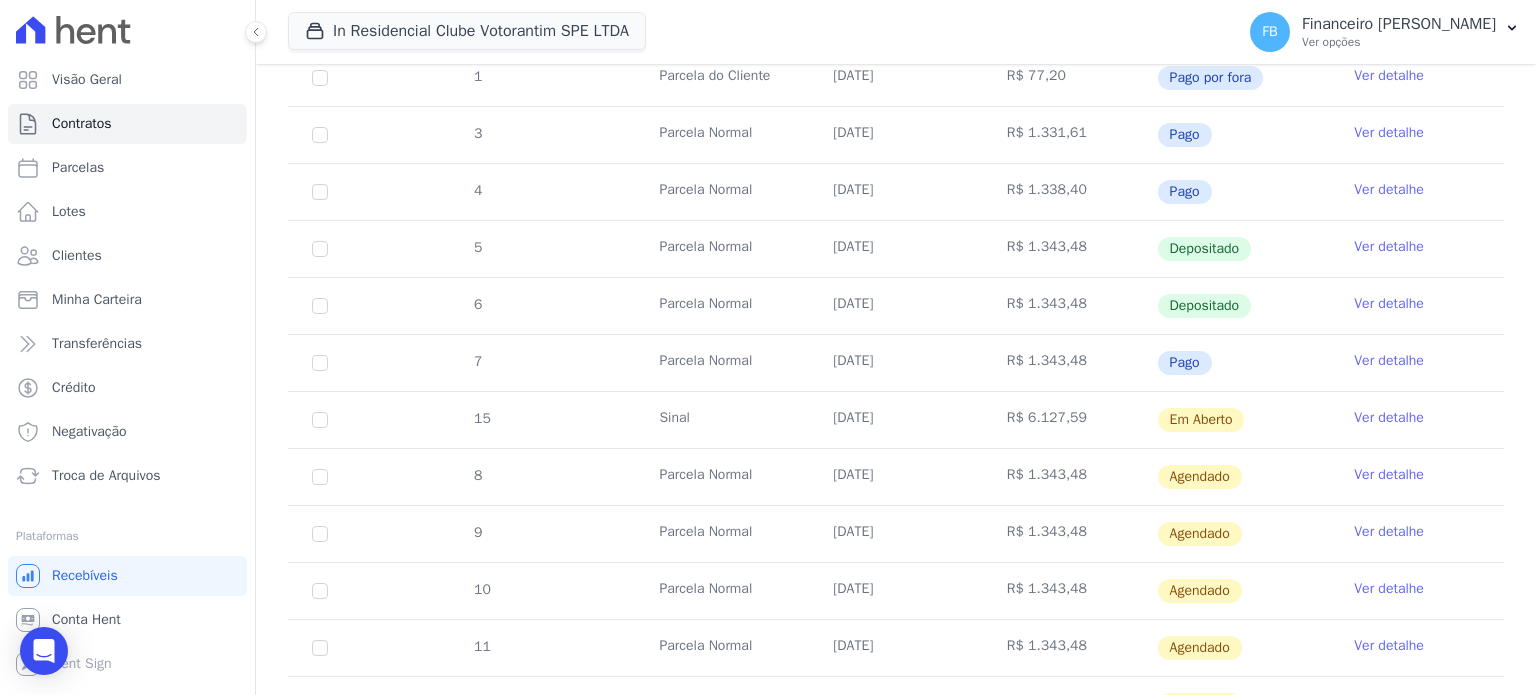 click on "Ver detalhe" at bounding box center [1389, 361] 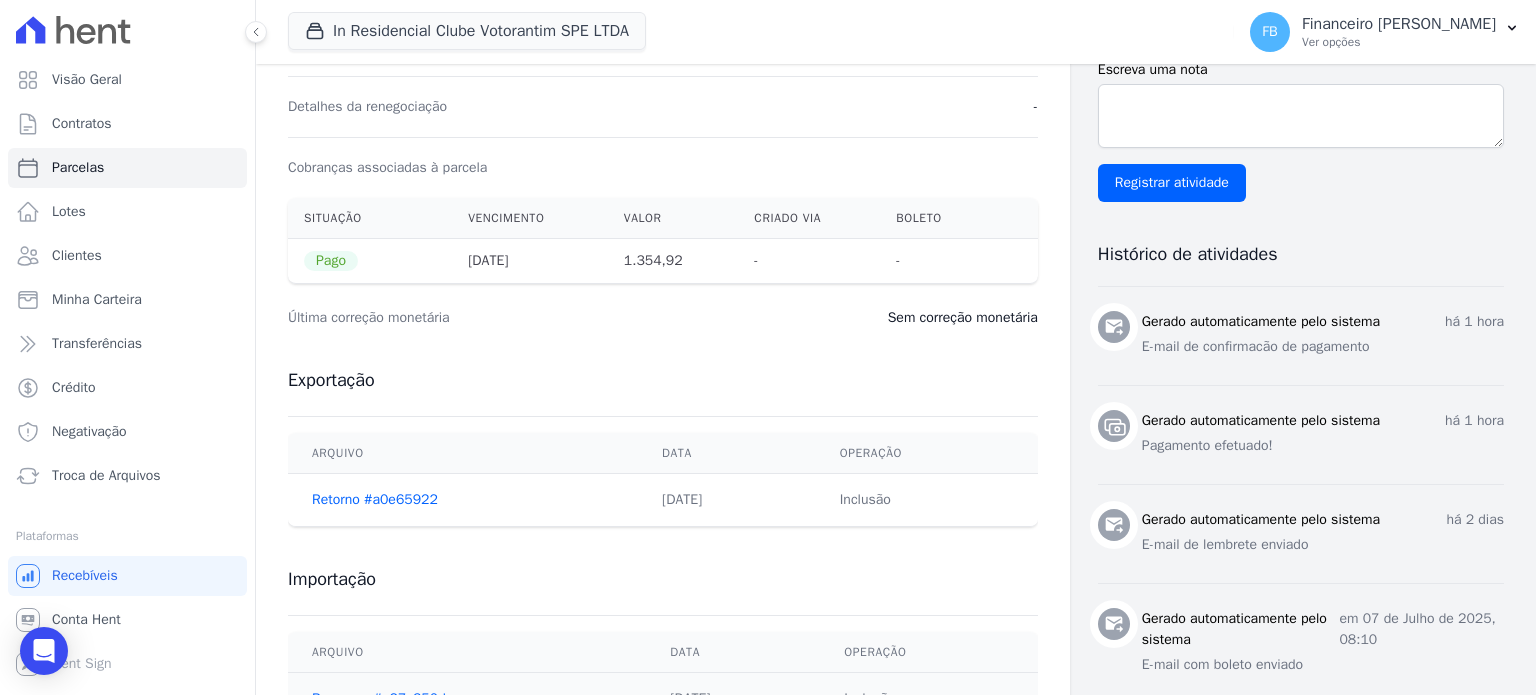 scroll, scrollTop: 600, scrollLeft: 0, axis: vertical 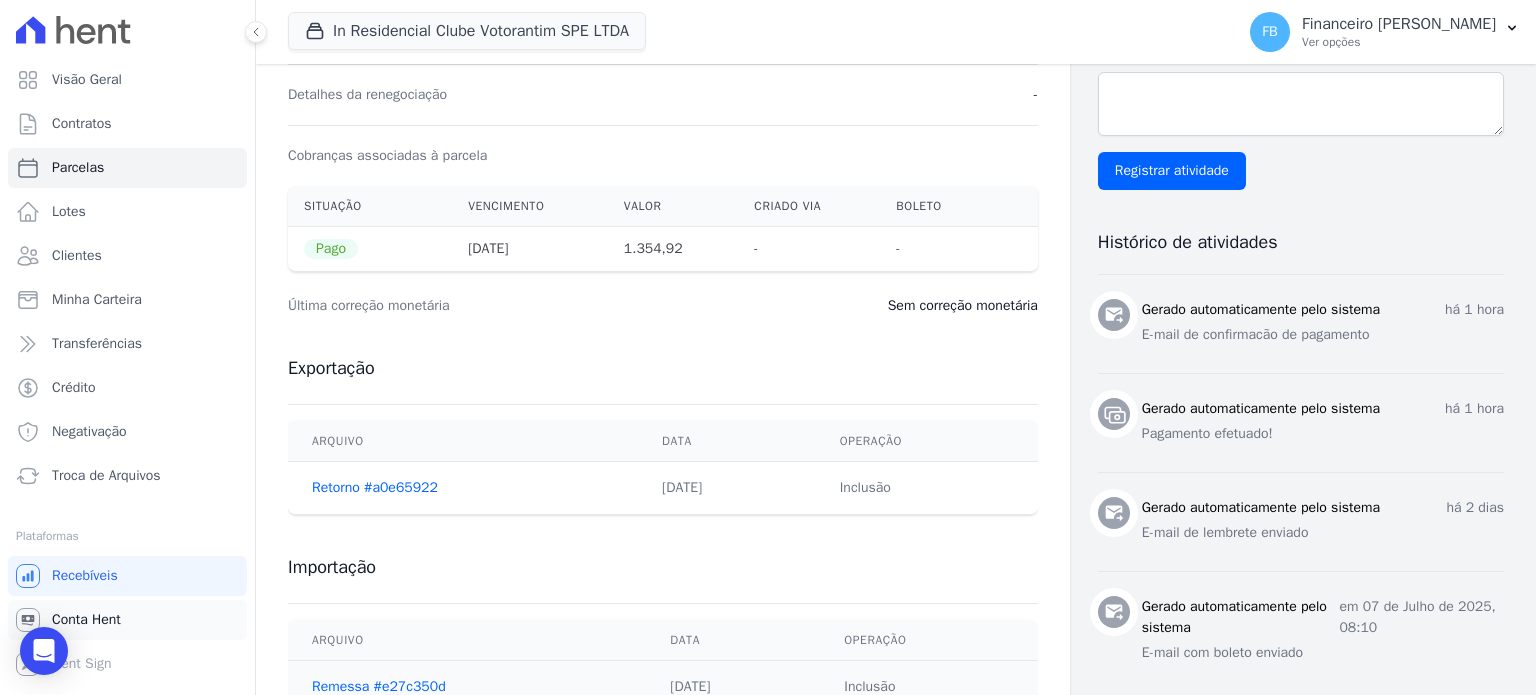 click on "Conta Hent" at bounding box center [86, 620] 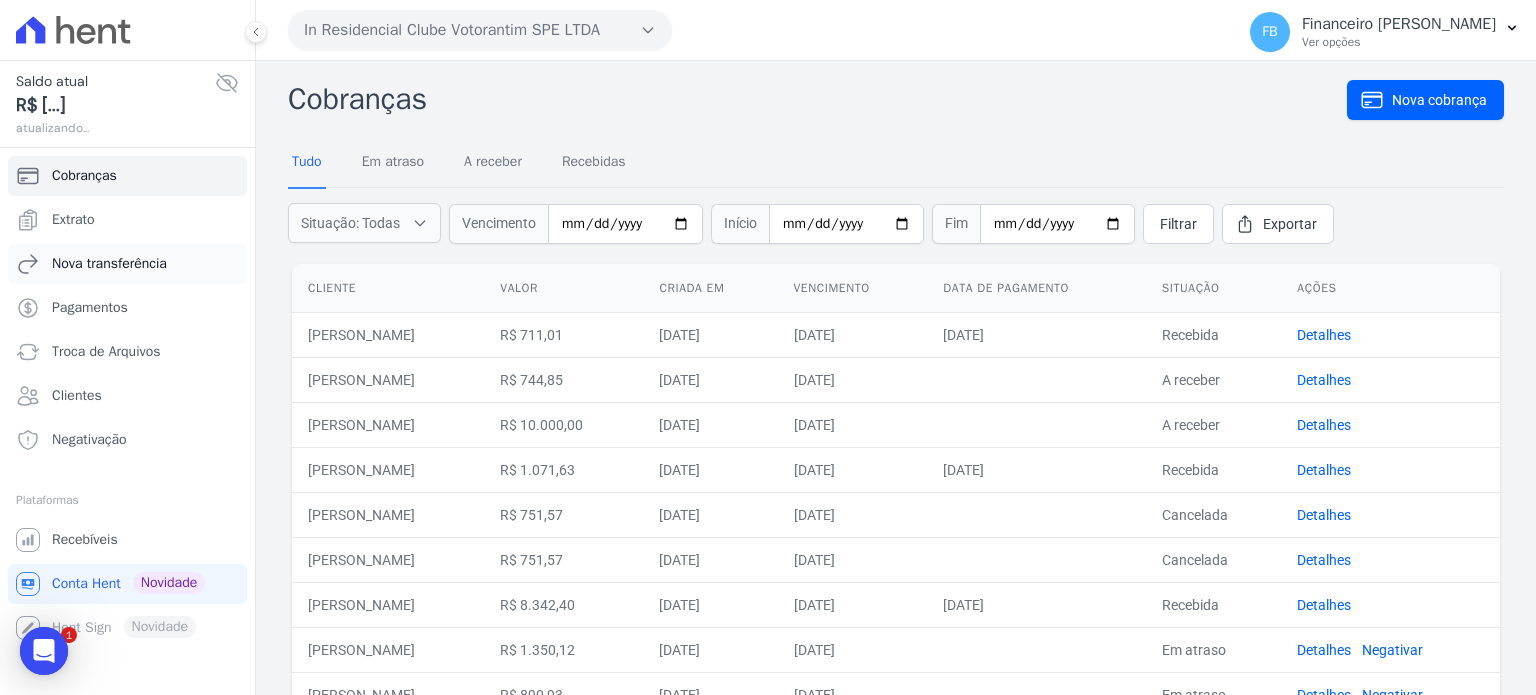 scroll, scrollTop: 0, scrollLeft: 0, axis: both 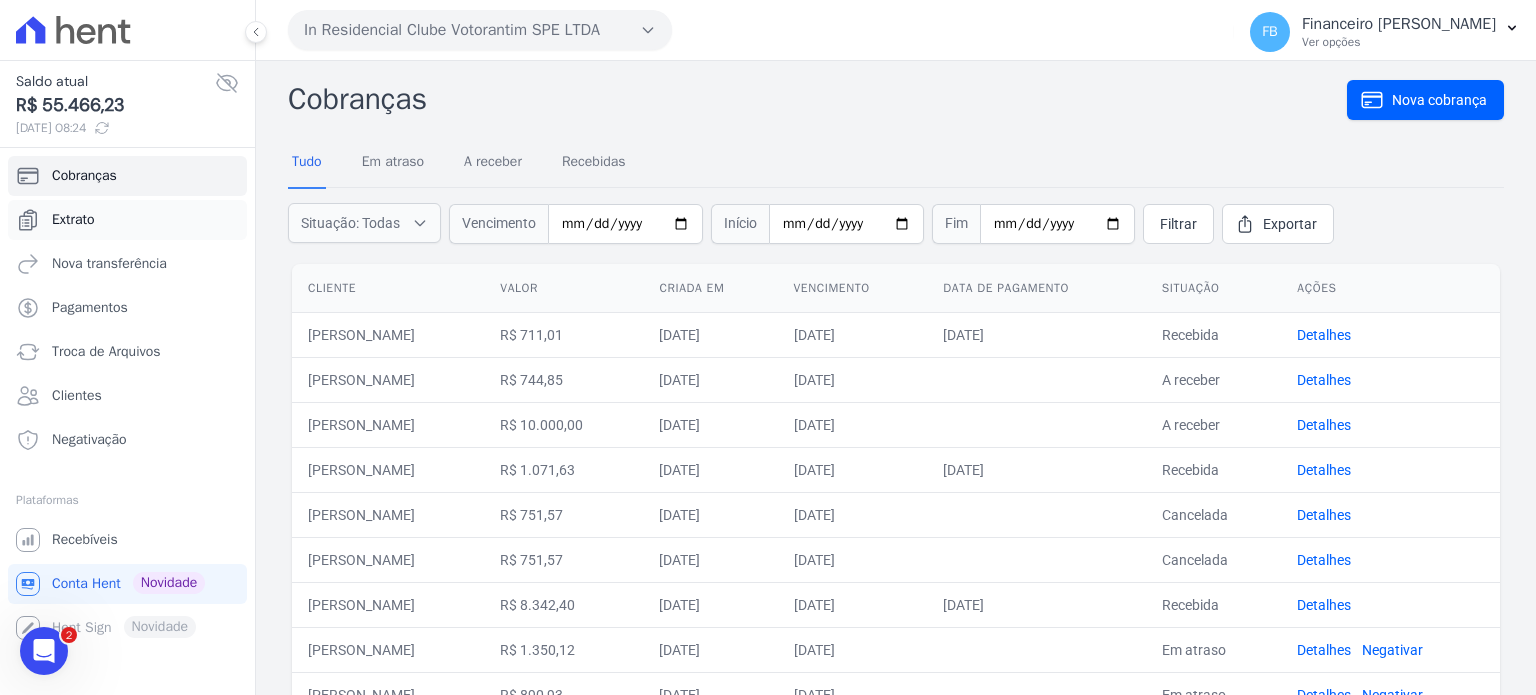 click on "Extrato" at bounding box center [127, 220] 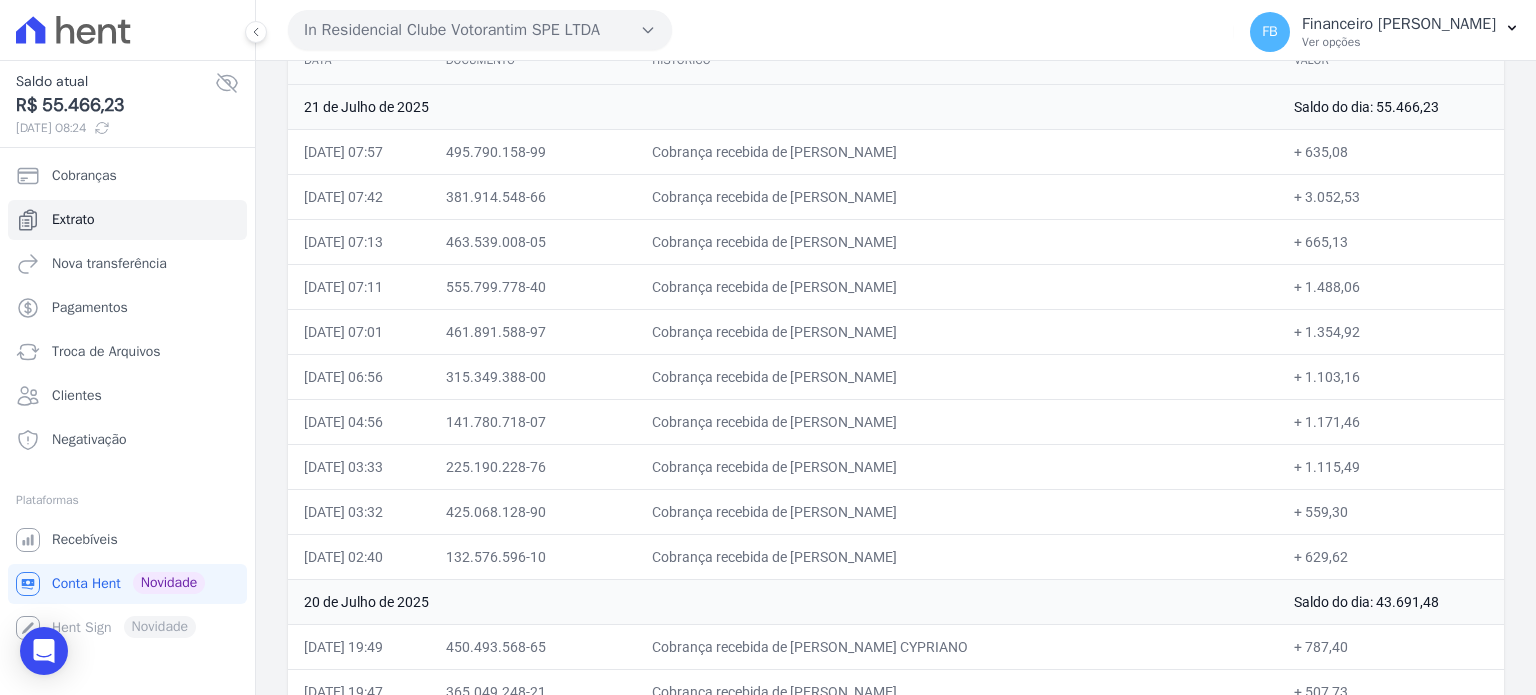 scroll, scrollTop: 200, scrollLeft: 0, axis: vertical 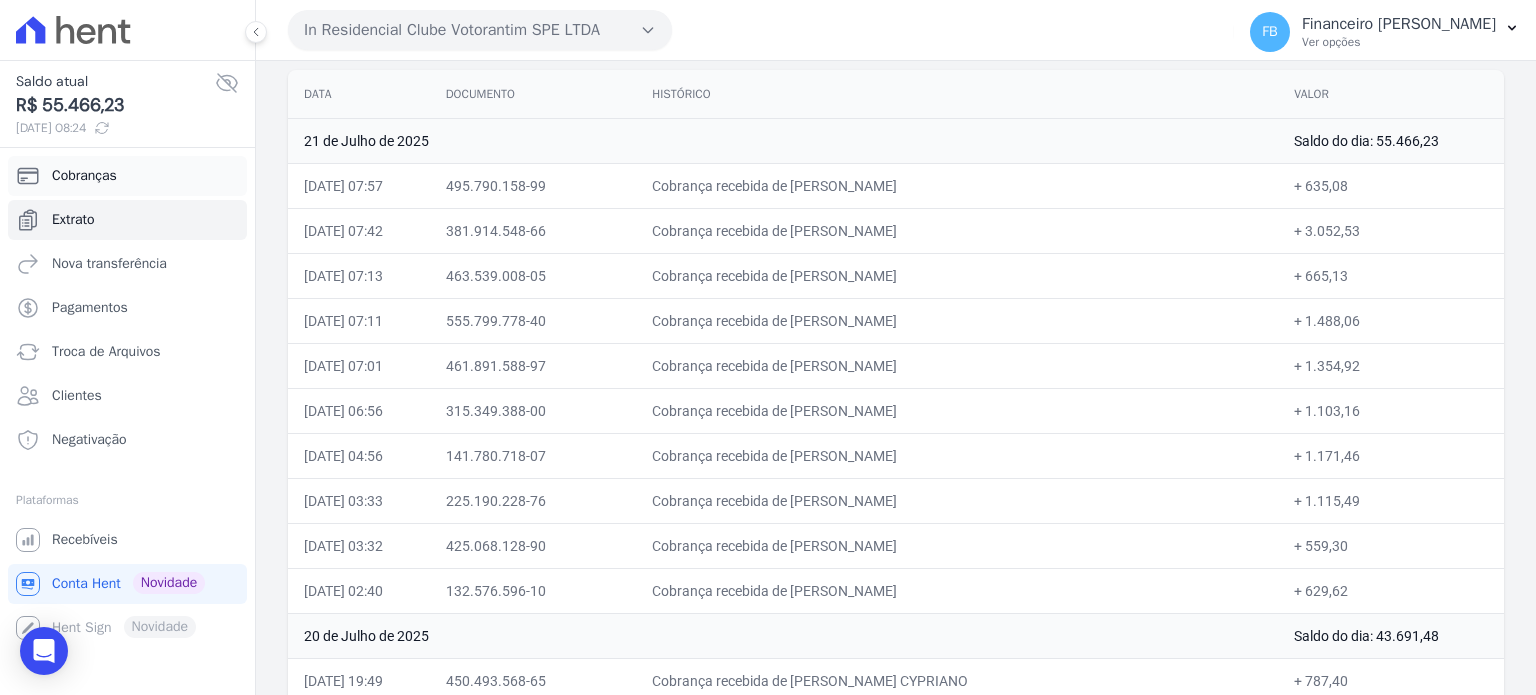 click on "Cobranças" at bounding box center [127, 176] 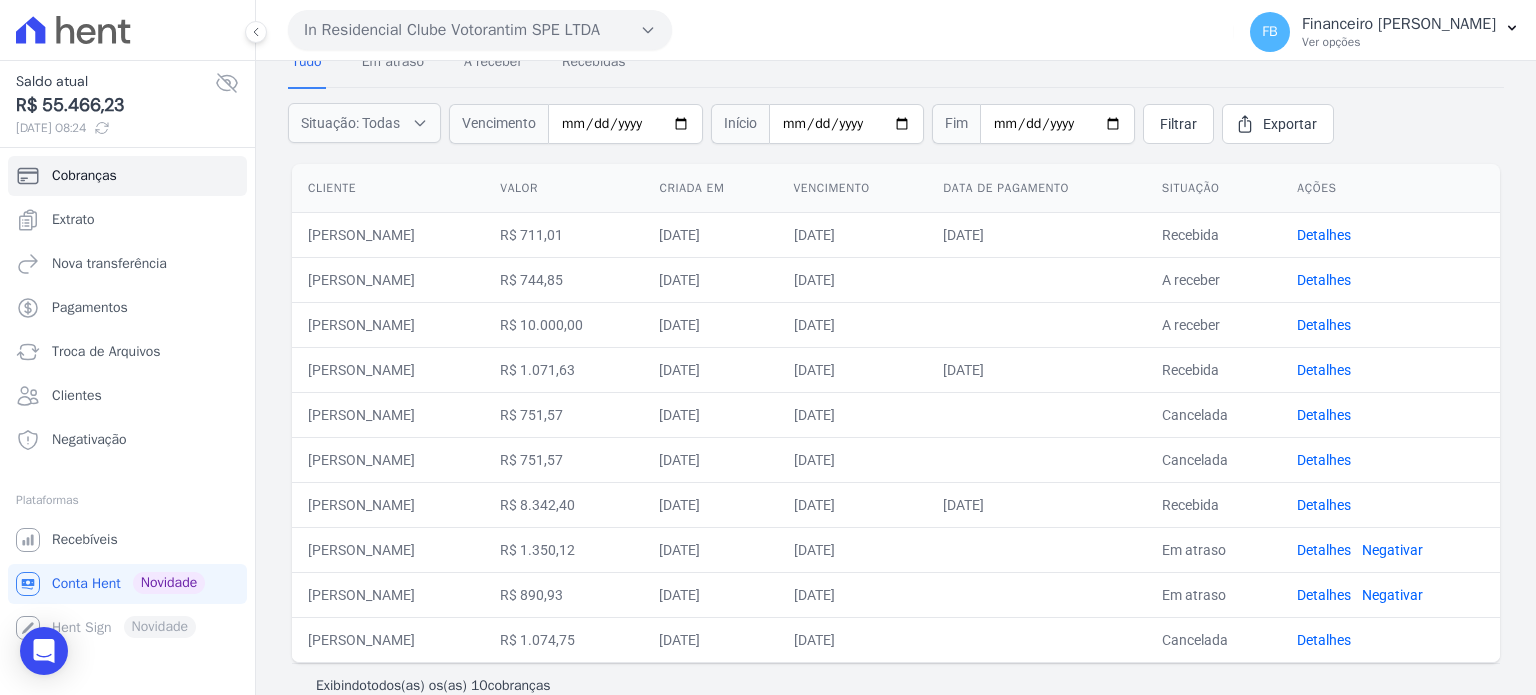 scroll, scrollTop: 128, scrollLeft: 0, axis: vertical 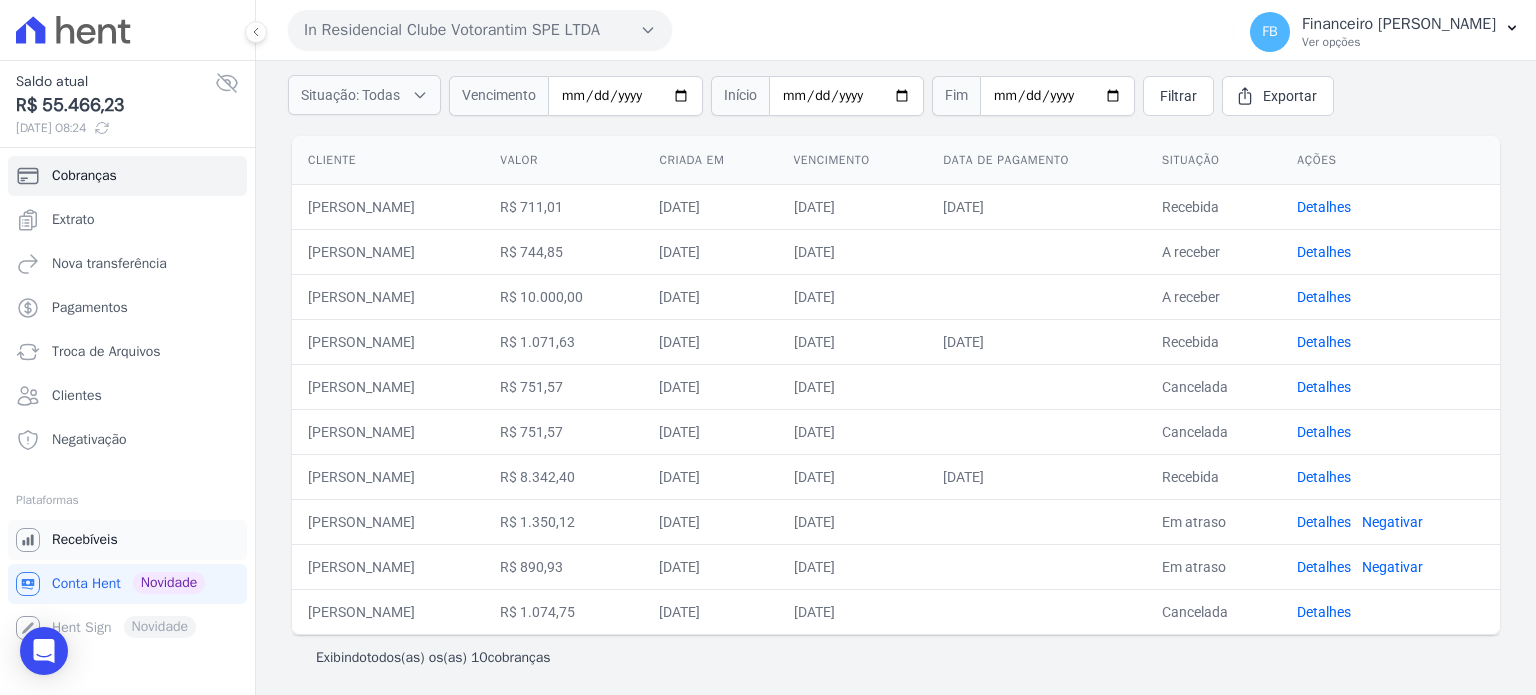 click on "Recebíveis" at bounding box center [85, 540] 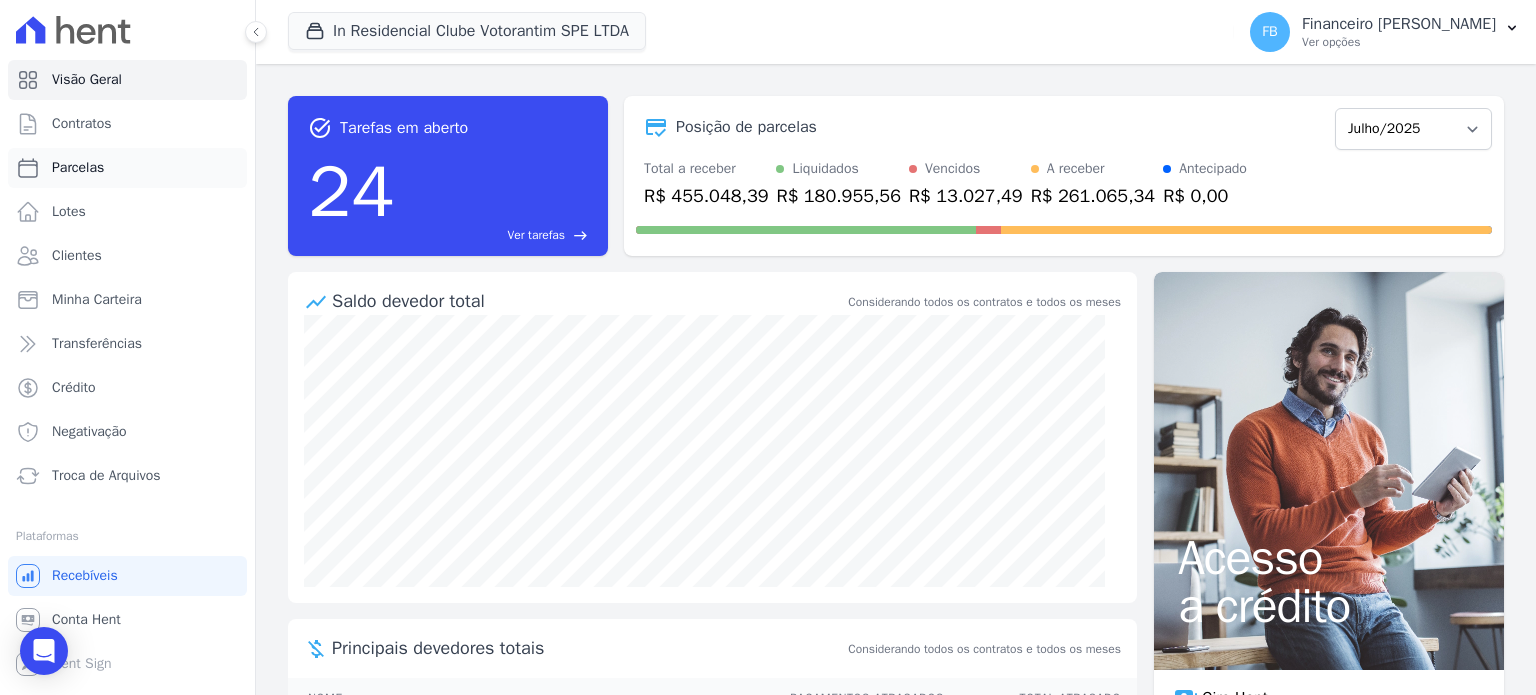 click on "Parcelas" at bounding box center (127, 168) 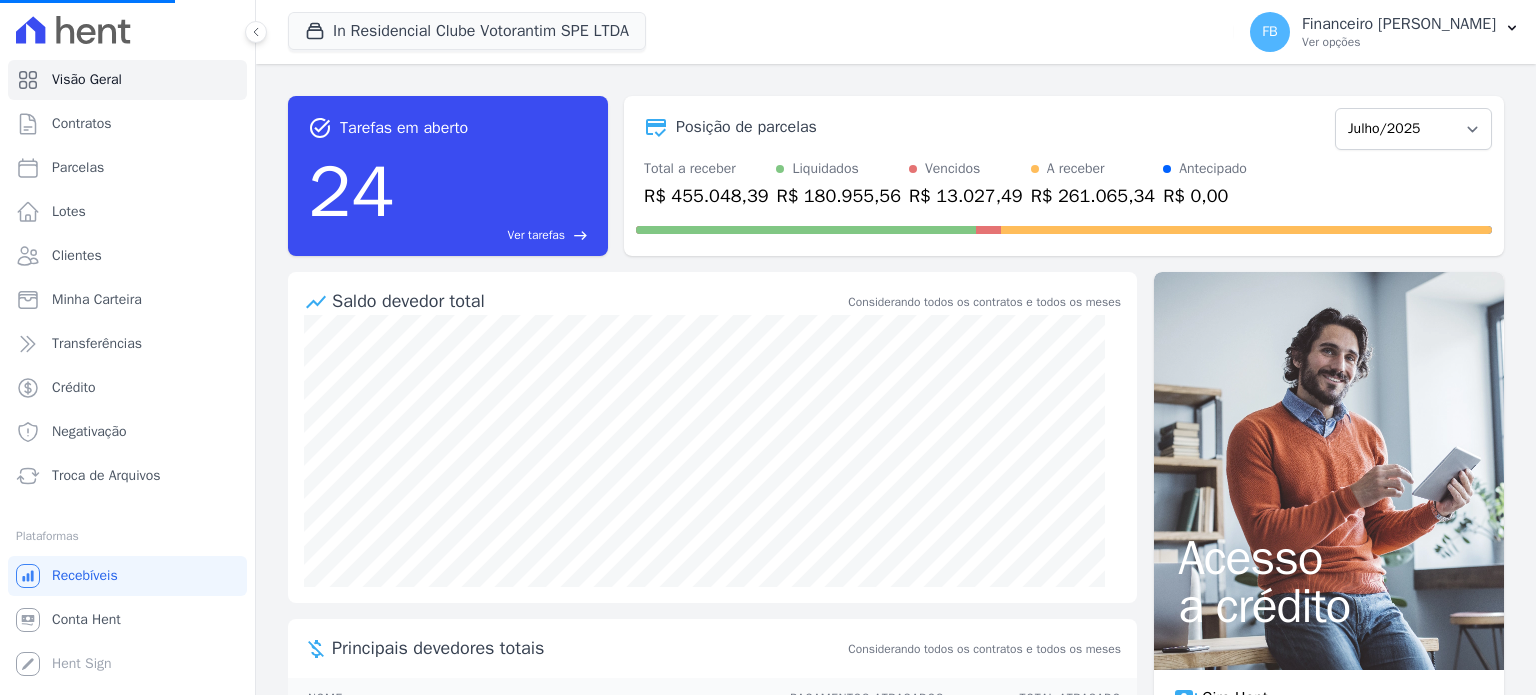 select 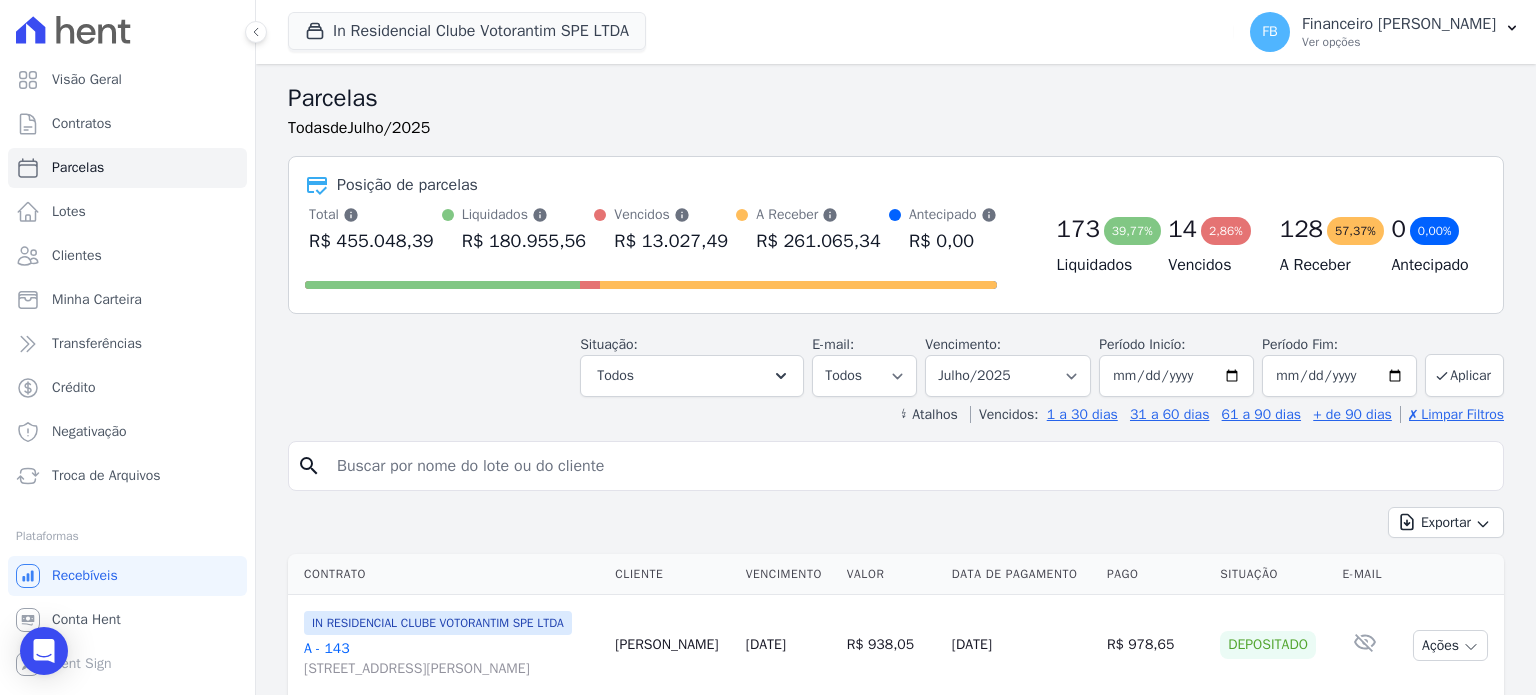 click at bounding box center [910, 466] 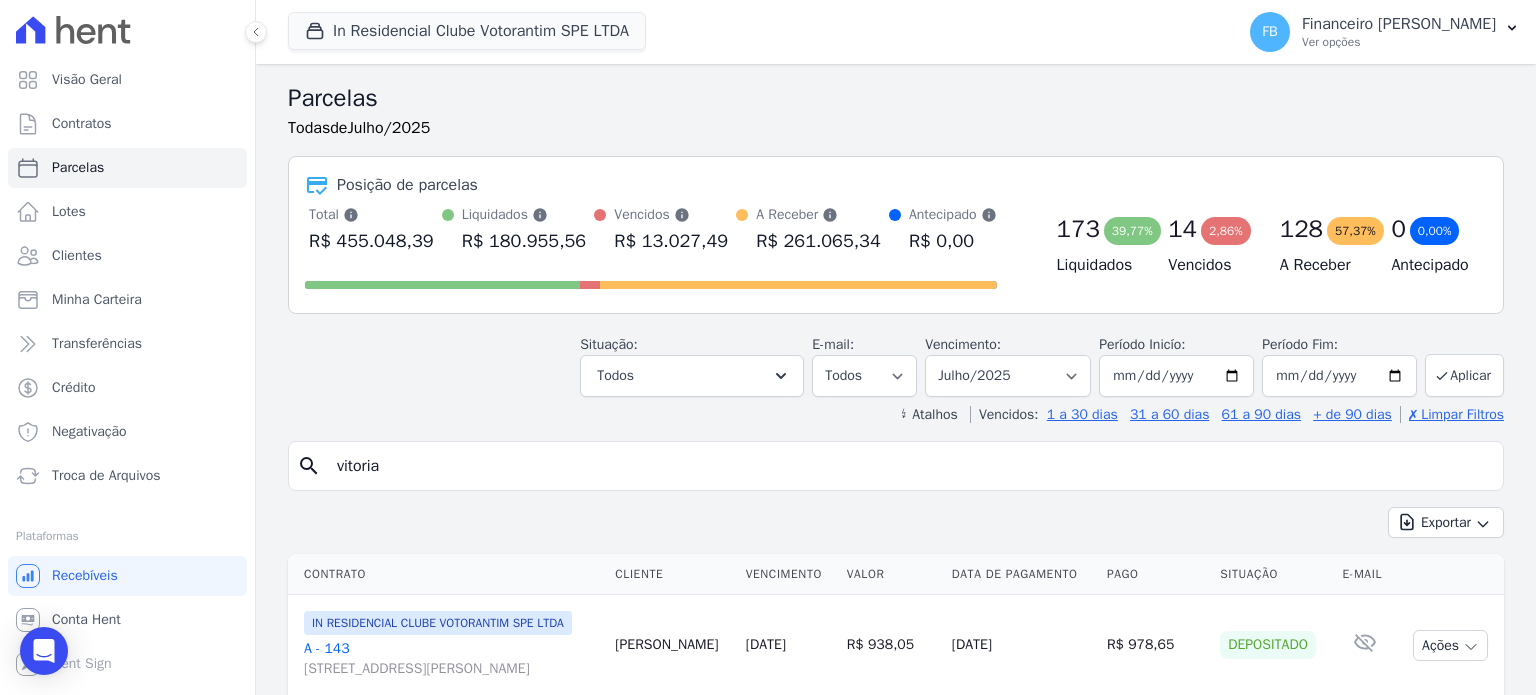 type on "vitoria" 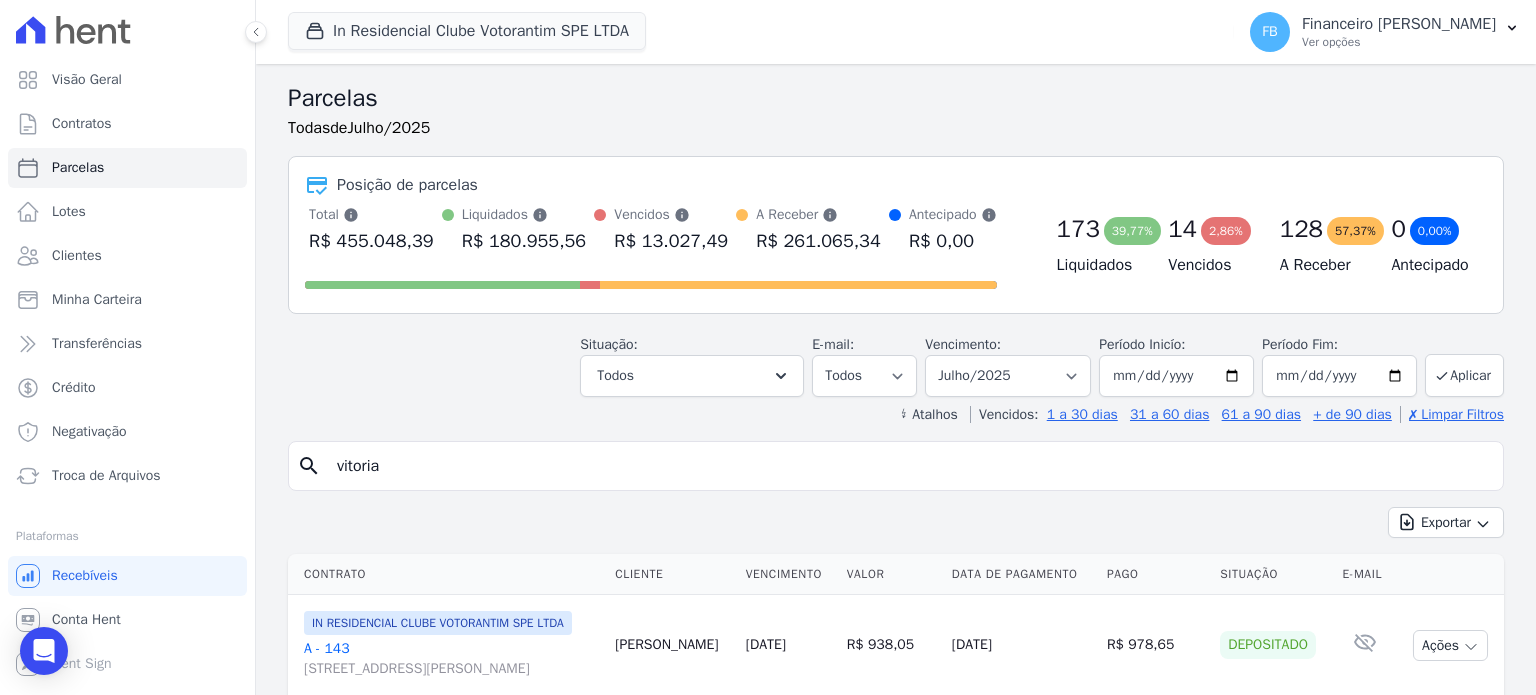 select 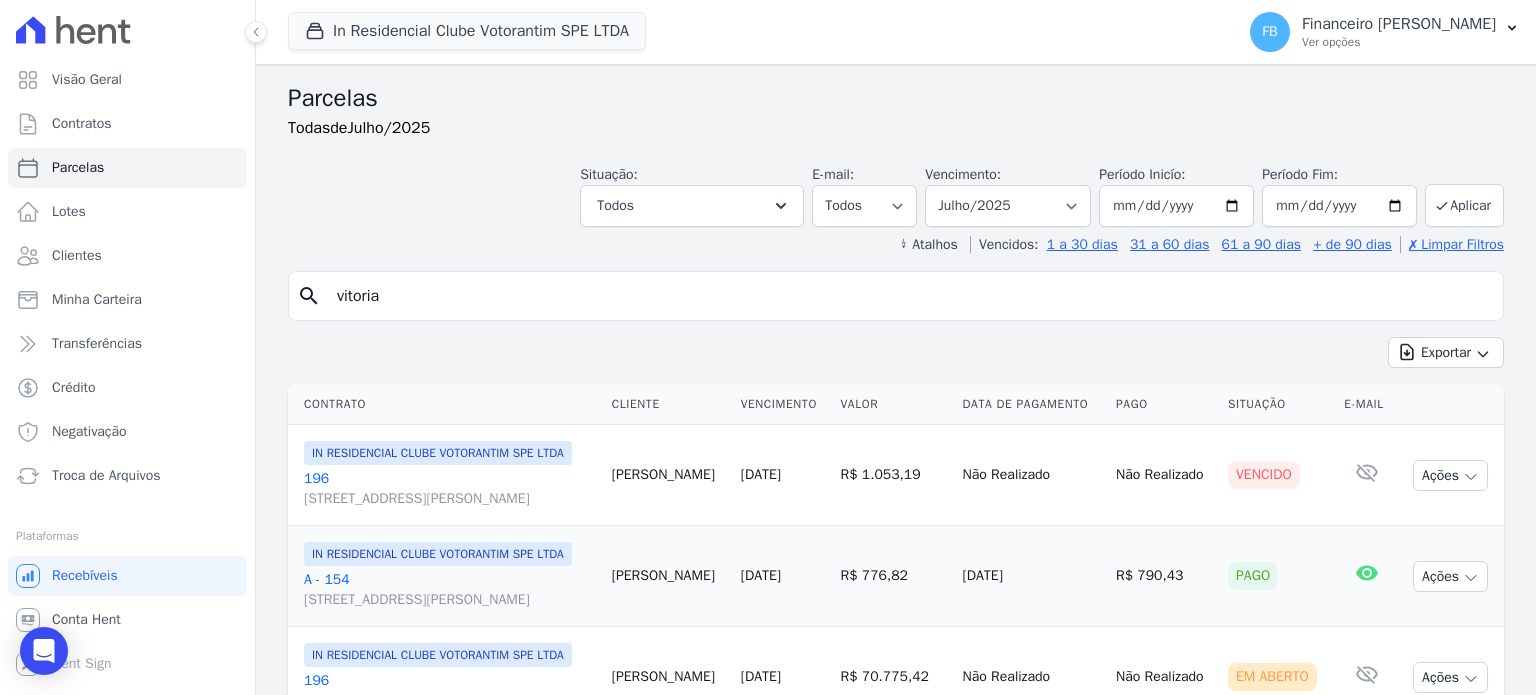 click on "A - 154
[STREET_ADDRESS][PERSON_NAME]" at bounding box center [450, 590] 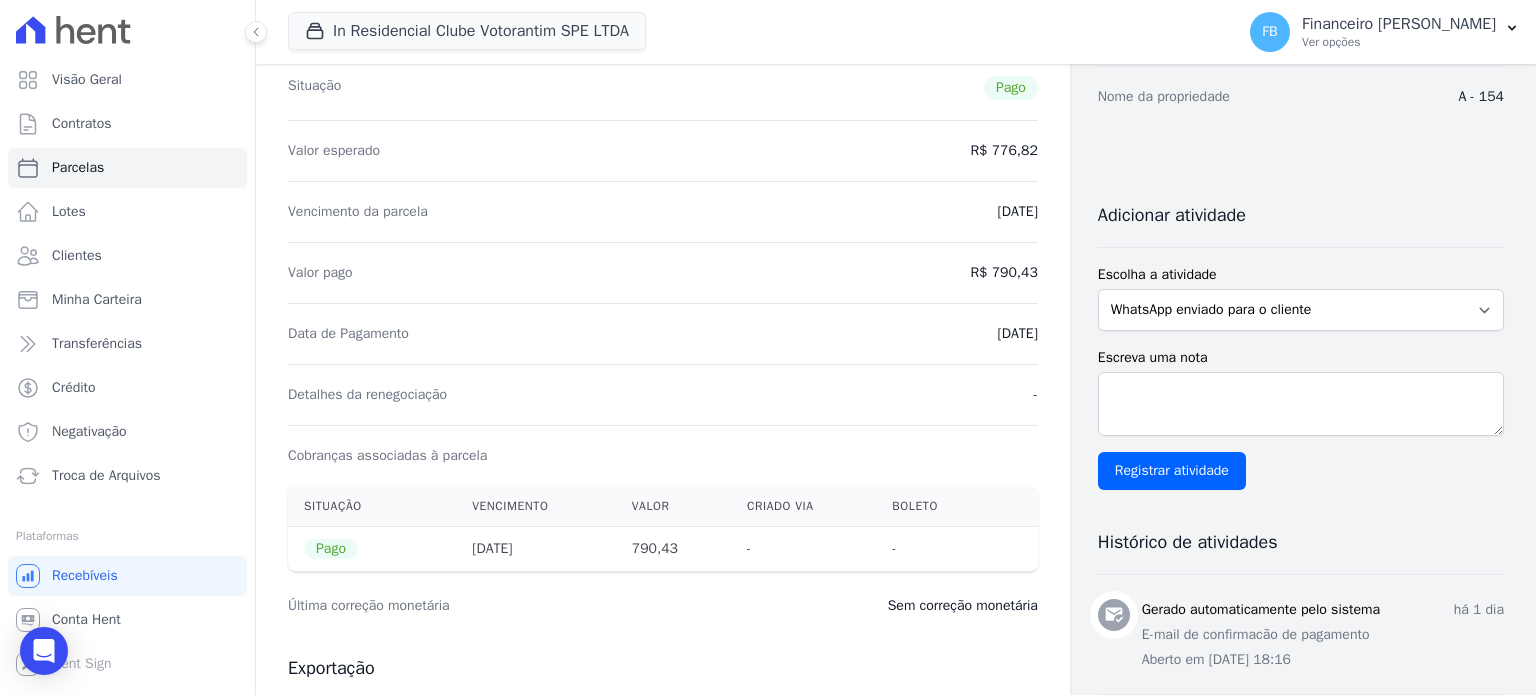 scroll, scrollTop: 400, scrollLeft: 0, axis: vertical 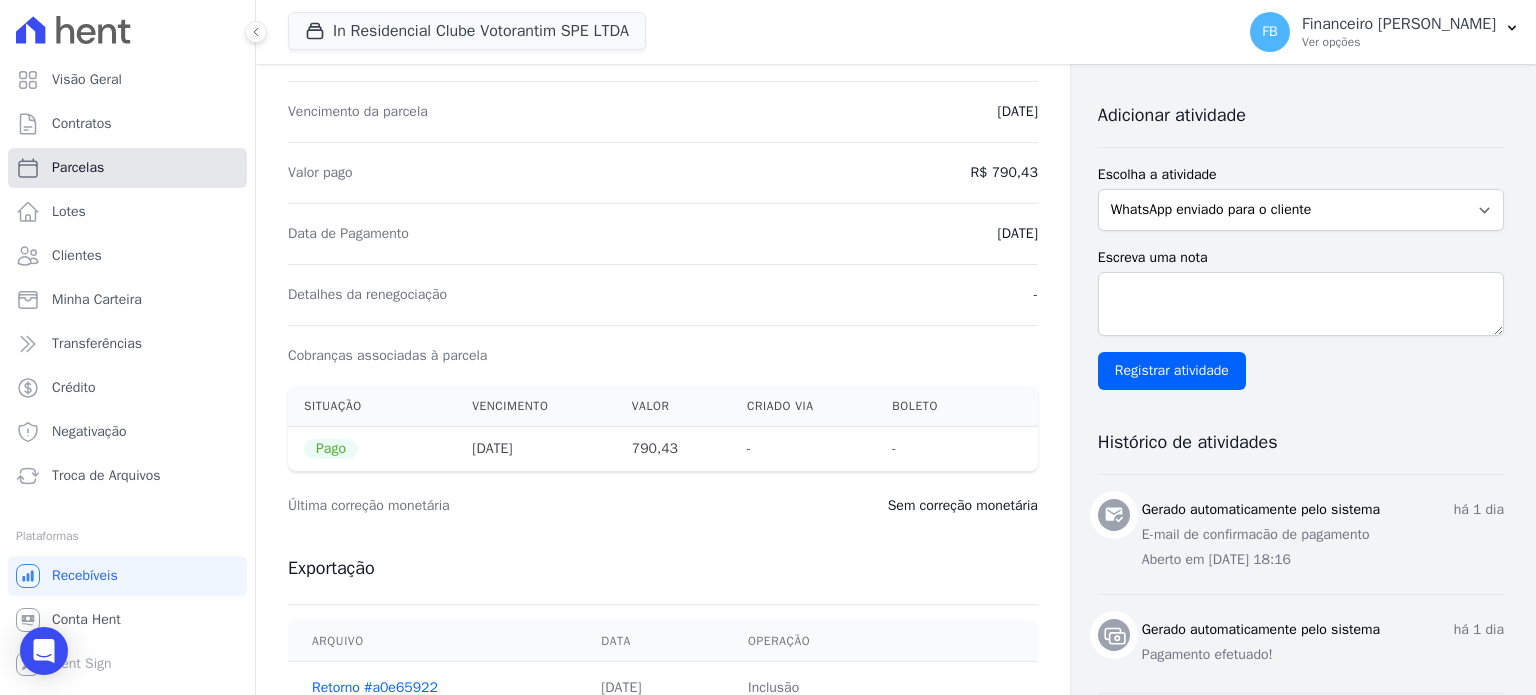 click on "Parcelas" at bounding box center [127, 168] 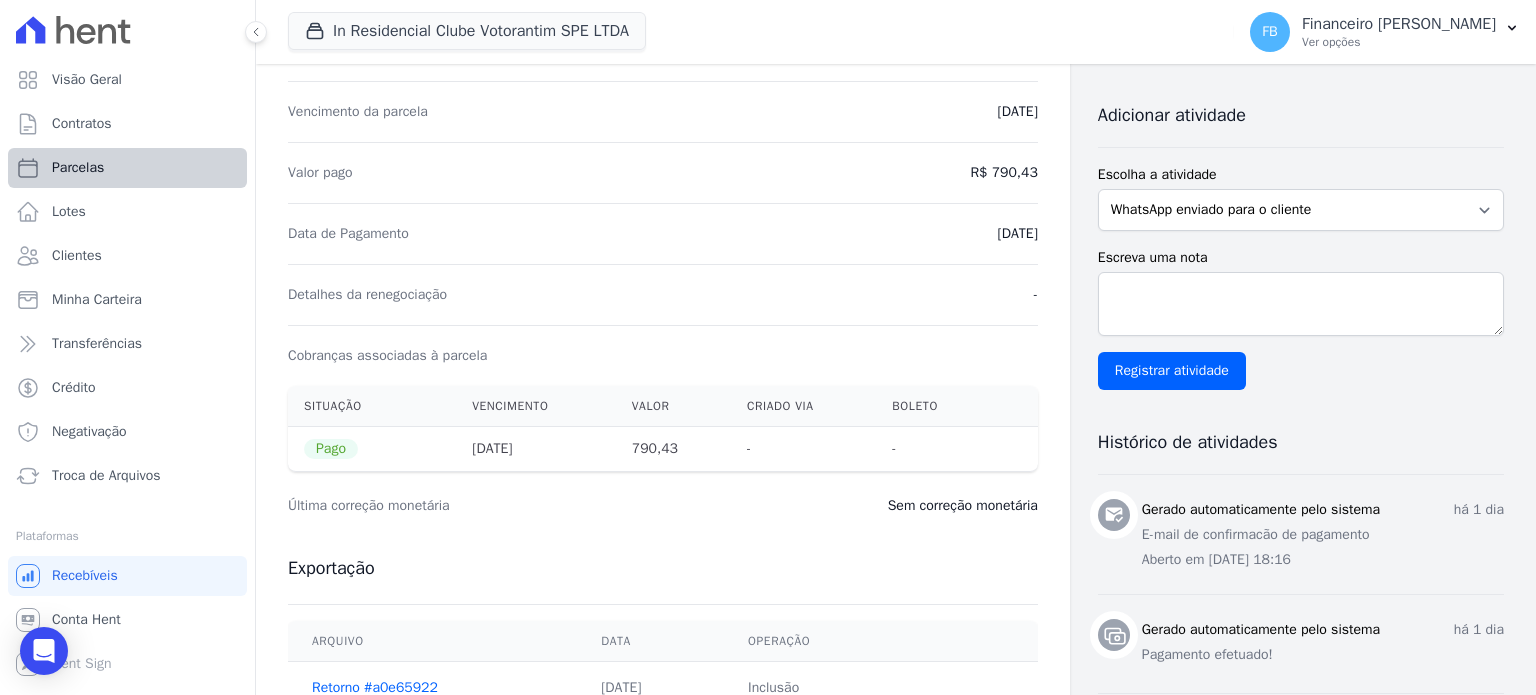 select 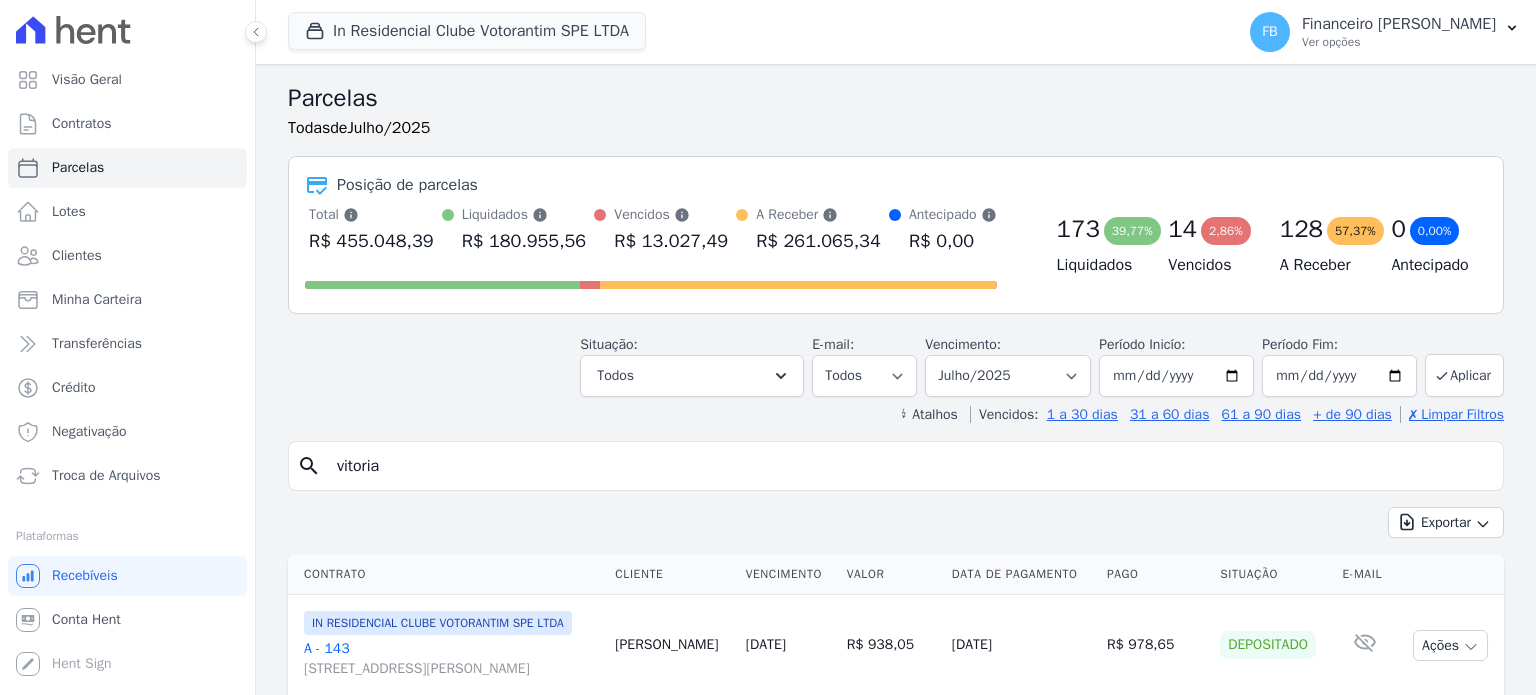 select 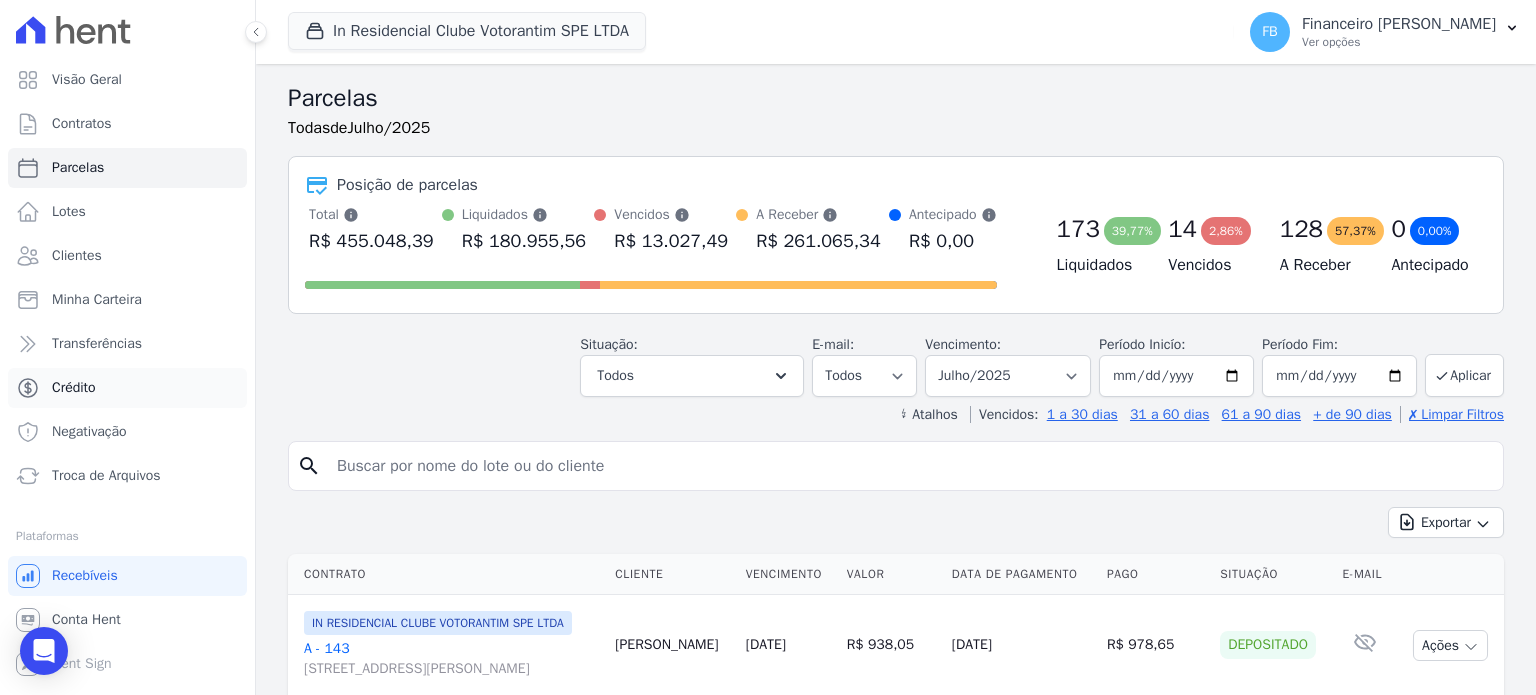 click on "Visão Geral
Contratos
[GEOGRAPHIC_DATA]
Lotes
Clientes
Minha Carteira
Transferências
Crédito
Negativação" at bounding box center [768, 347] 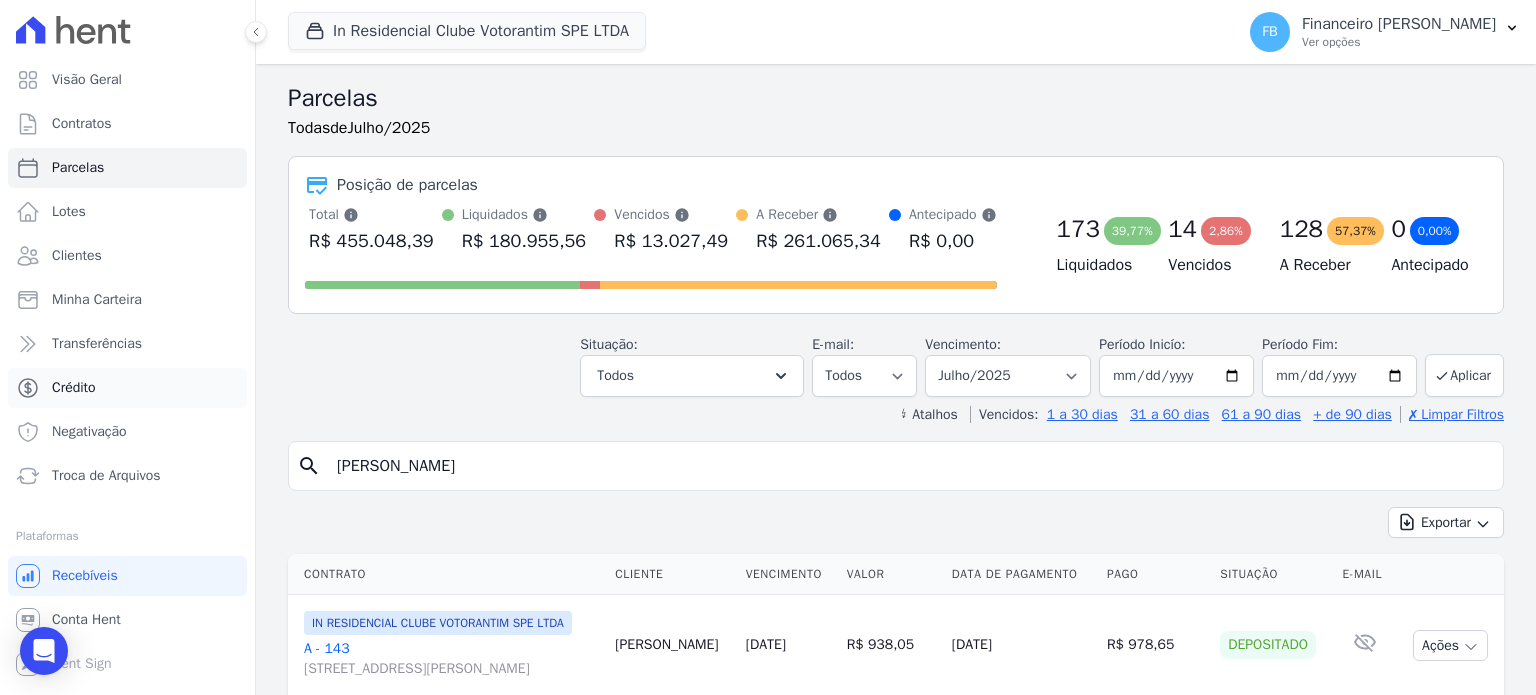 type on "[PERSON_NAME]" 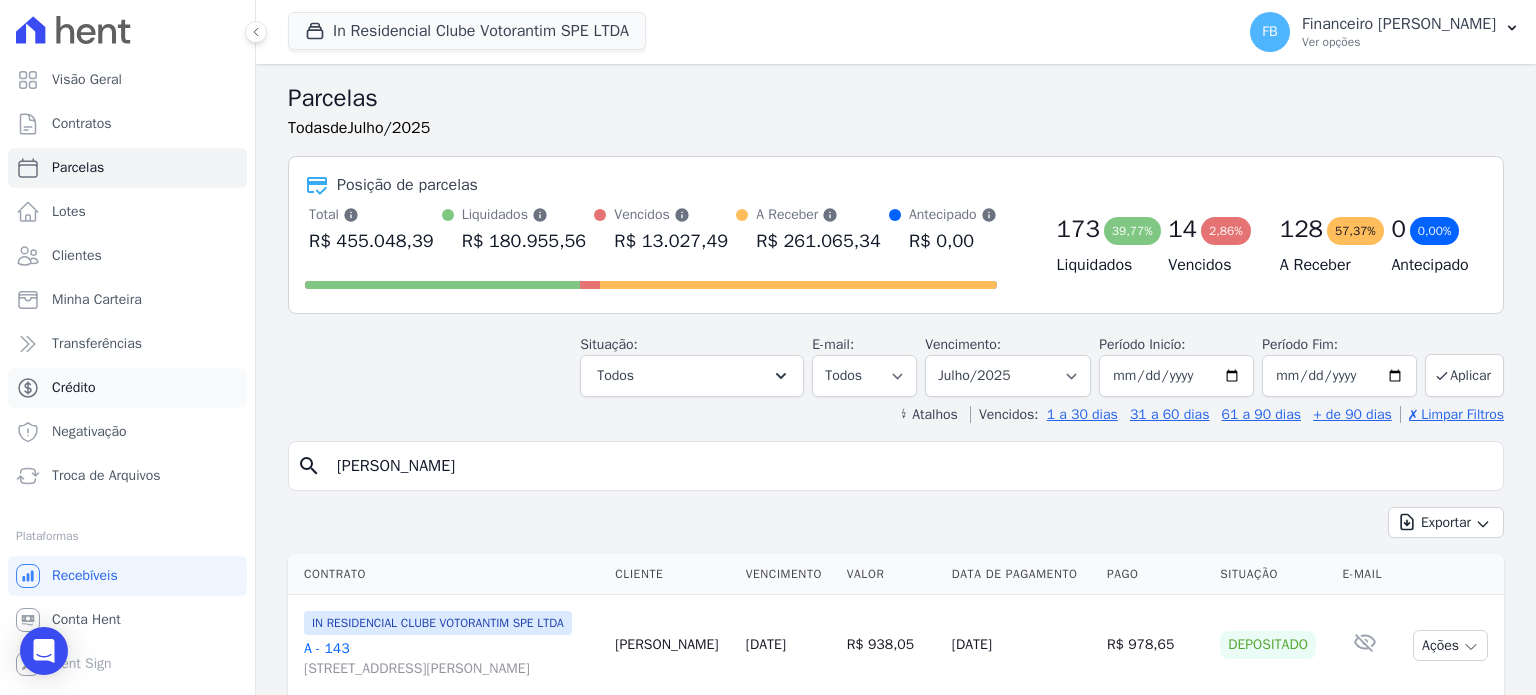 select 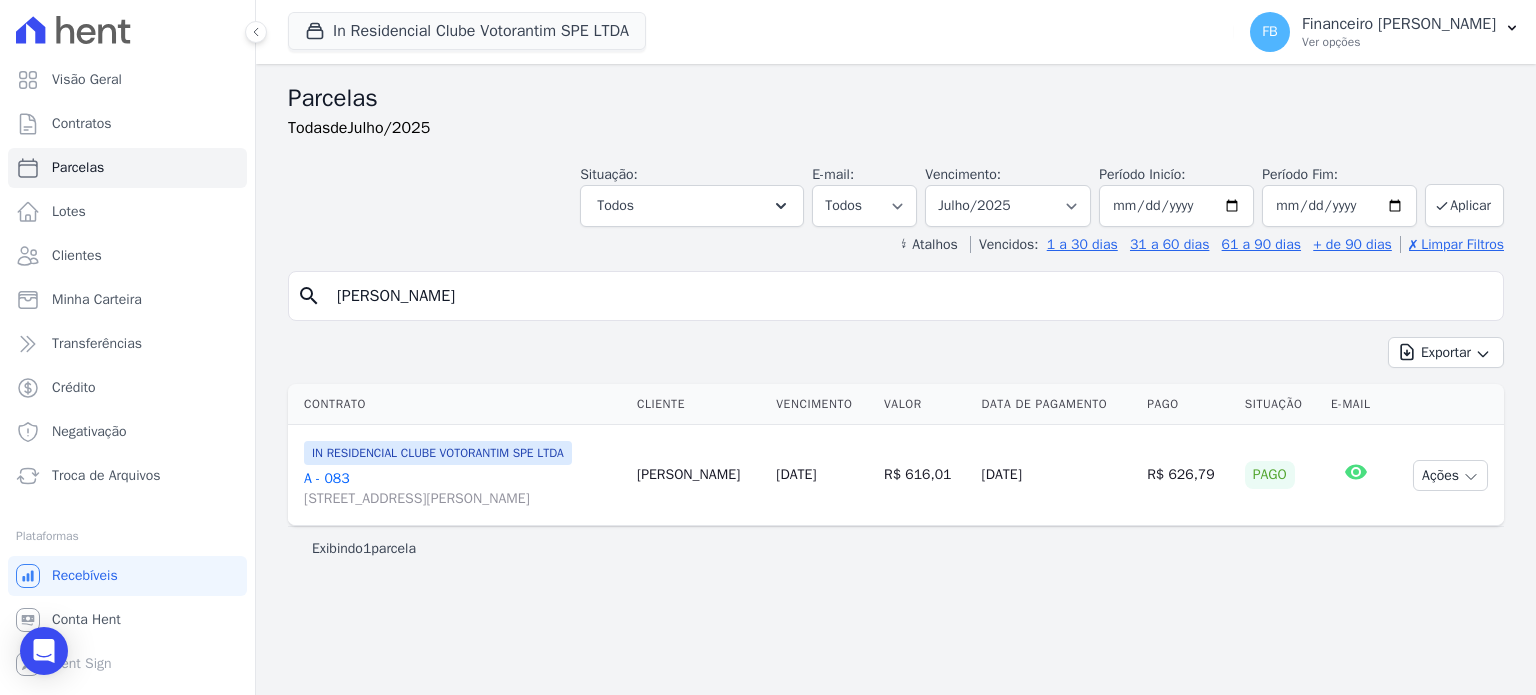 click on "A - 083
[STREET_ADDRESS][PERSON_NAME]" at bounding box center (462, 489) 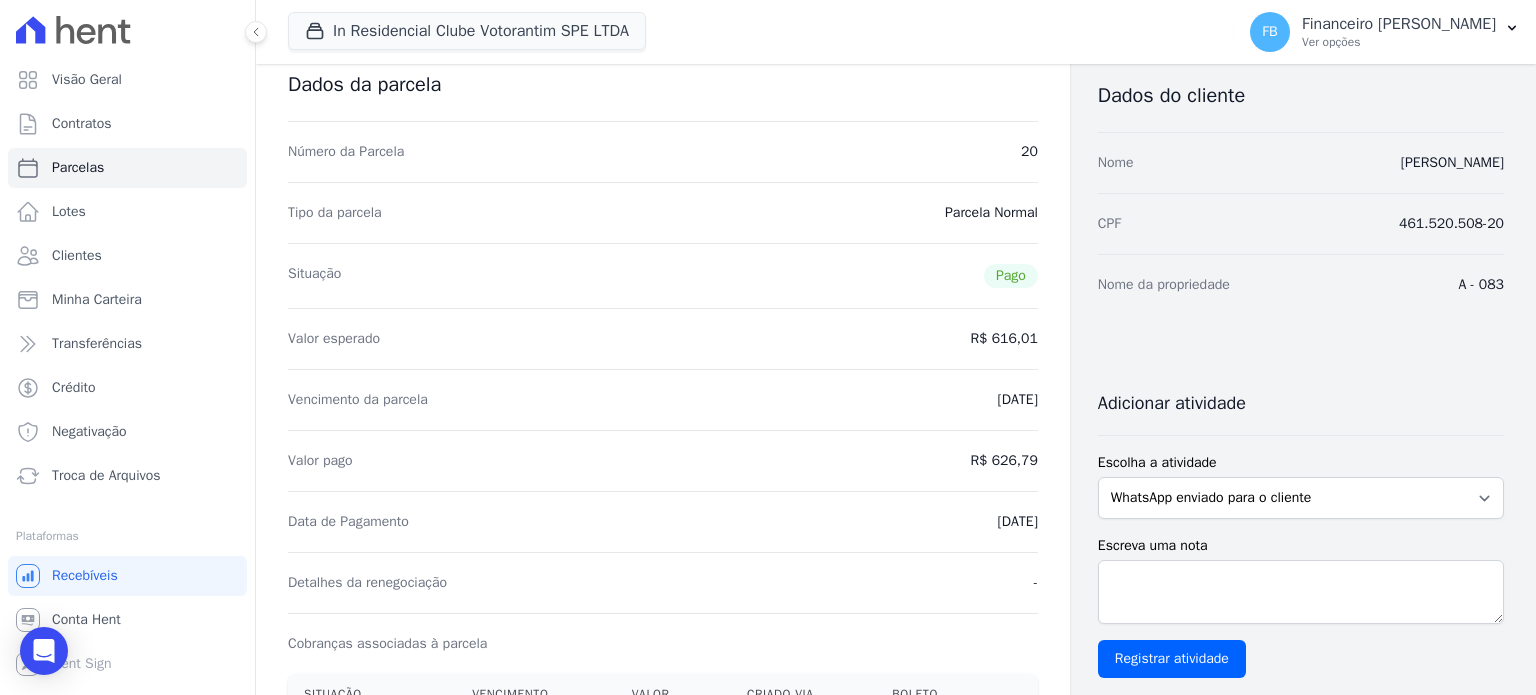 scroll, scrollTop: 0, scrollLeft: 0, axis: both 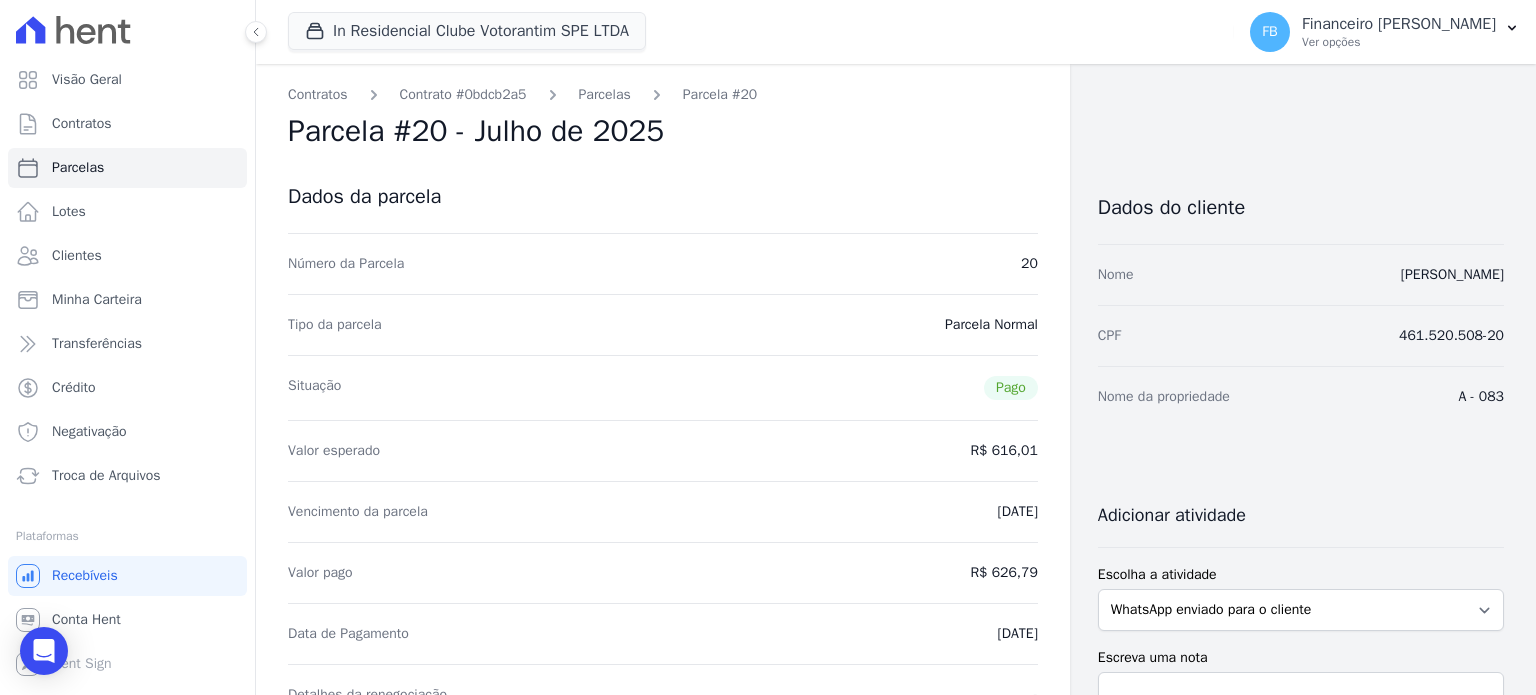 select 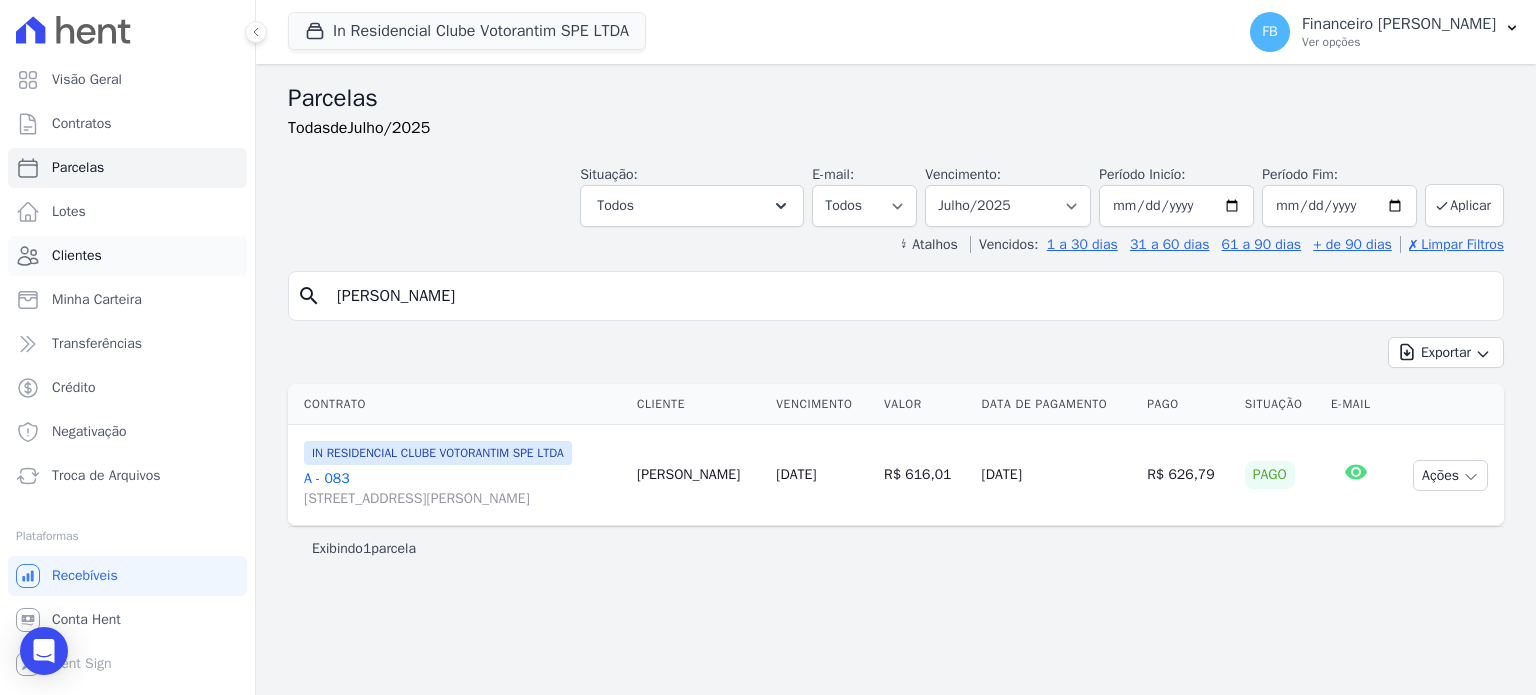 drag, startPoint x: 450, startPoint y: 299, endPoint x: 238, endPoint y: 247, distance: 218.28423 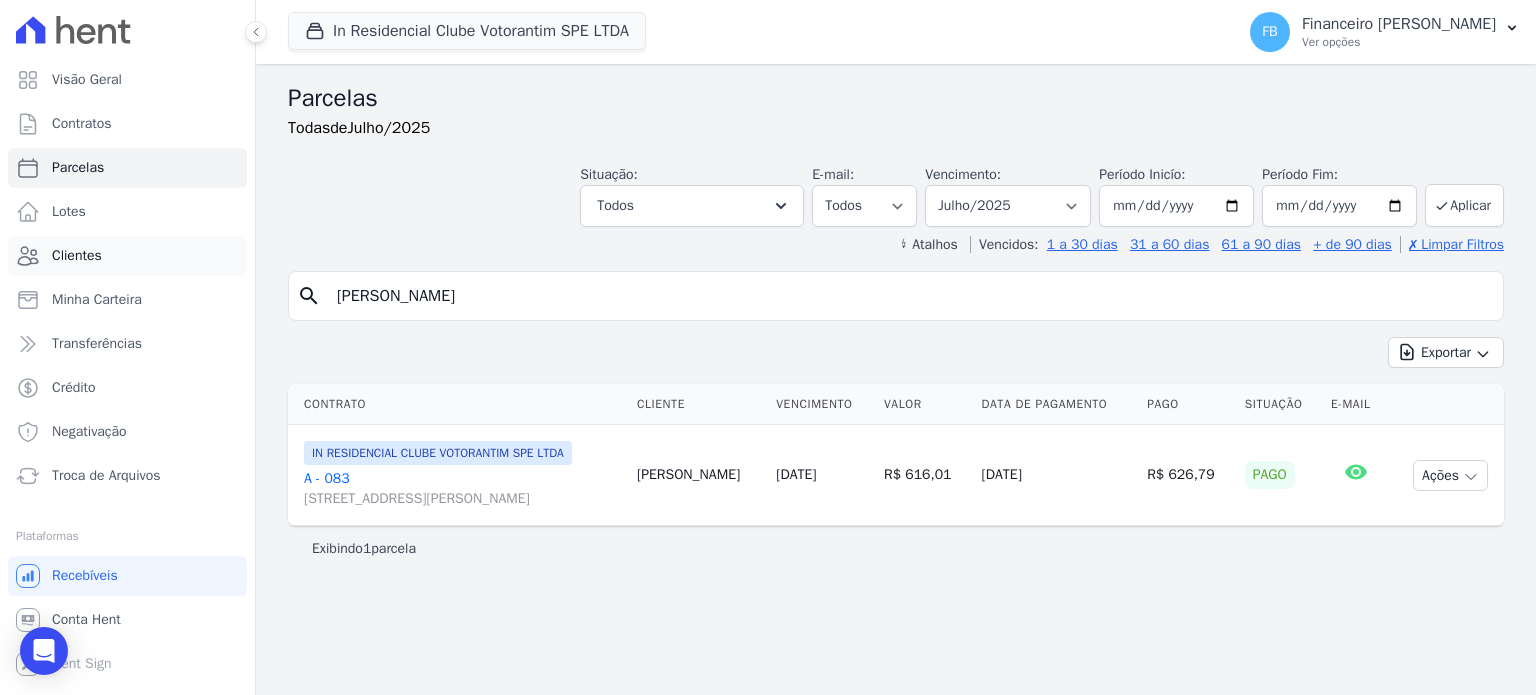 click on "Visão Geral
Contratos
[GEOGRAPHIC_DATA]
Lotes
Clientes
Minha Carteira
Transferências
Crédito
Negativação" at bounding box center [768, 347] 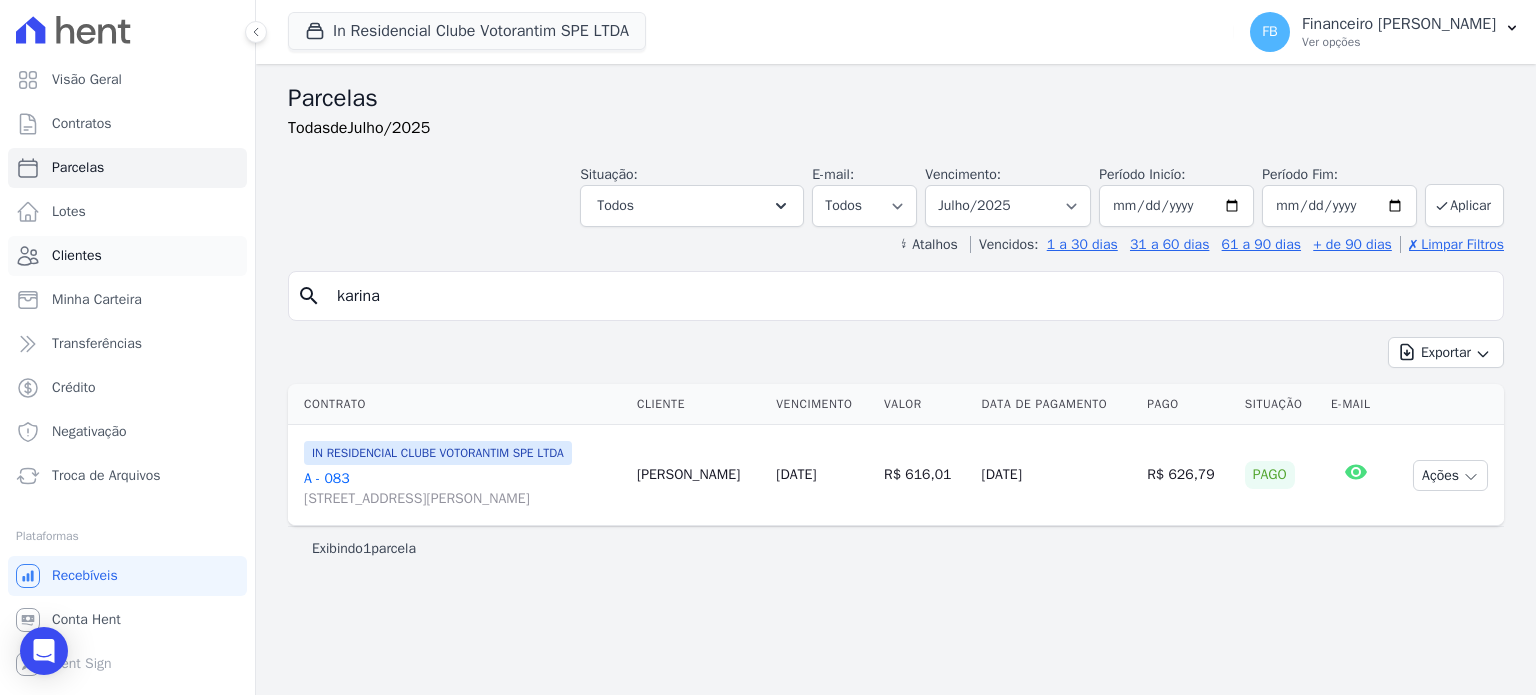type on "karina" 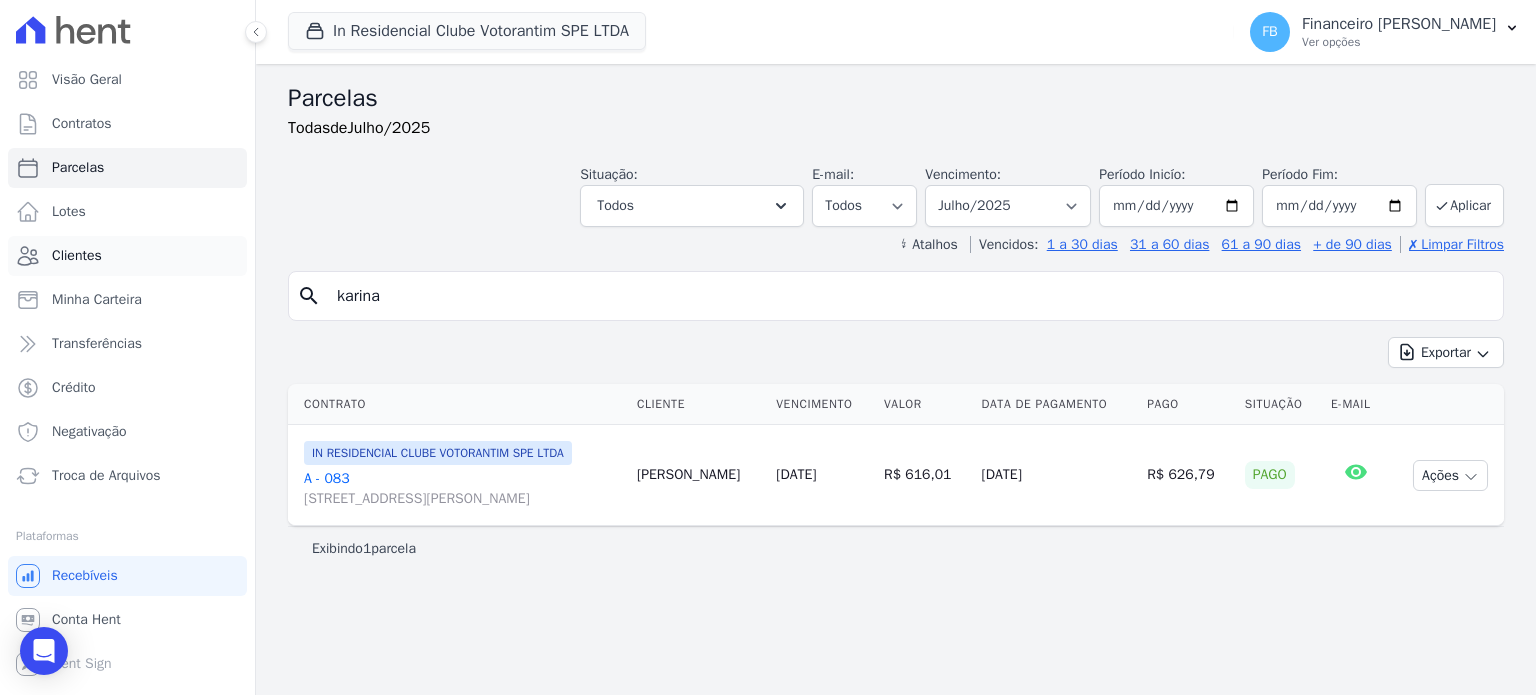 select 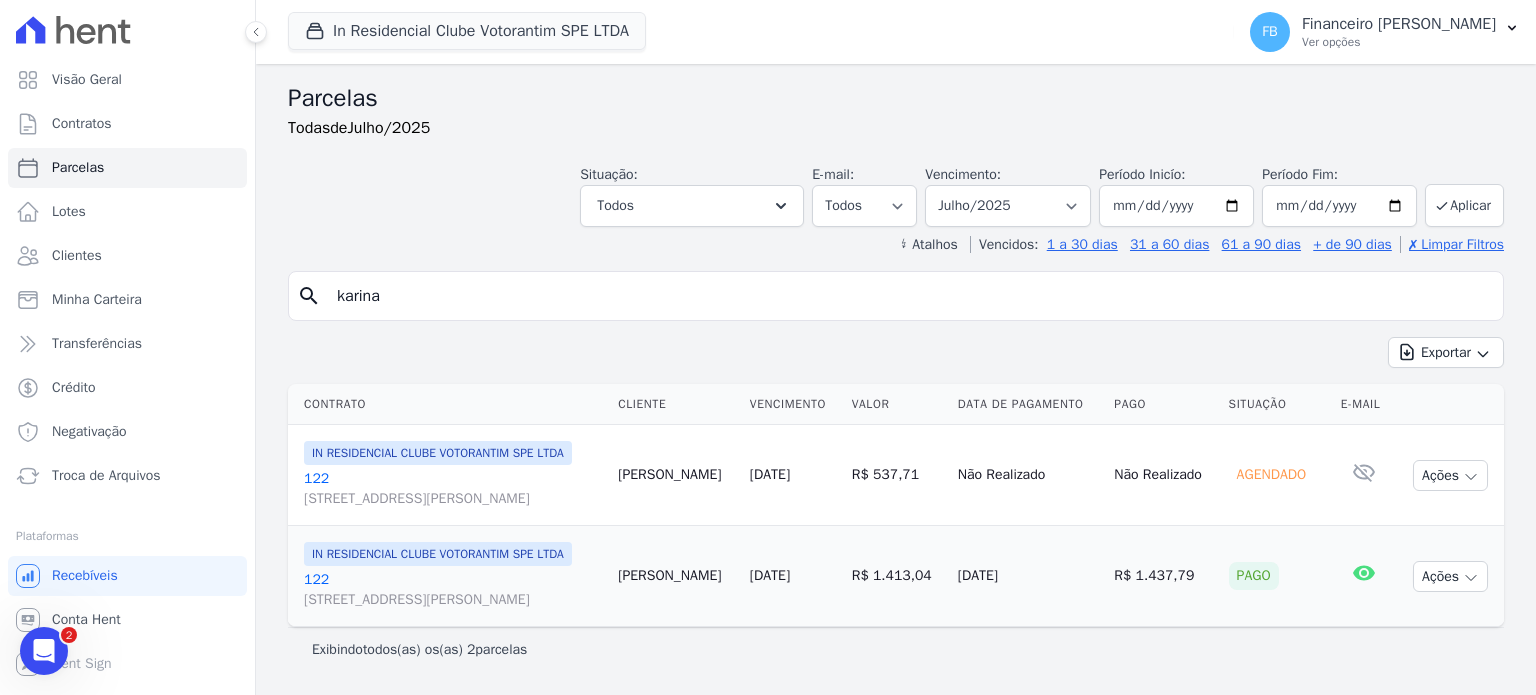 scroll, scrollTop: 0, scrollLeft: 0, axis: both 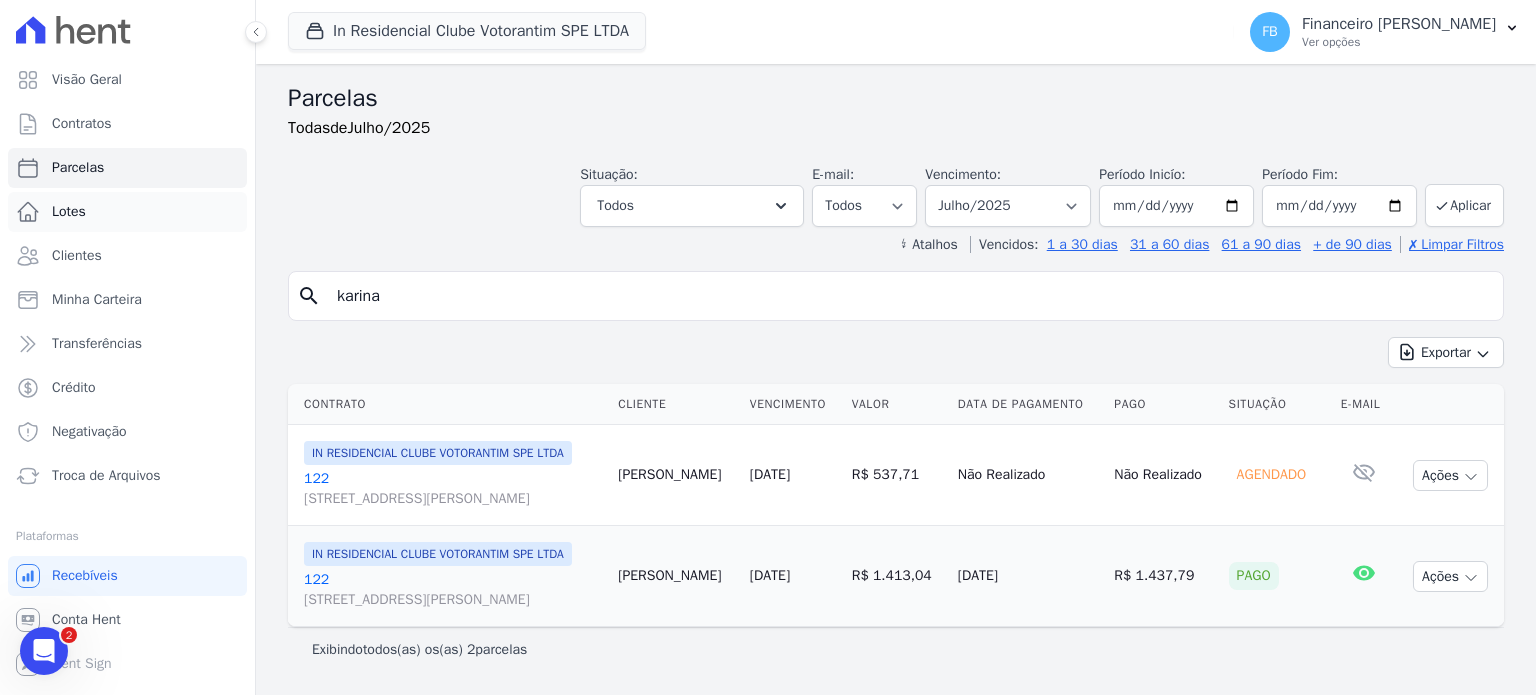 drag, startPoint x: 384, startPoint y: 246, endPoint x: 157, endPoint y: 202, distance: 231.225 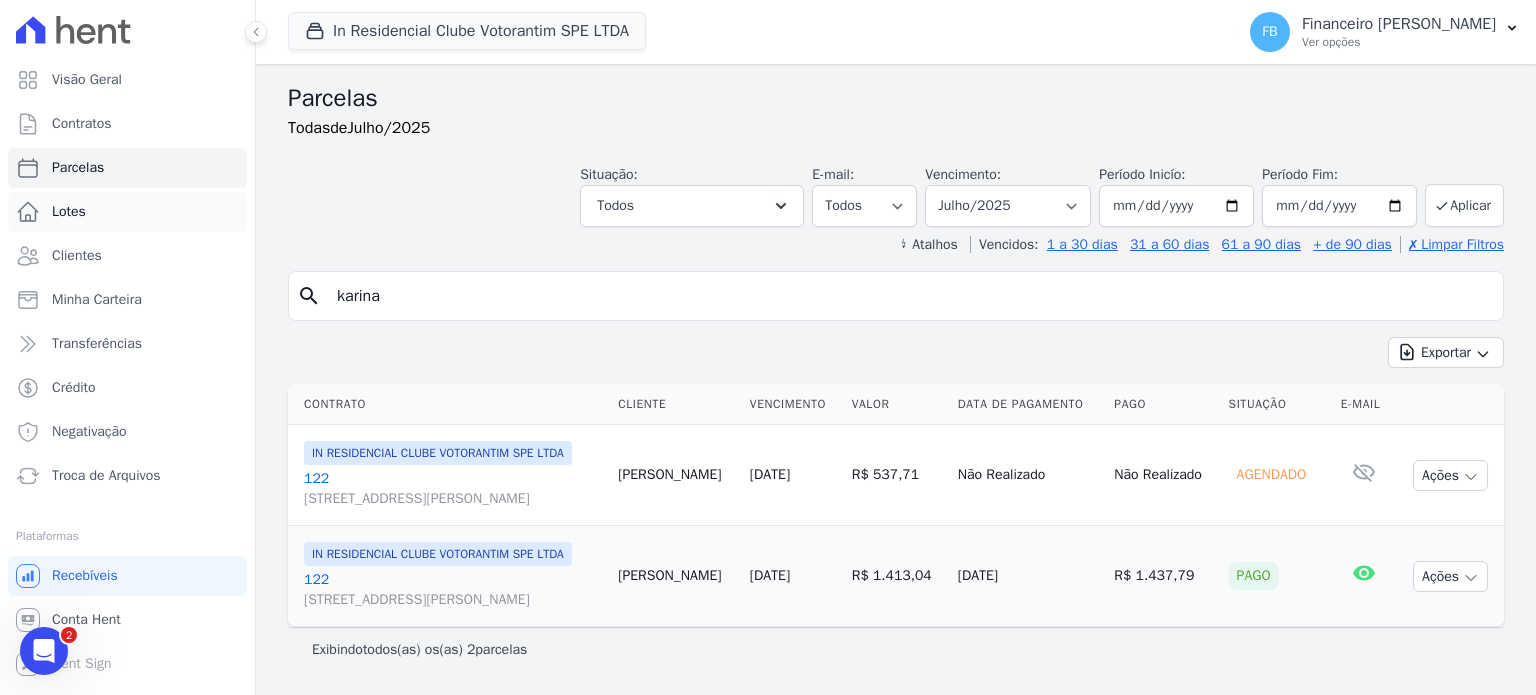 click on "Visão Geral
Contratos
[GEOGRAPHIC_DATA]
Lotes
Clientes
Minha Carteira
Transferências
Crédito
Negativação" at bounding box center (768, 347) 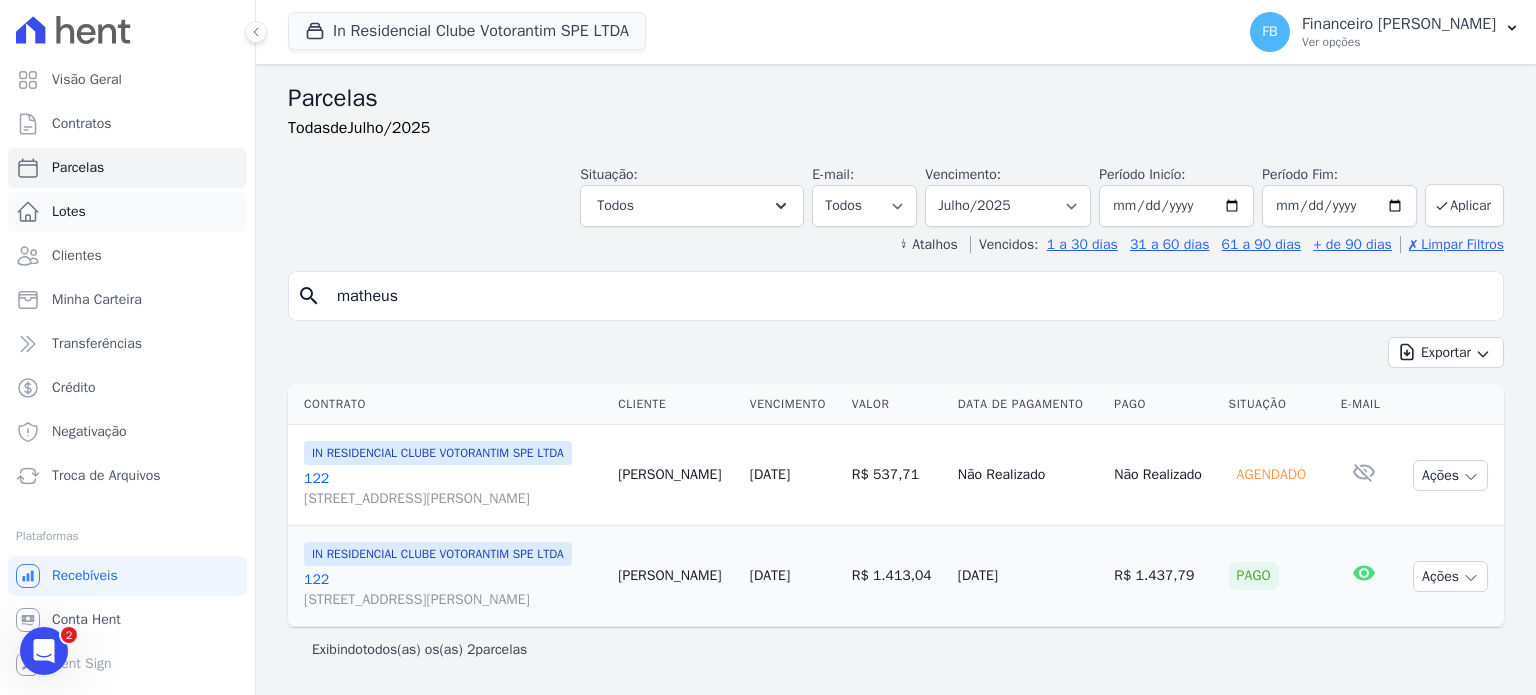 type on "matheus" 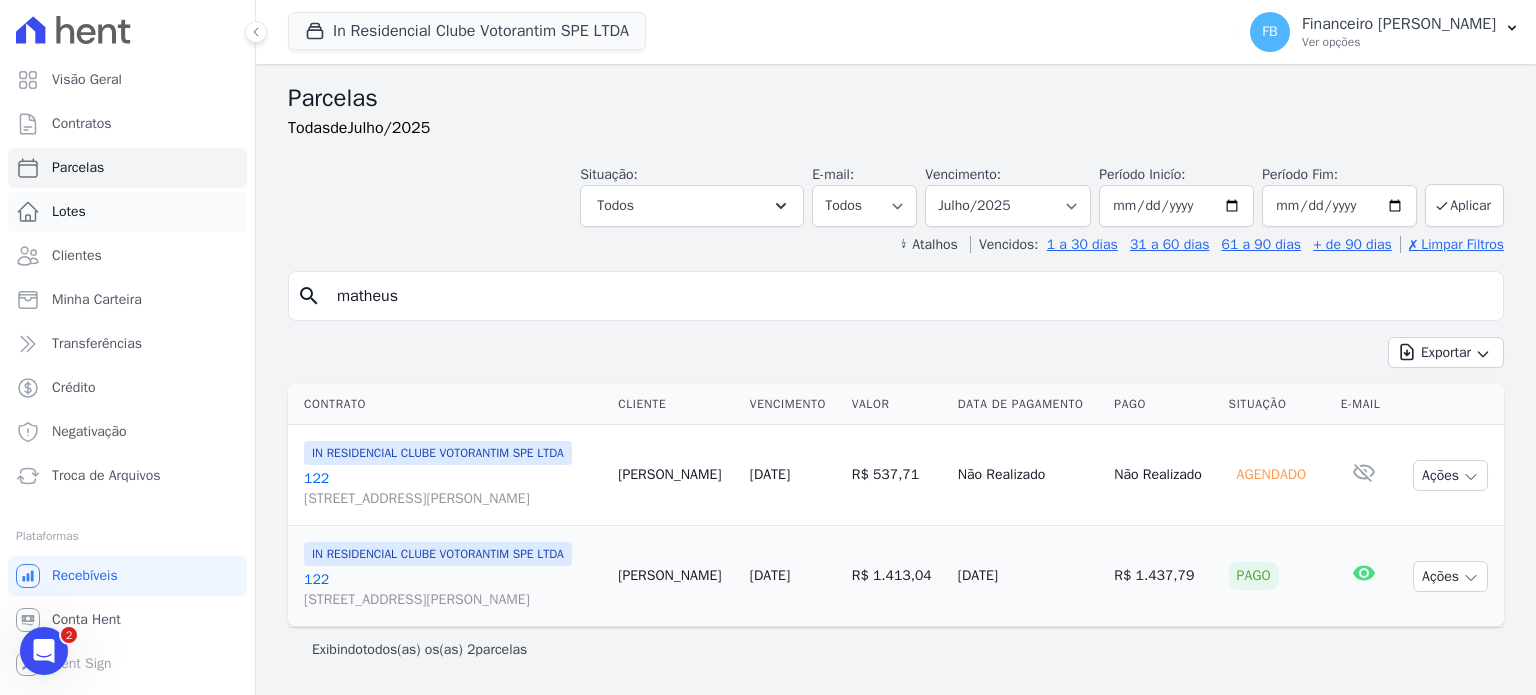 select 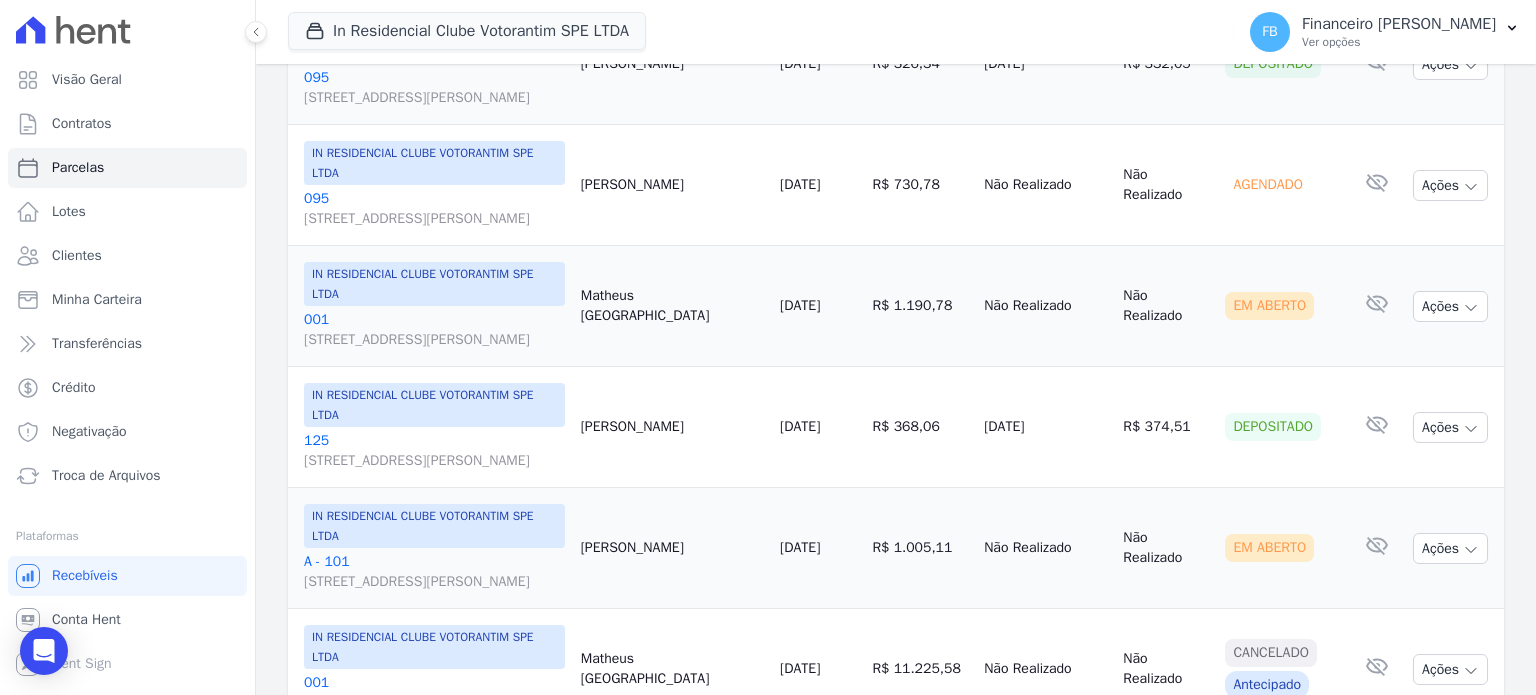 scroll, scrollTop: 900, scrollLeft: 0, axis: vertical 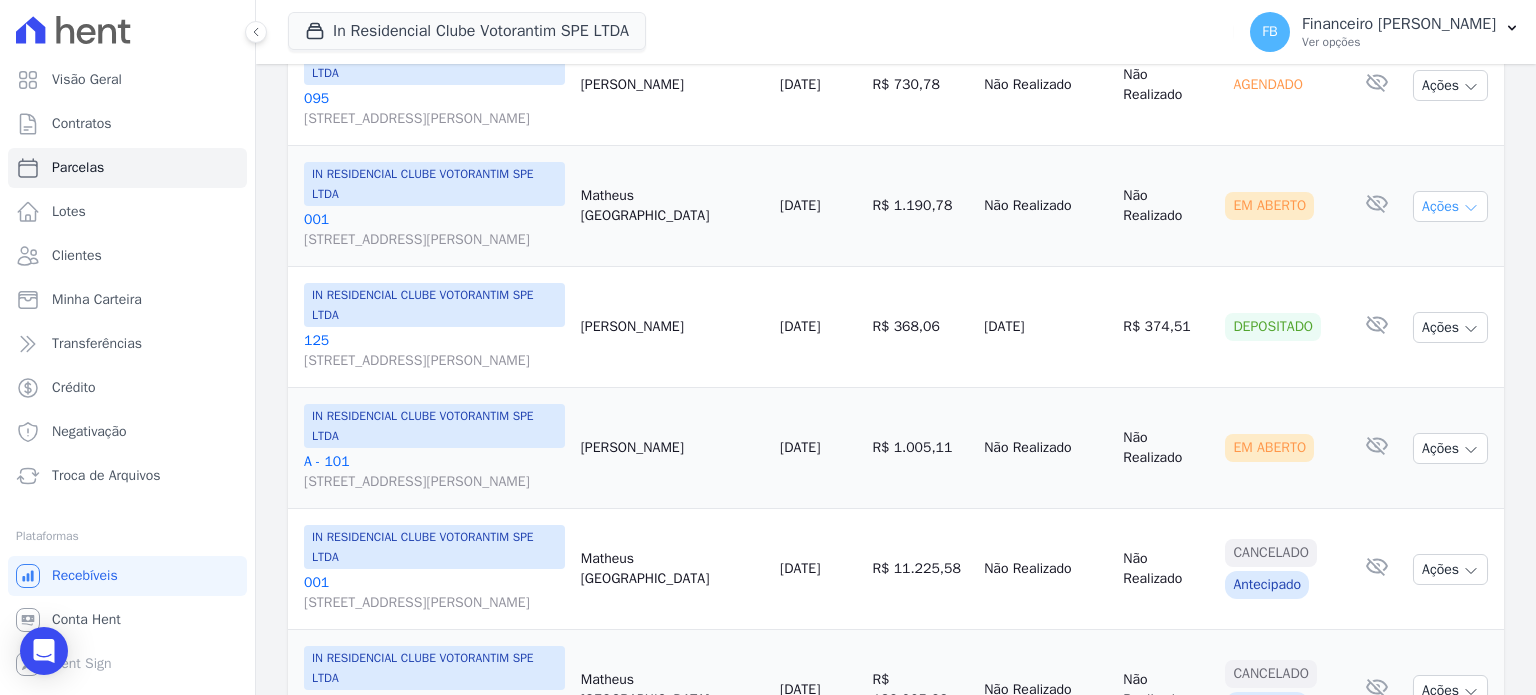 click 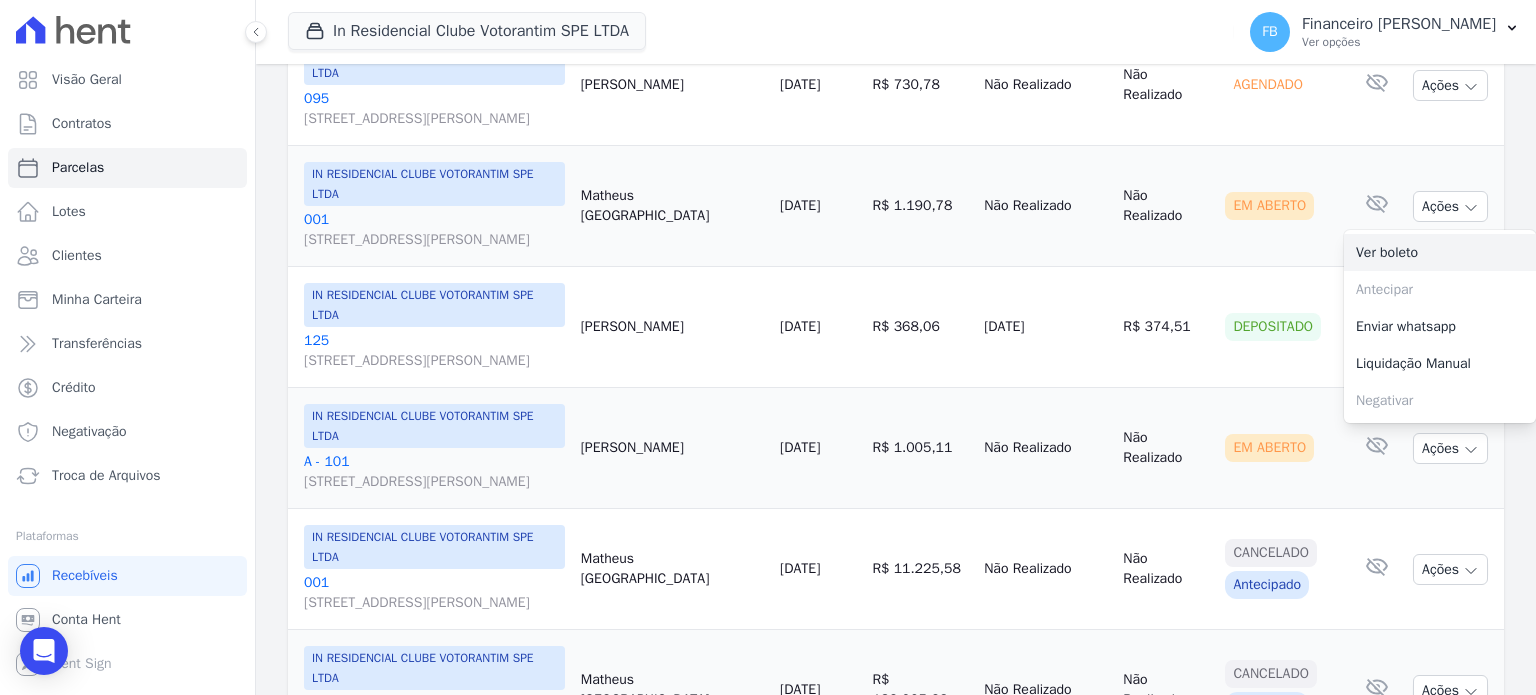 click on "Ver boleto" at bounding box center (1440, 252) 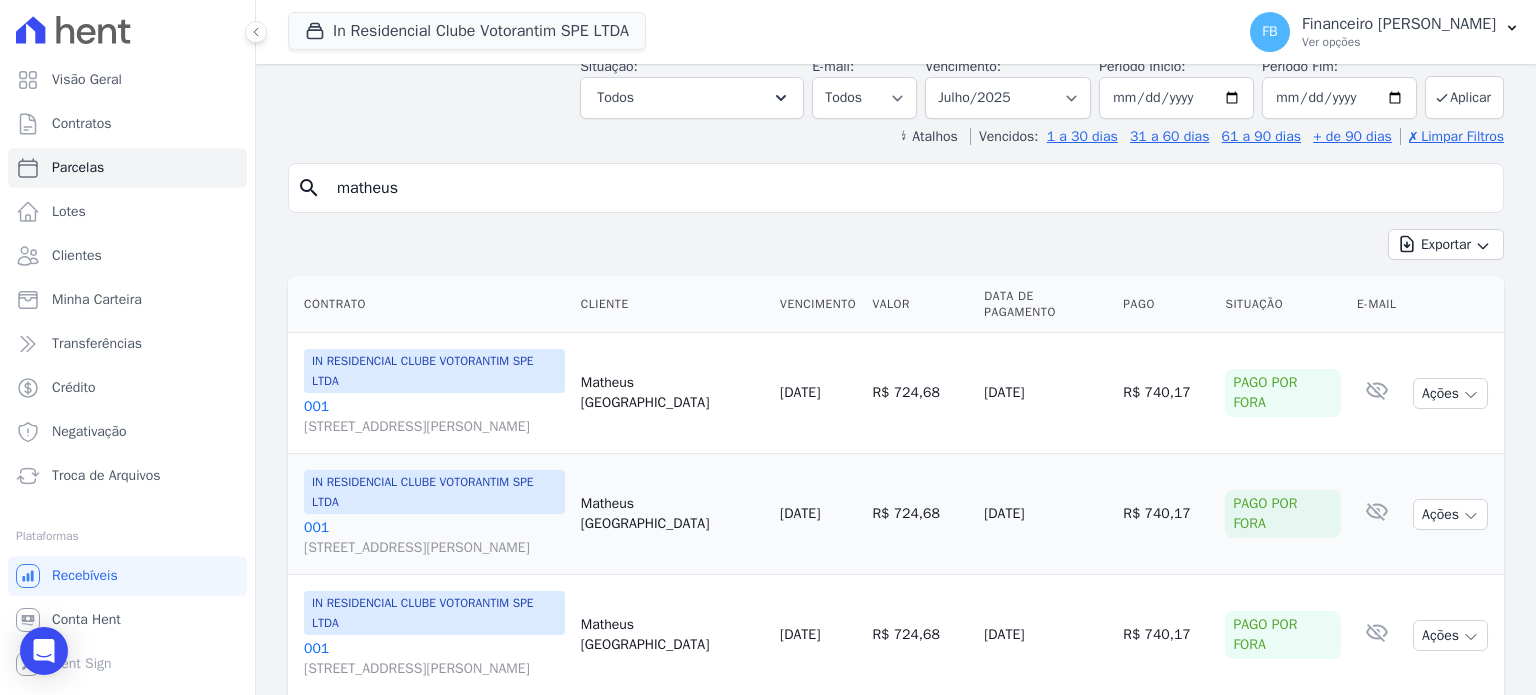 scroll, scrollTop: 0, scrollLeft: 0, axis: both 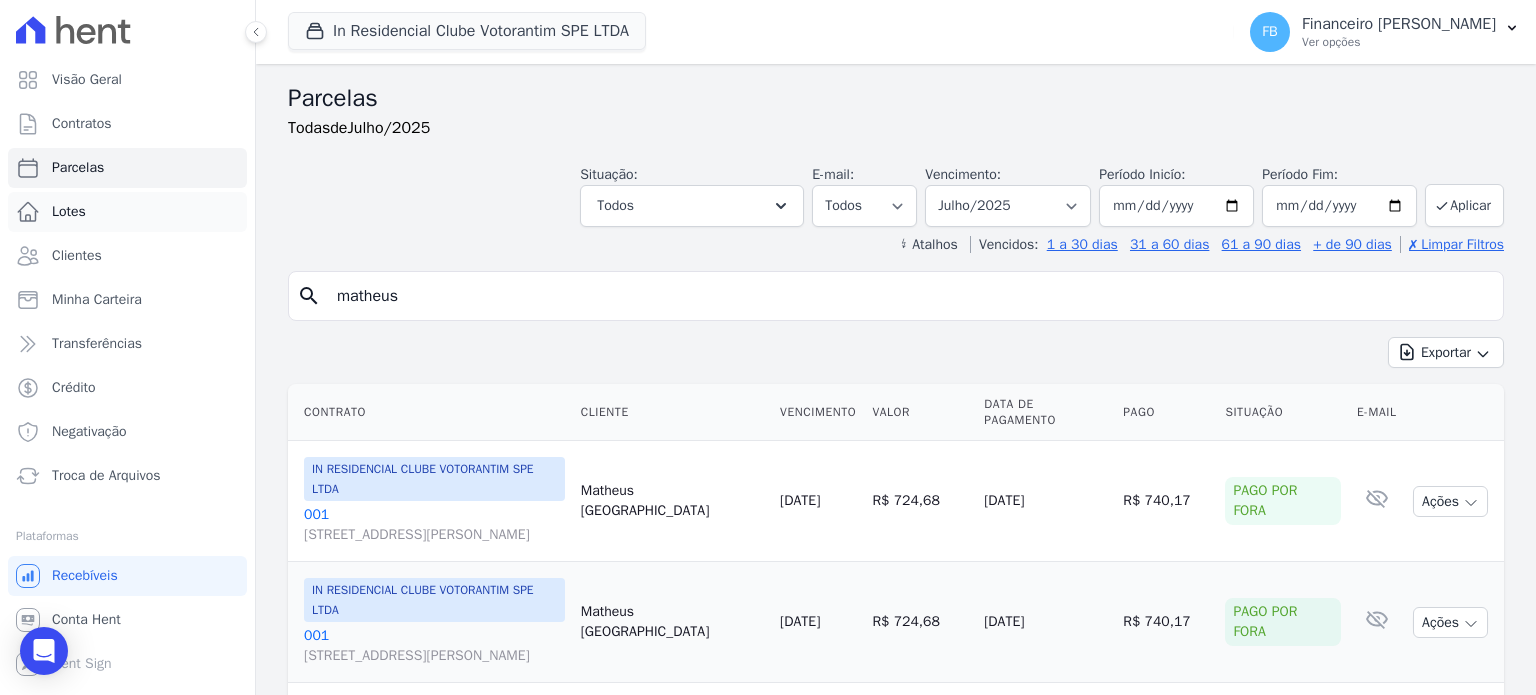 drag, startPoint x: 392, startPoint y: 283, endPoint x: 115, endPoint y: 212, distance: 285.95453 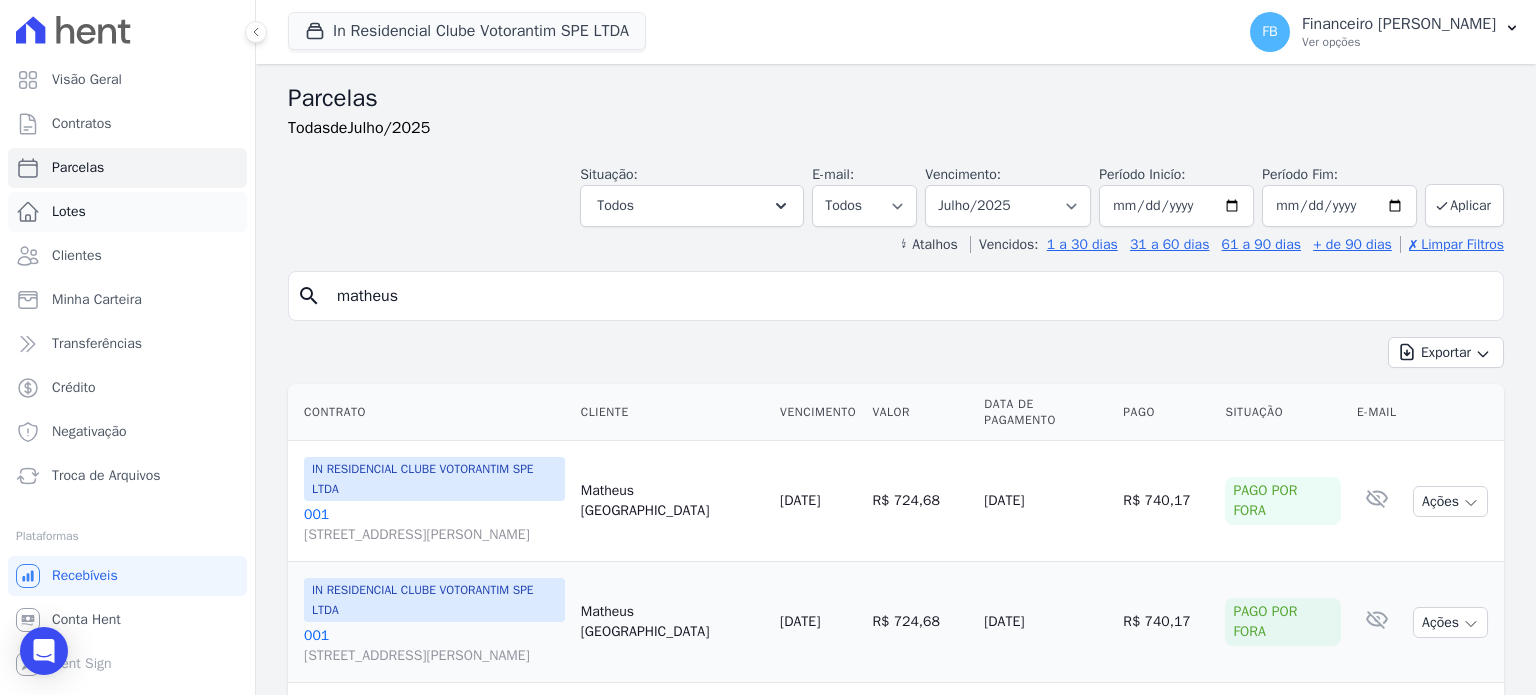 click on "Visão Geral
Contratos
[GEOGRAPHIC_DATA]
Lotes
Clientes
Minha Carteira
Transferências
Crédito
Negativação" at bounding box center [768, 347] 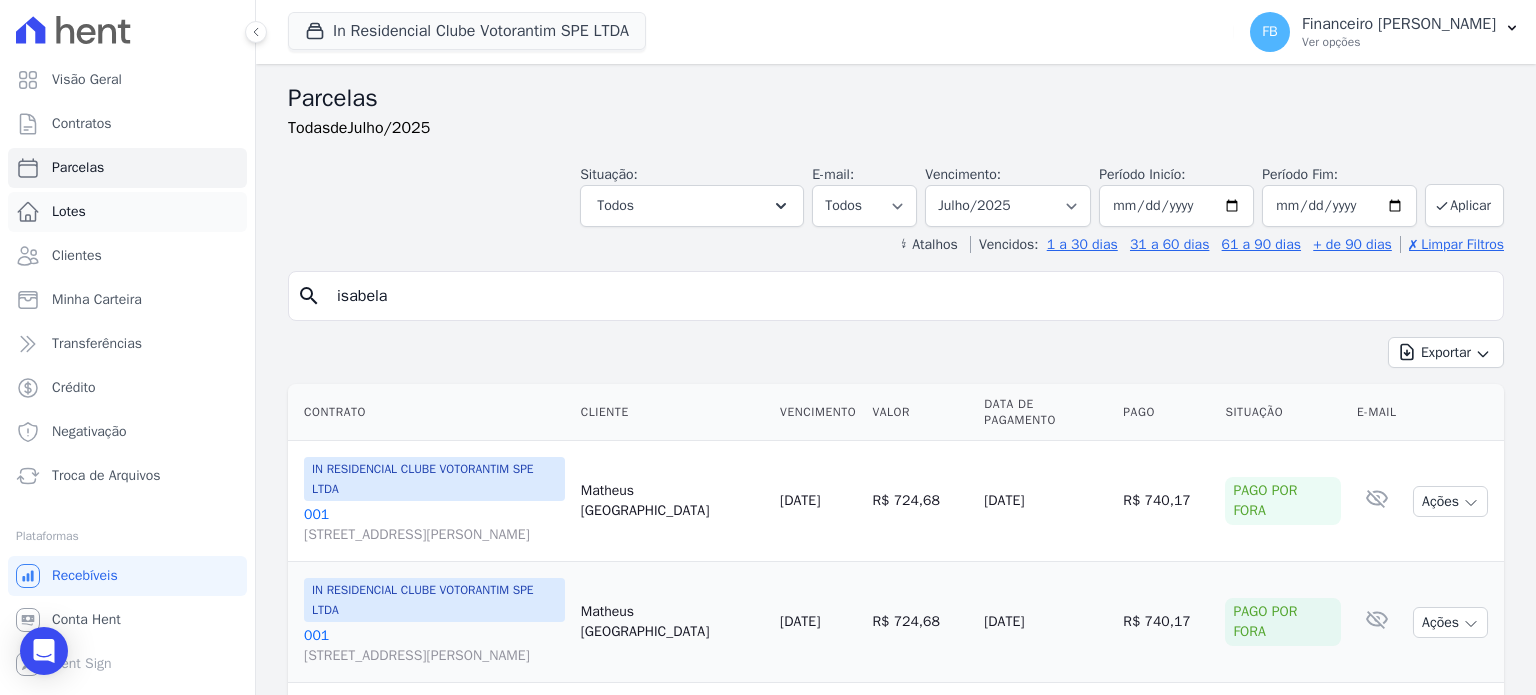 type on "isabela" 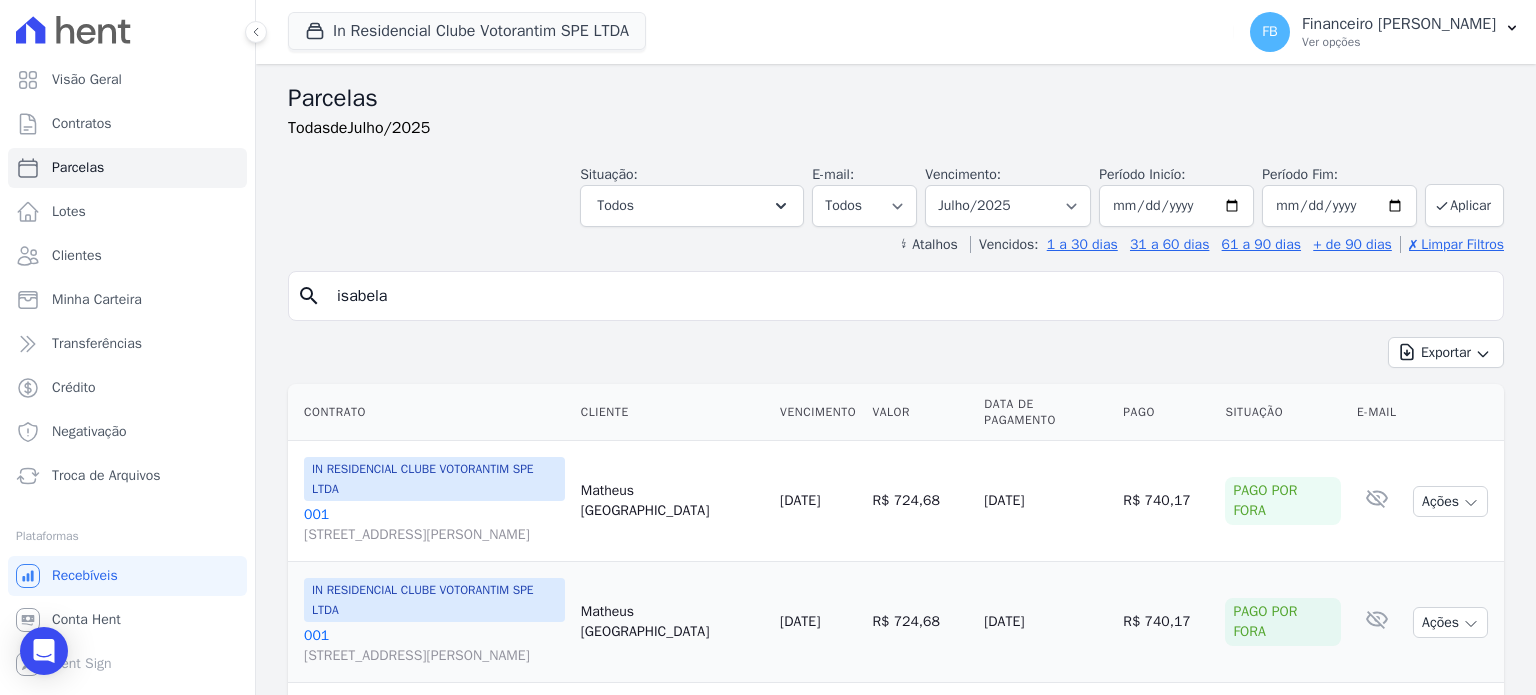 select 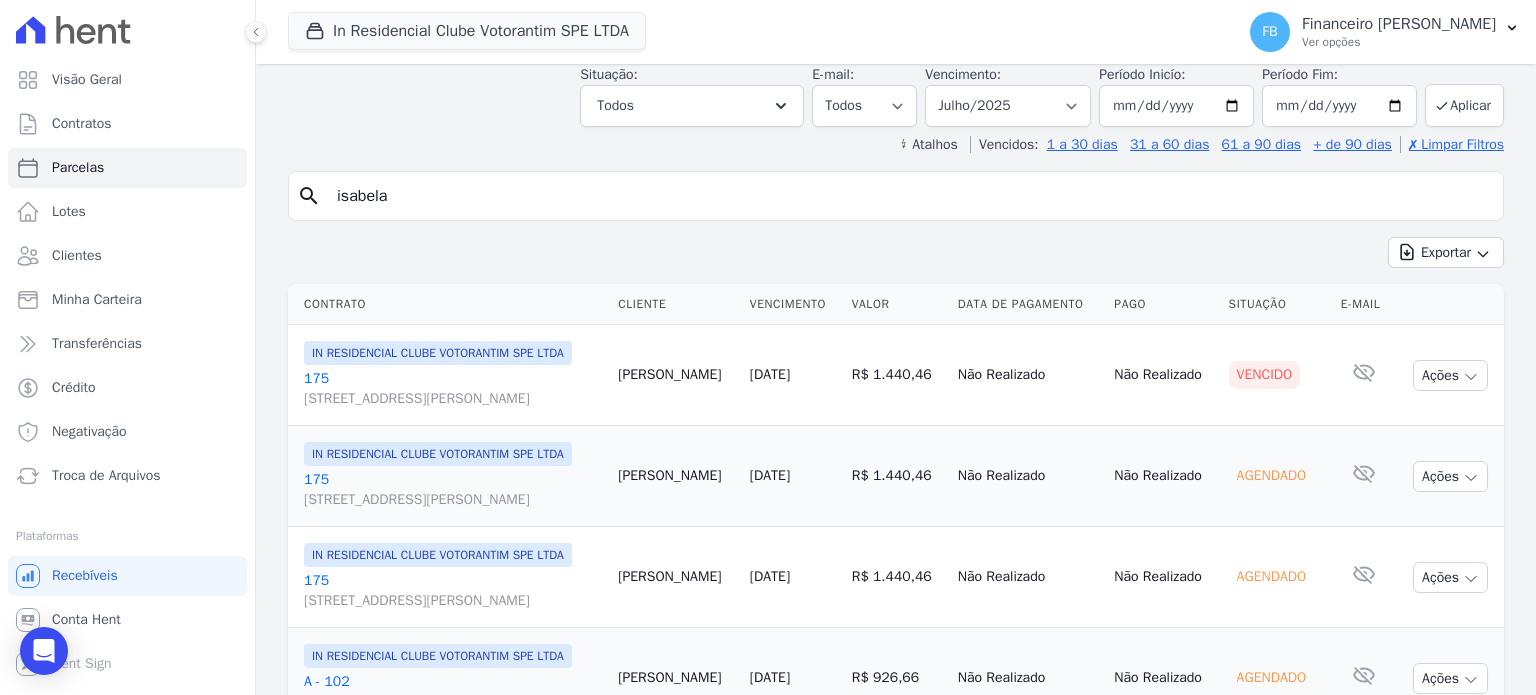 scroll, scrollTop: 288, scrollLeft: 0, axis: vertical 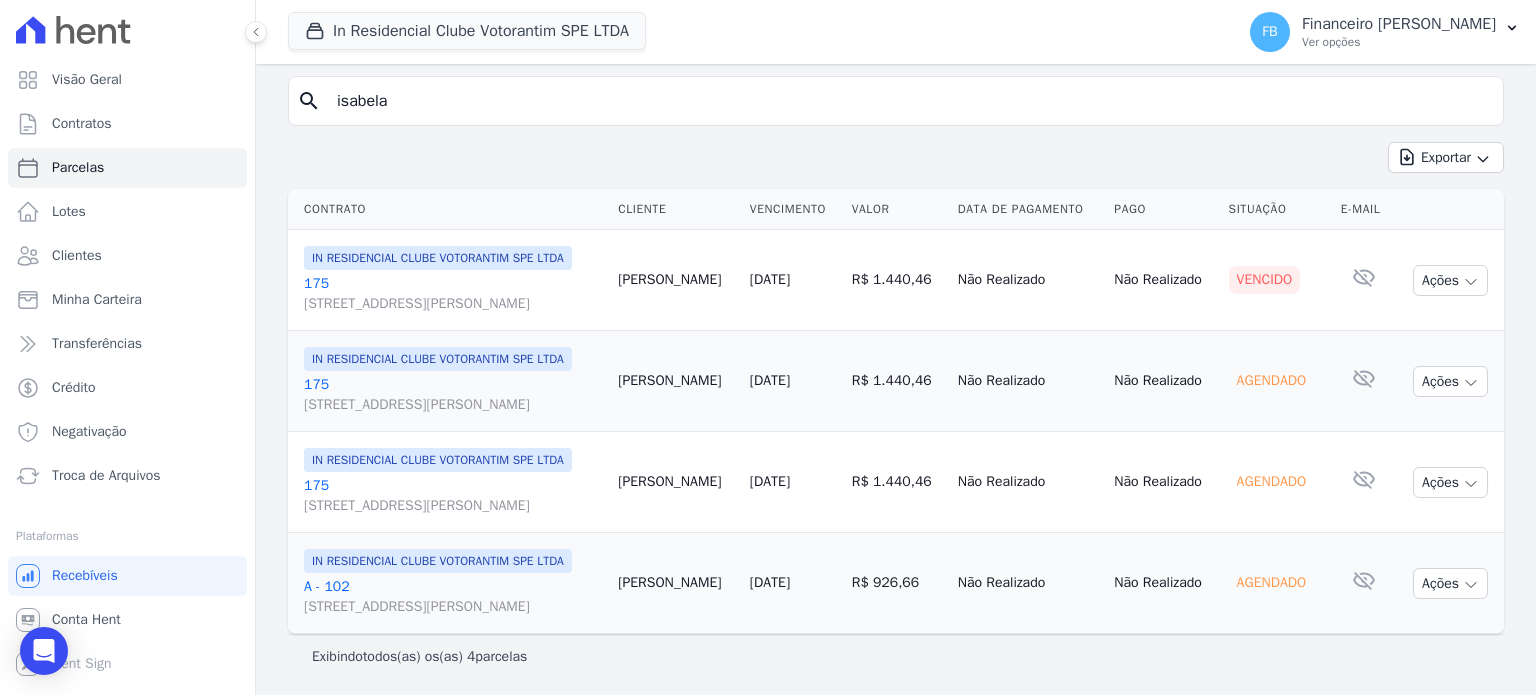 click on "175
[STREET_ADDRESS][PERSON_NAME]" at bounding box center (453, 395) 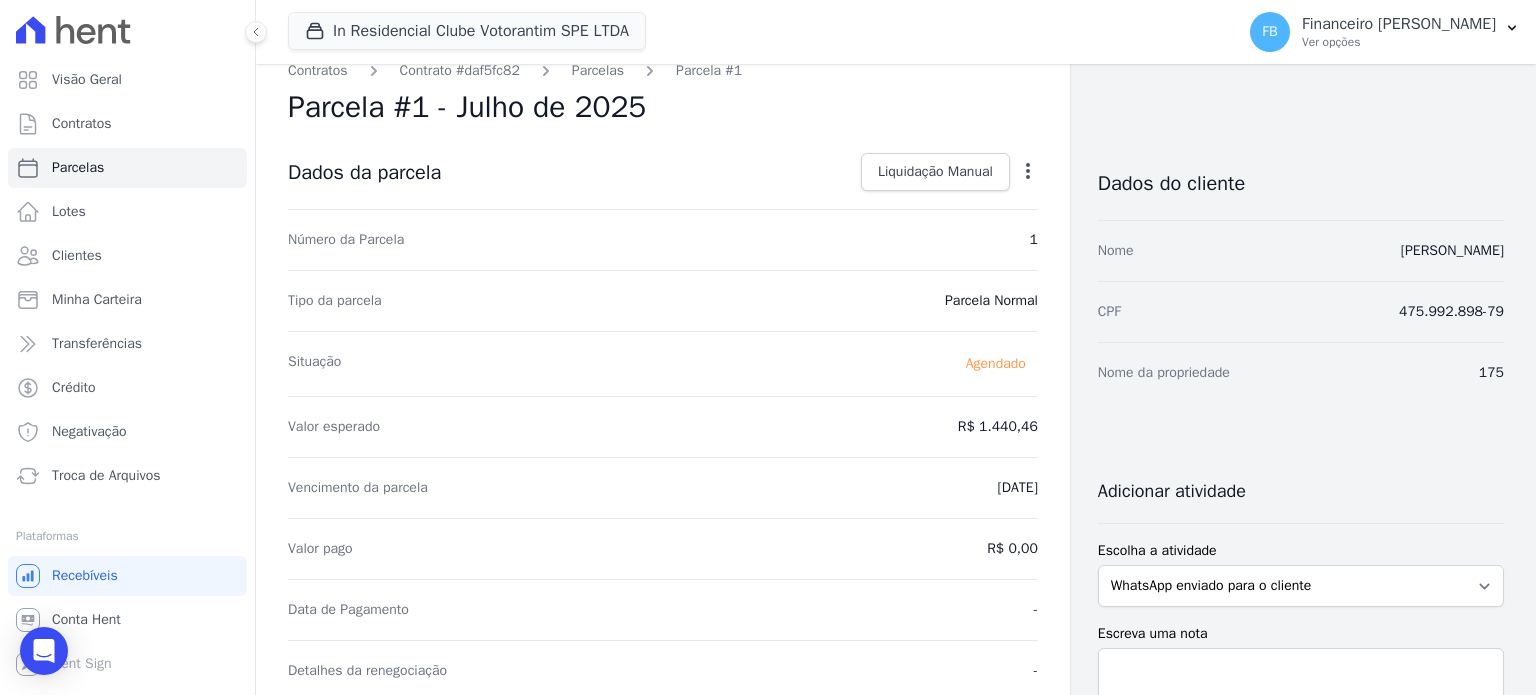 scroll, scrollTop: 0, scrollLeft: 0, axis: both 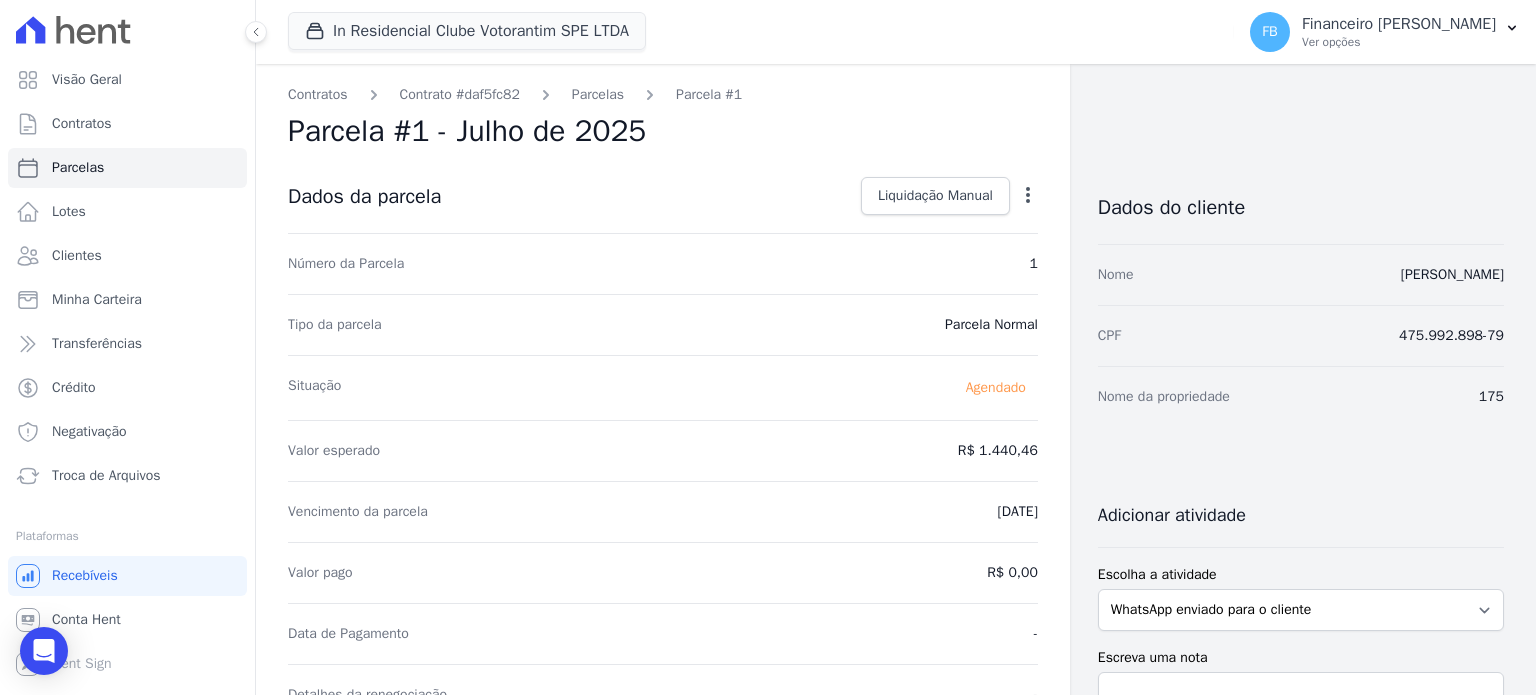 click on "Parcelas" at bounding box center [580, 94] 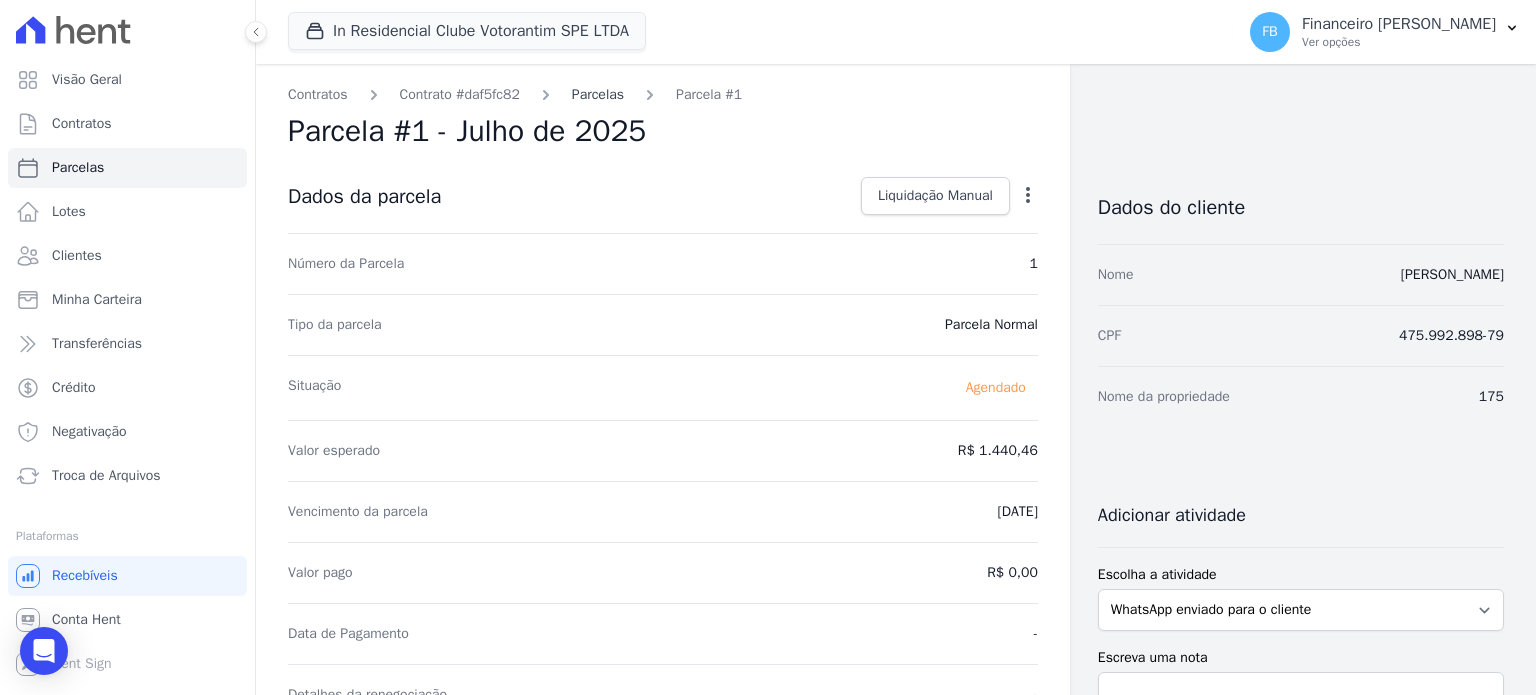 click on "Parcelas" at bounding box center (598, 94) 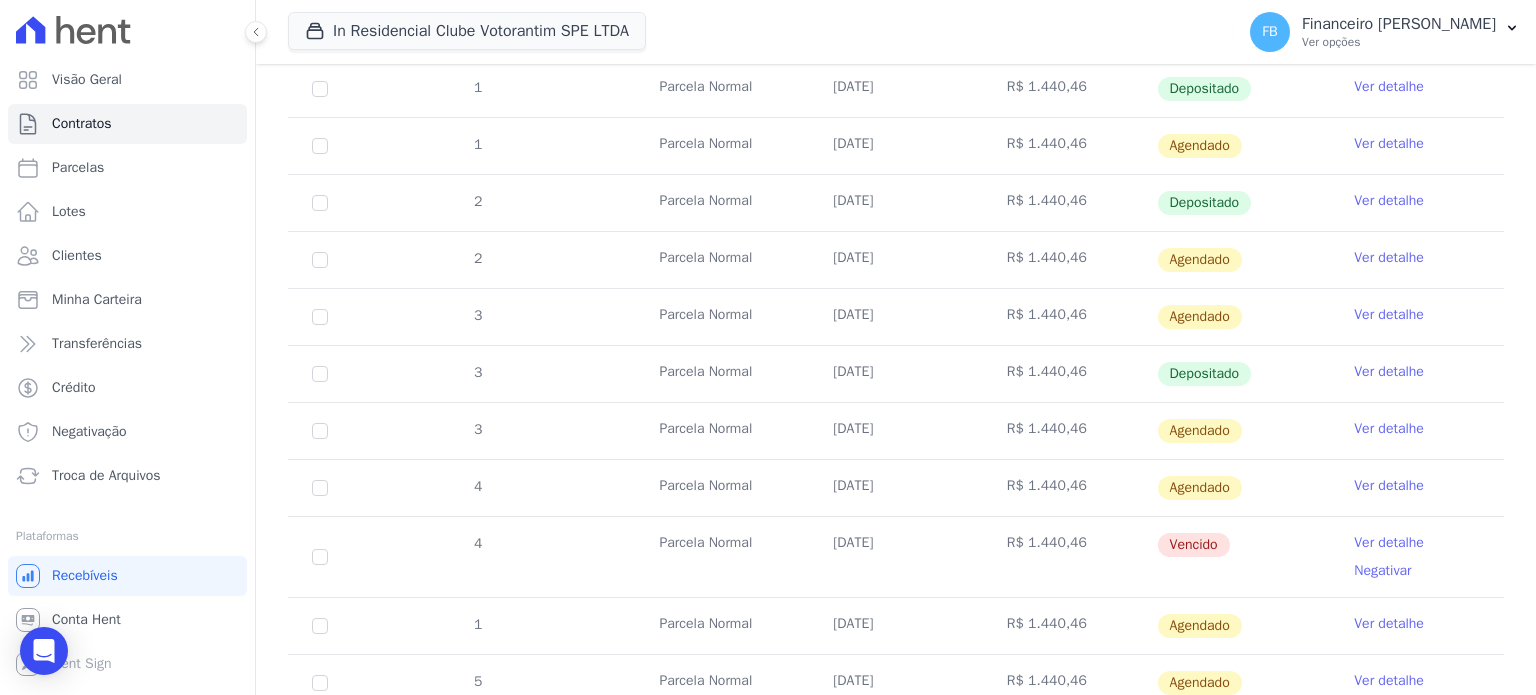 scroll, scrollTop: 800, scrollLeft: 0, axis: vertical 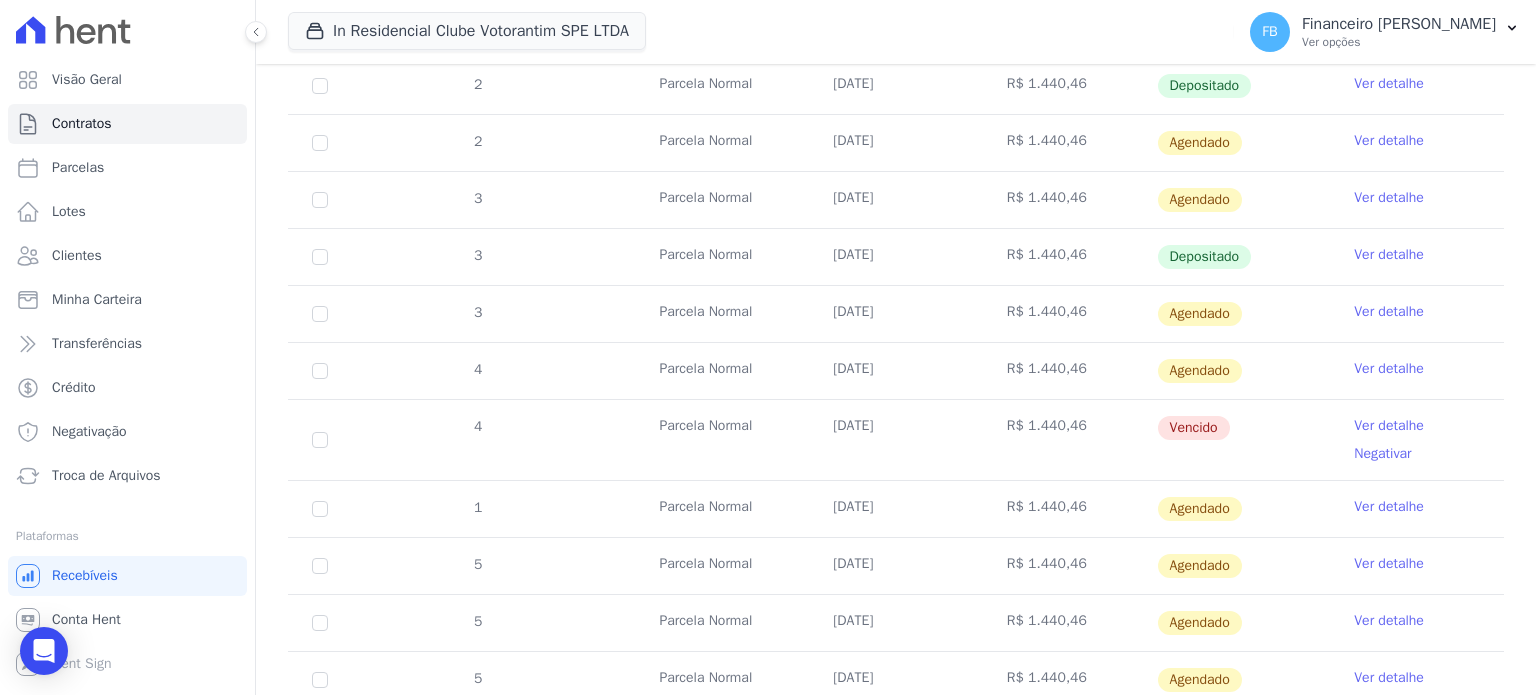 click on "Ver detalhe" at bounding box center [1389, 426] 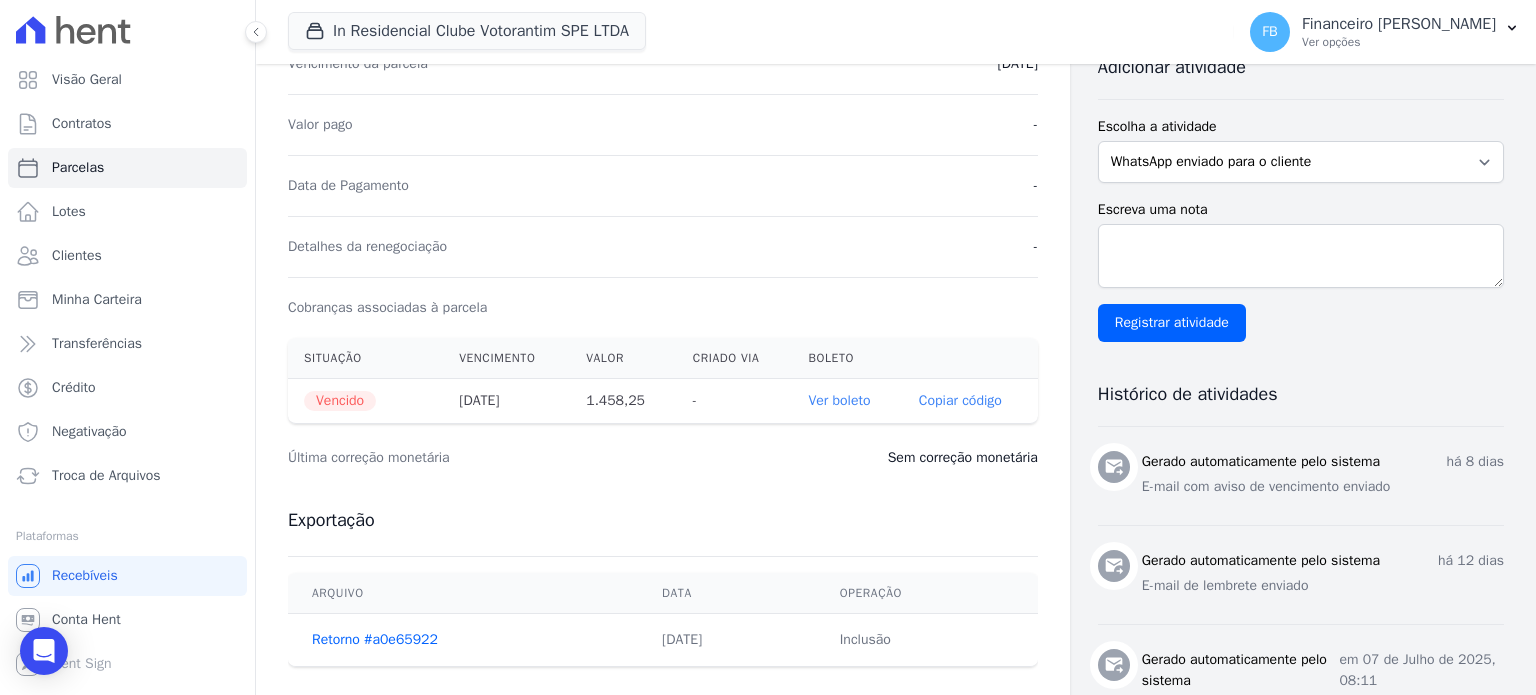 scroll, scrollTop: 500, scrollLeft: 0, axis: vertical 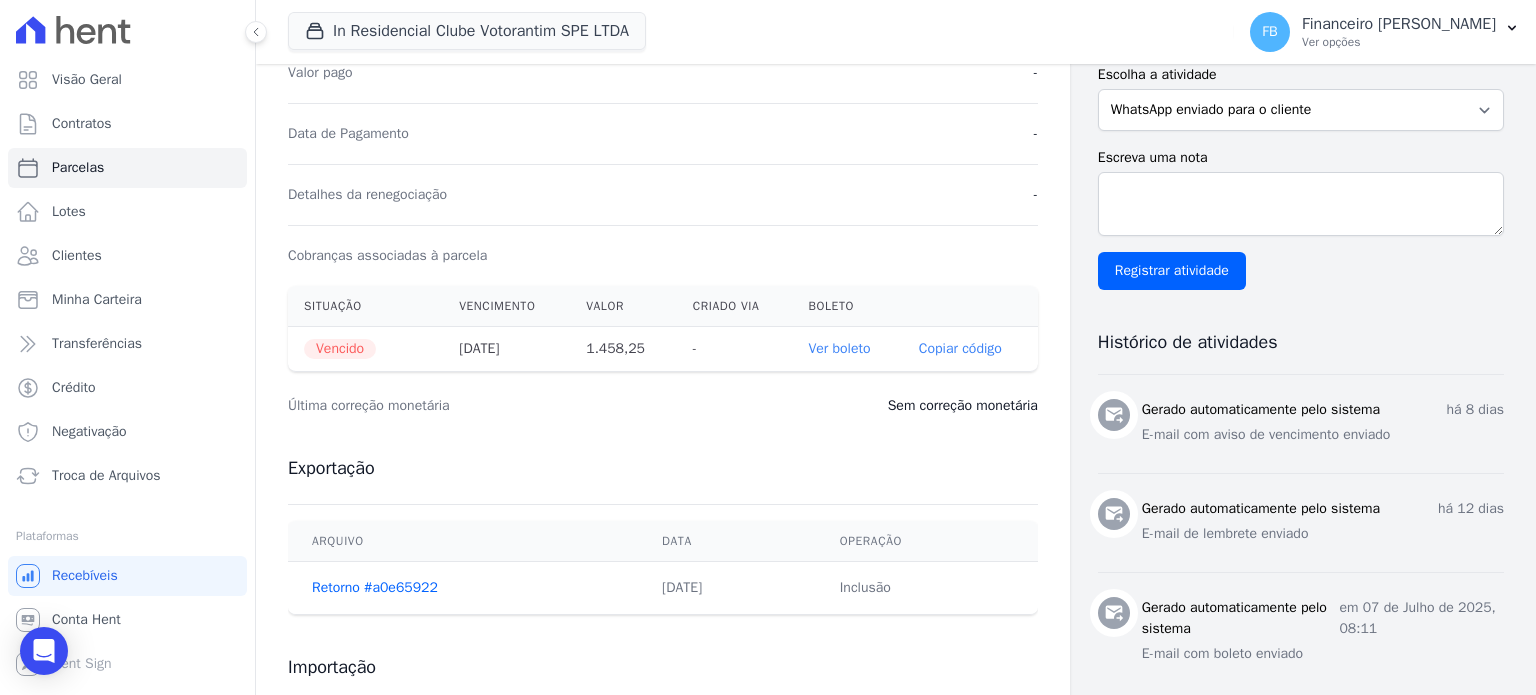 click on "Ver boleto" at bounding box center (839, 348) 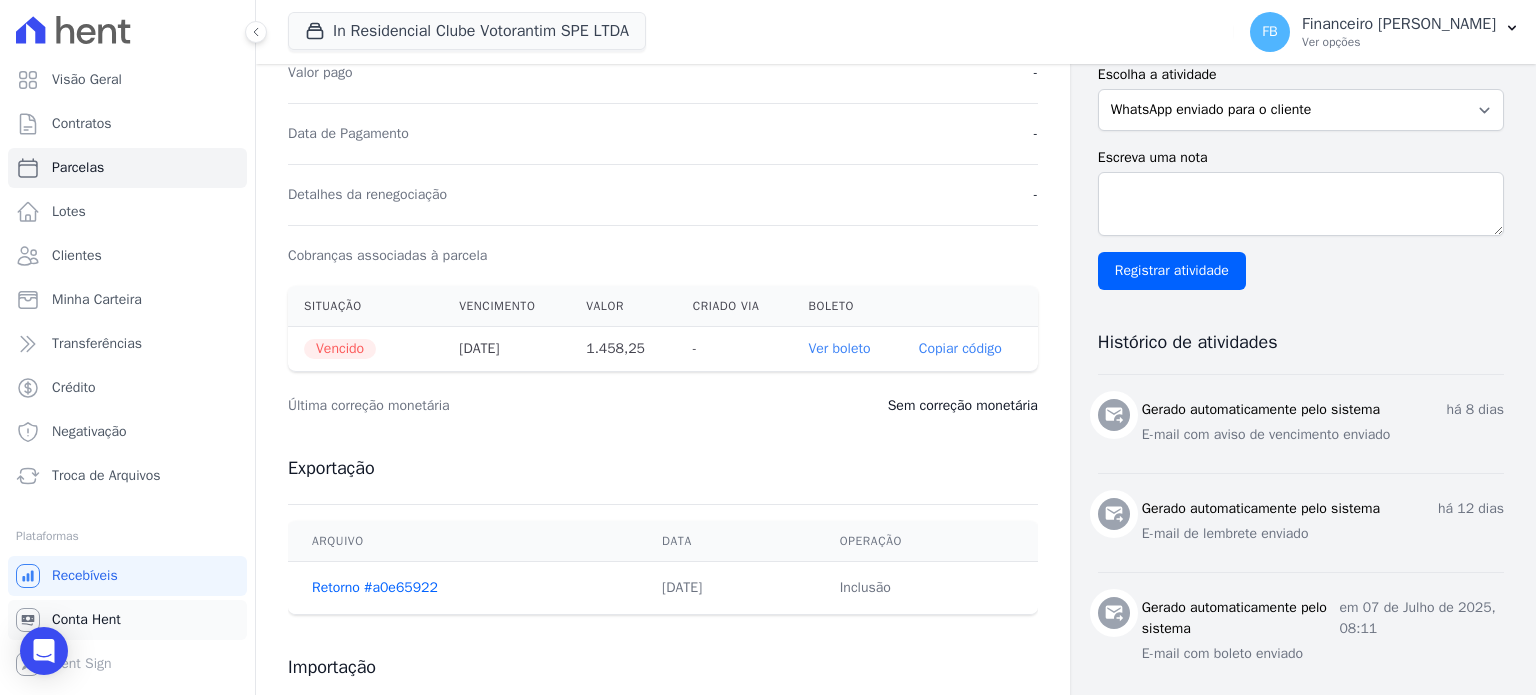 click on "Conta Hent" at bounding box center (127, 620) 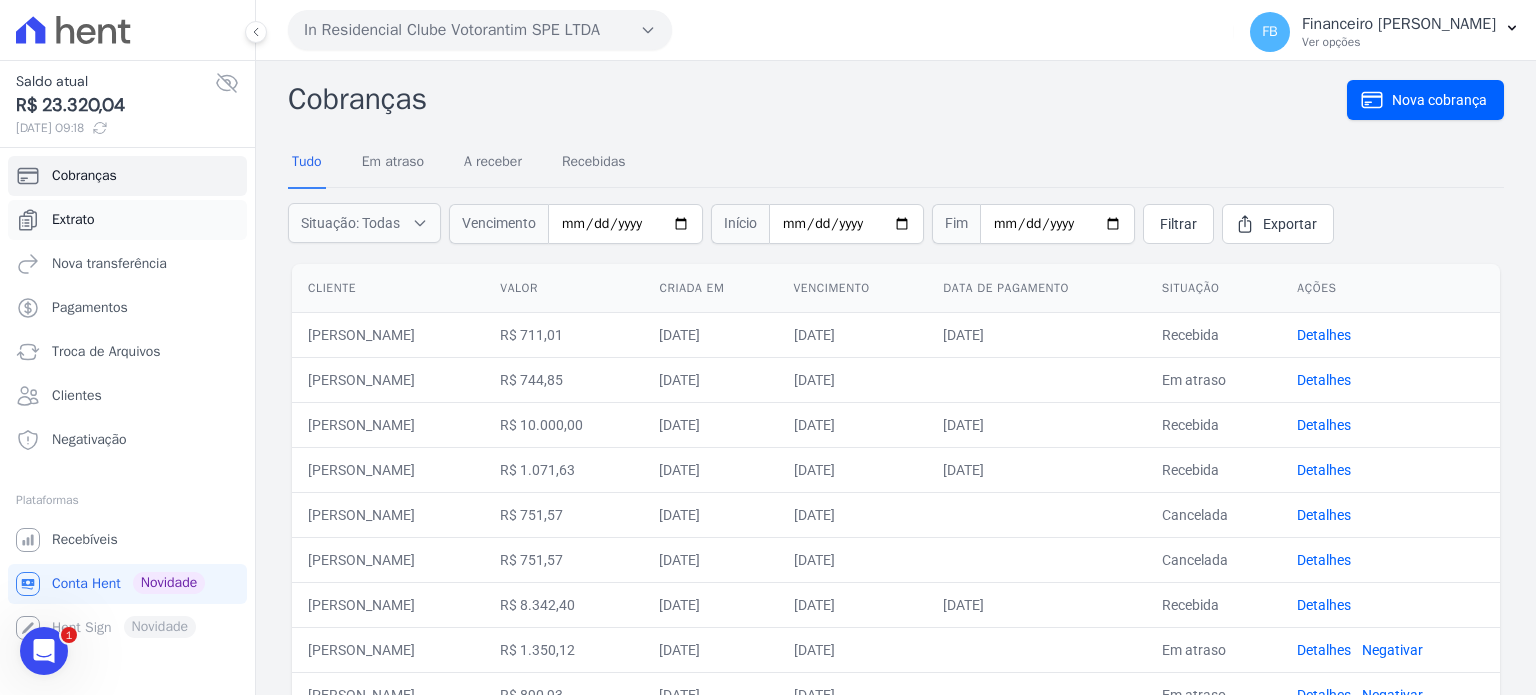 scroll, scrollTop: 0, scrollLeft: 0, axis: both 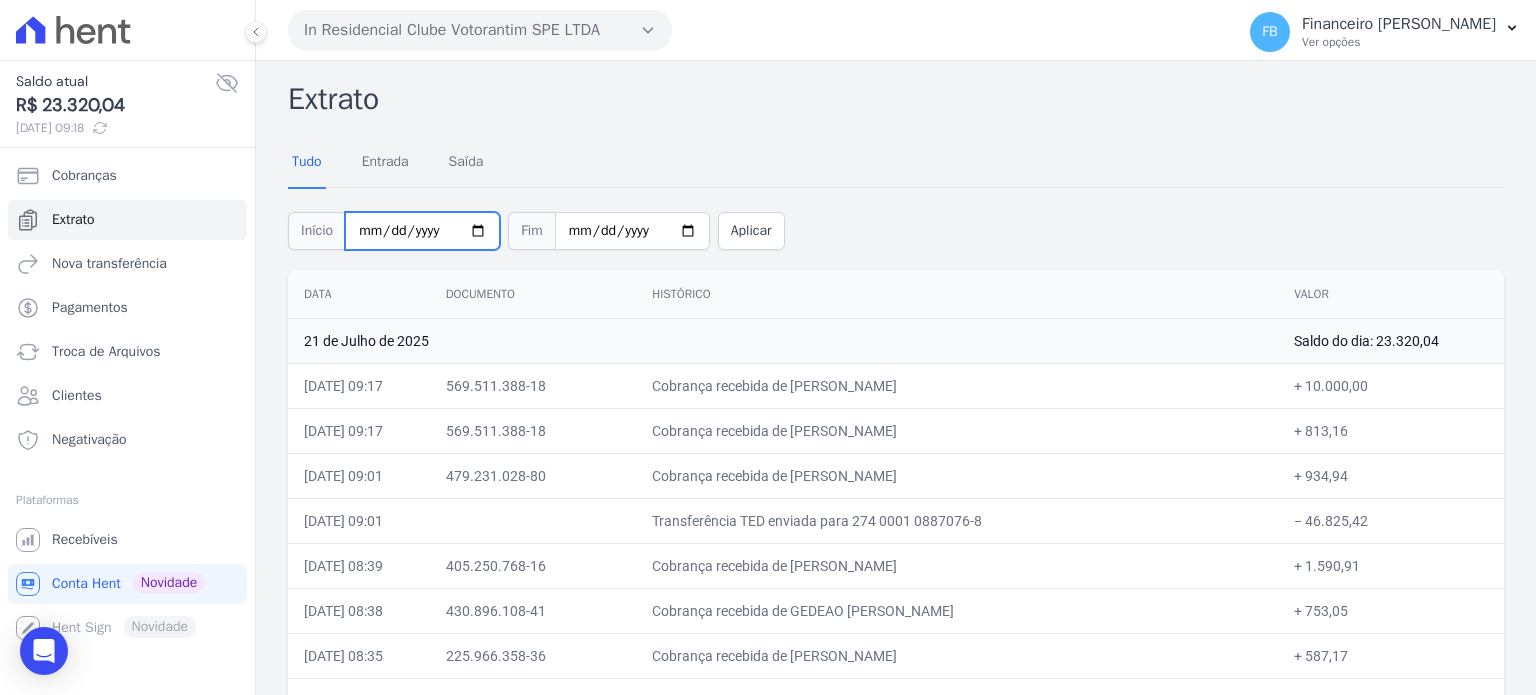 click on "[DATE]" at bounding box center (422, 231) 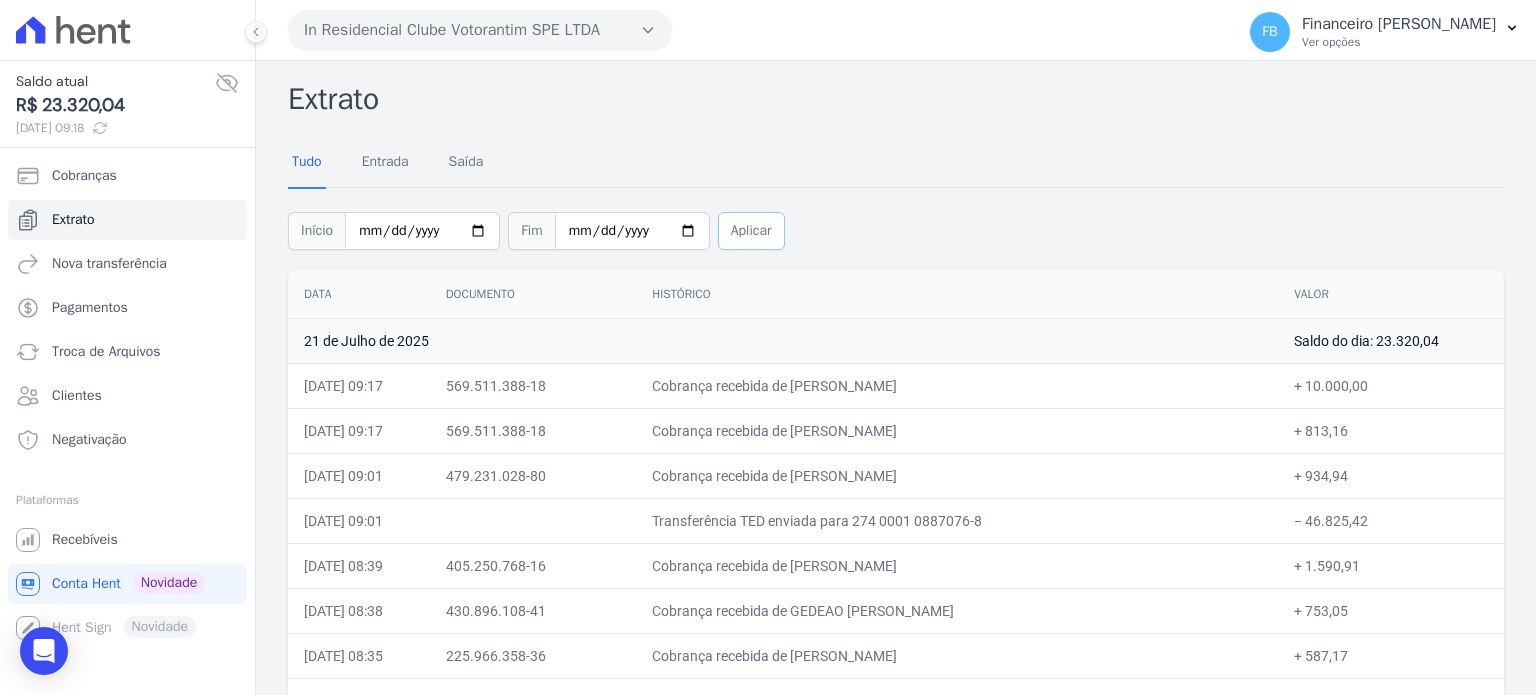 click on "Aplicar" at bounding box center (751, 231) 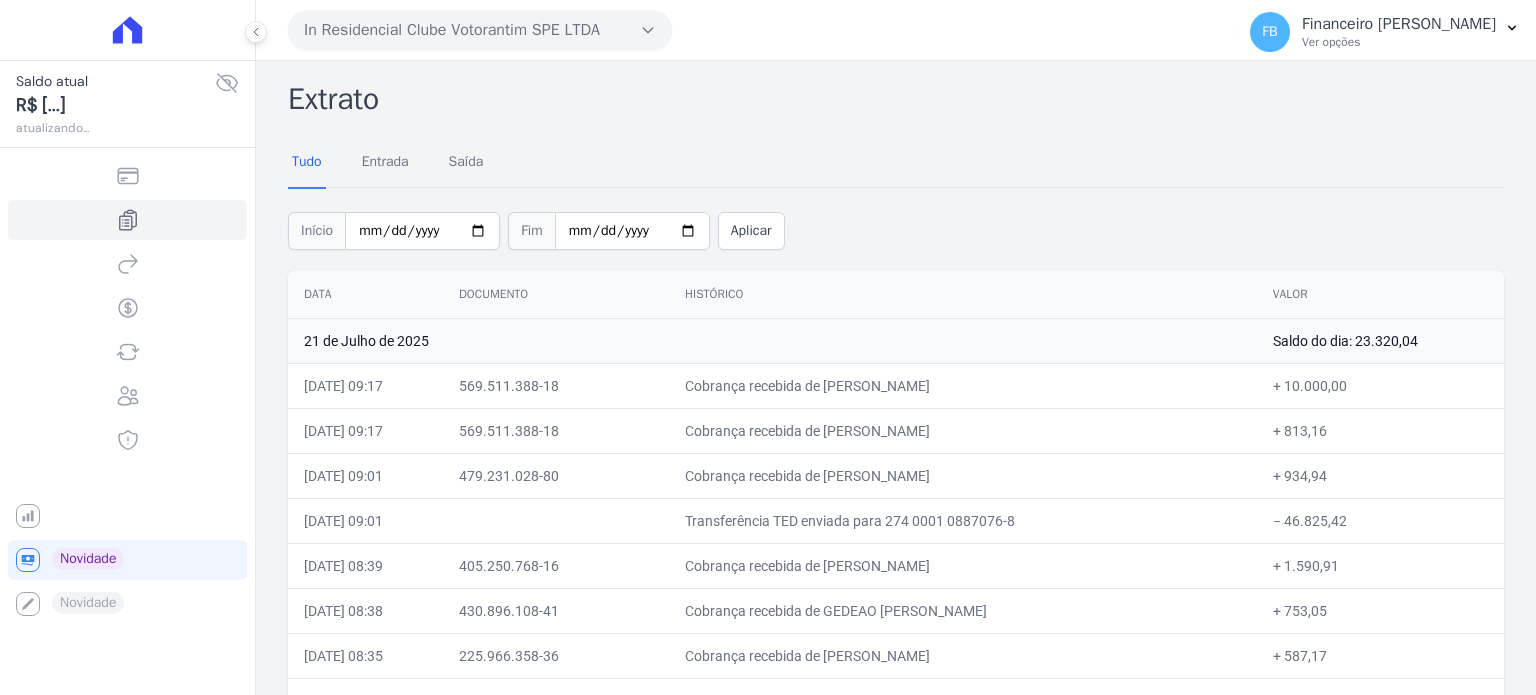 scroll, scrollTop: 0, scrollLeft: 0, axis: both 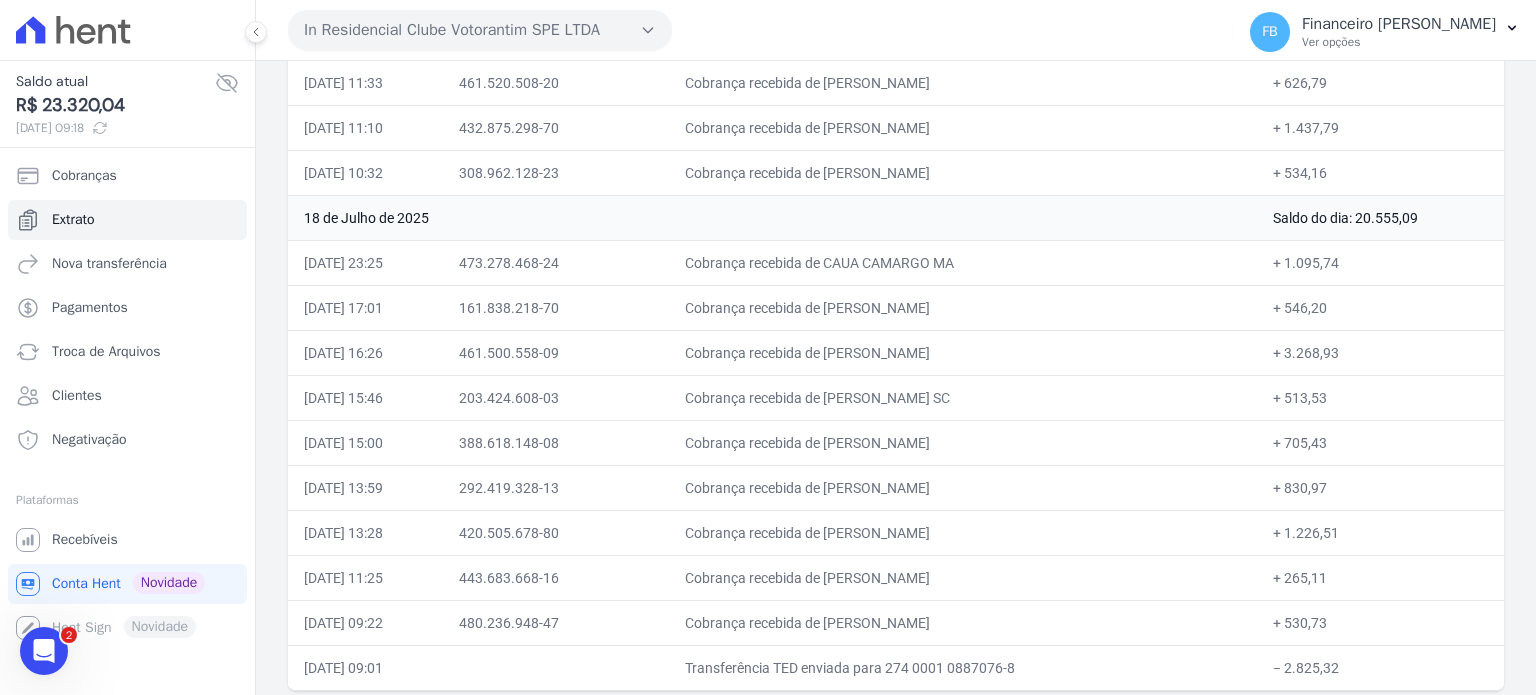 drag, startPoint x: 307, startPoint y: 191, endPoint x: 1400, endPoint y: 643, distance: 1182.7734 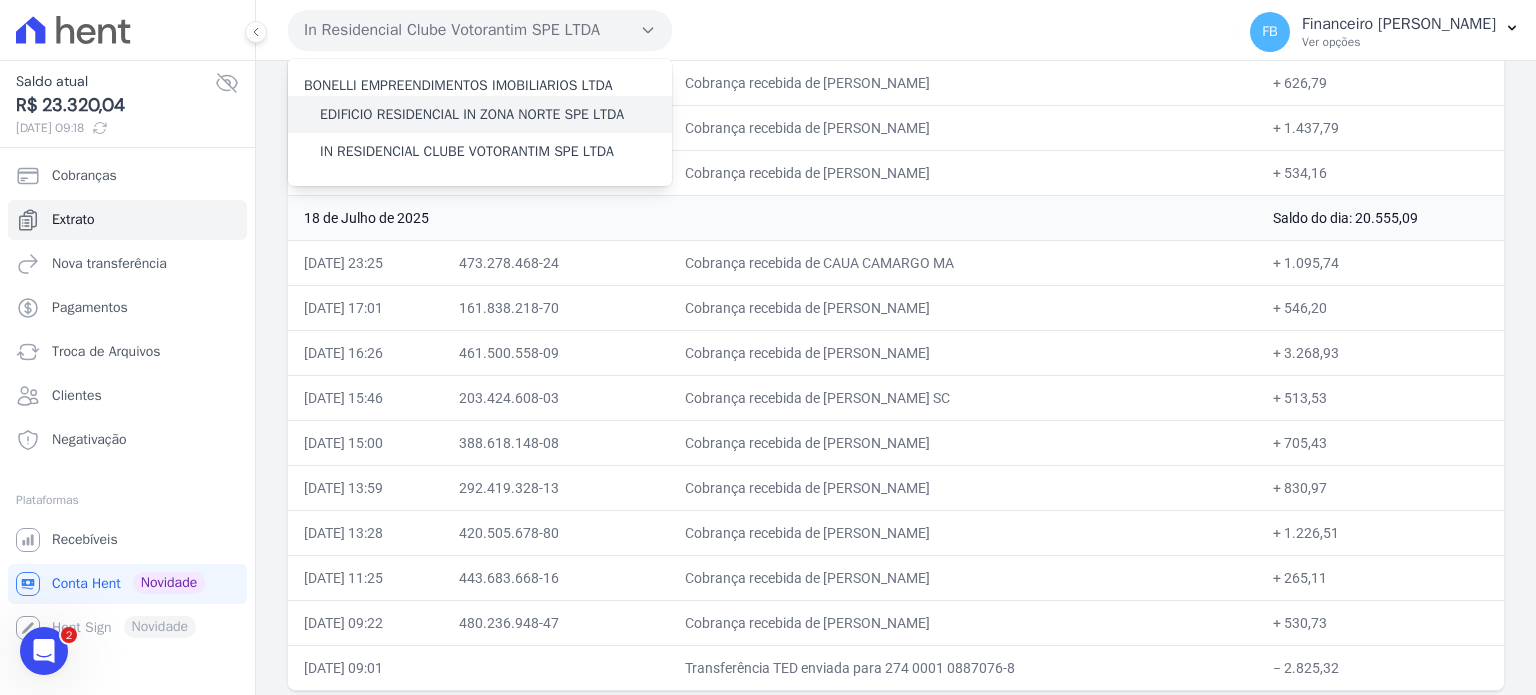 click on "EDIFICIO RESIDENCIAL IN ZONA NORTE SPE LTDA" at bounding box center (472, 114) 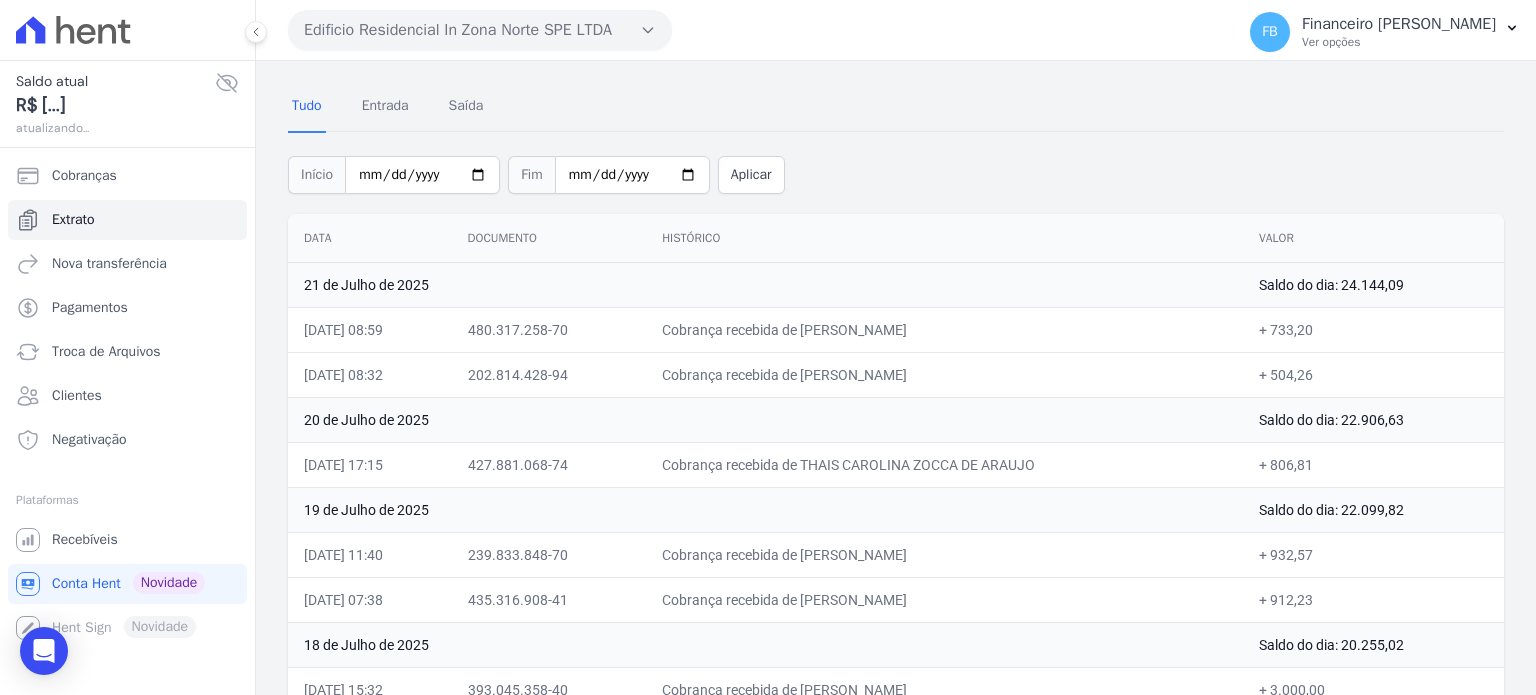 scroll, scrollTop: 0, scrollLeft: 0, axis: both 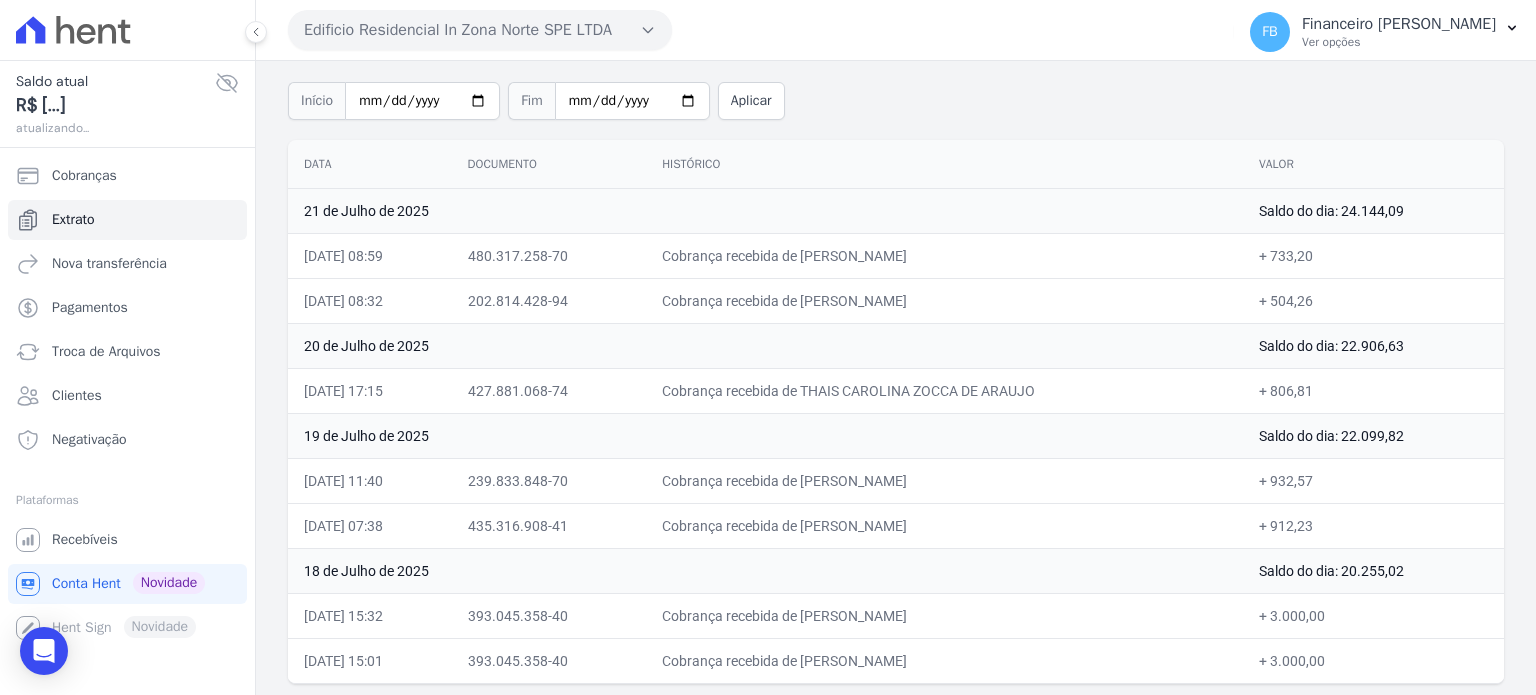 drag, startPoint x: 299, startPoint y: 288, endPoint x: 1456, endPoint y: 716, distance: 1233.626 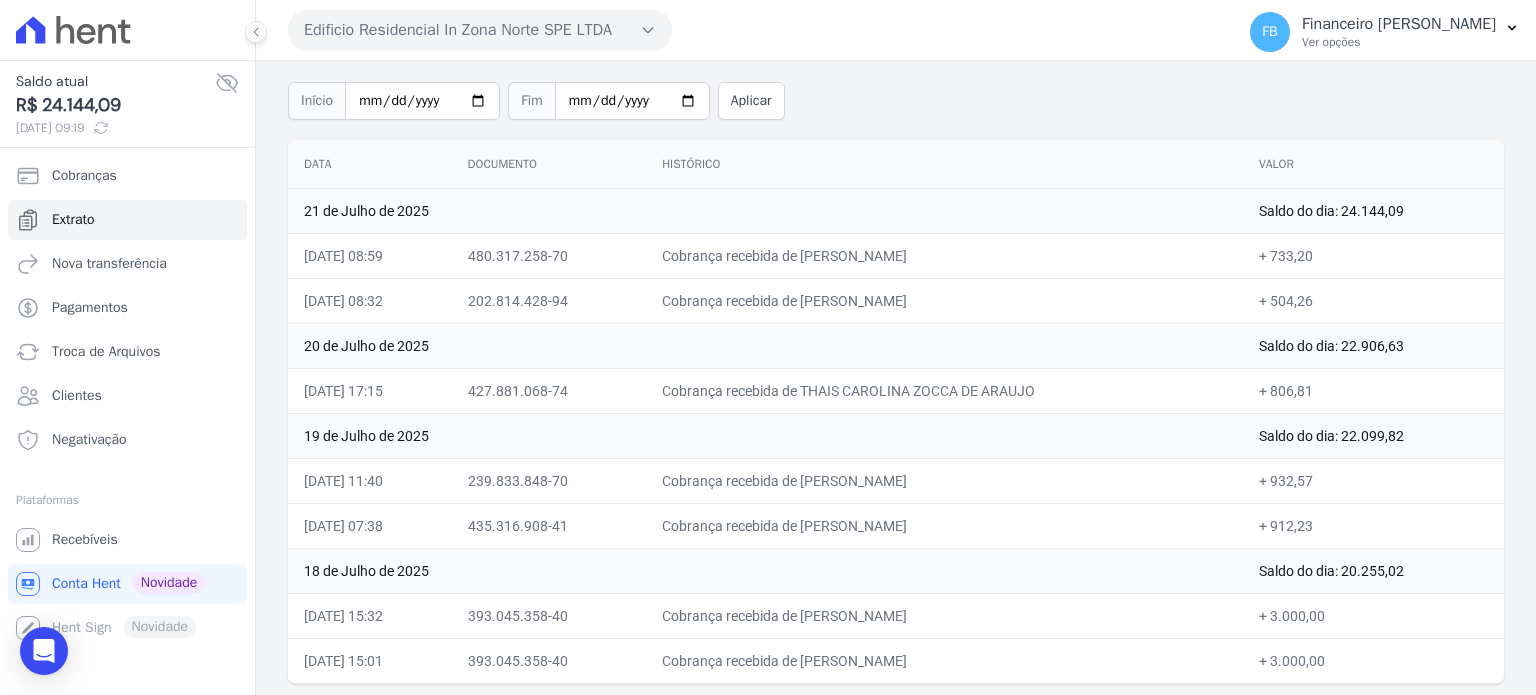 scroll, scrollTop: 130, scrollLeft: 0, axis: vertical 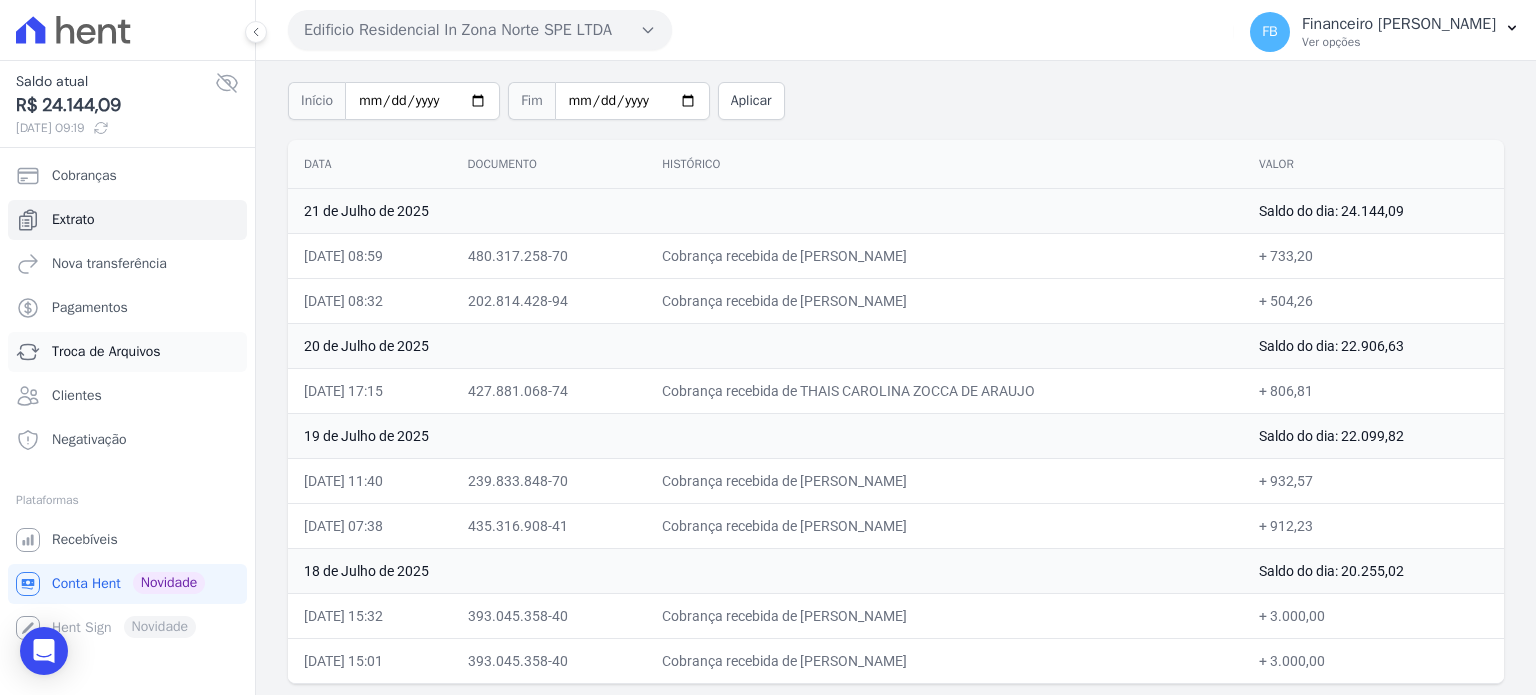 click on "Troca de Arquivos" at bounding box center [106, 352] 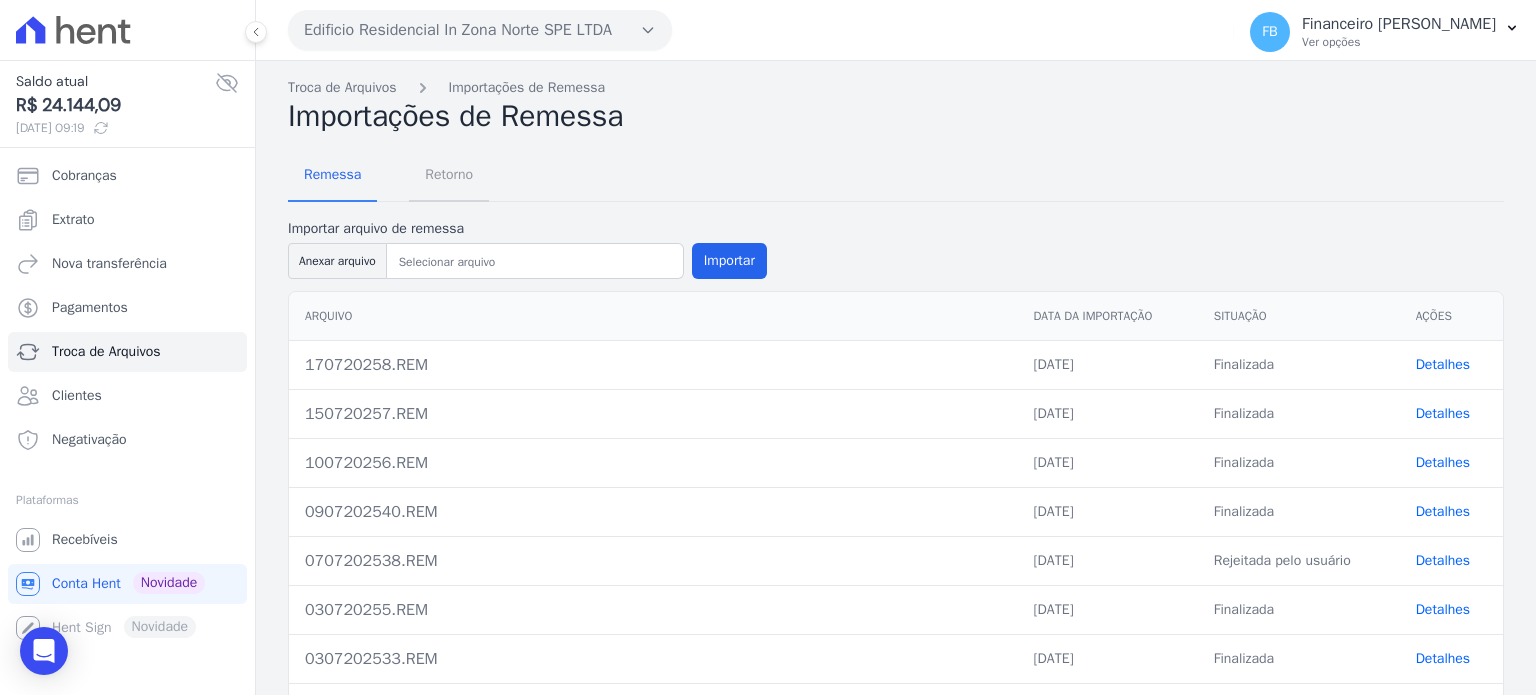 click on "Retorno" at bounding box center [449, 174] 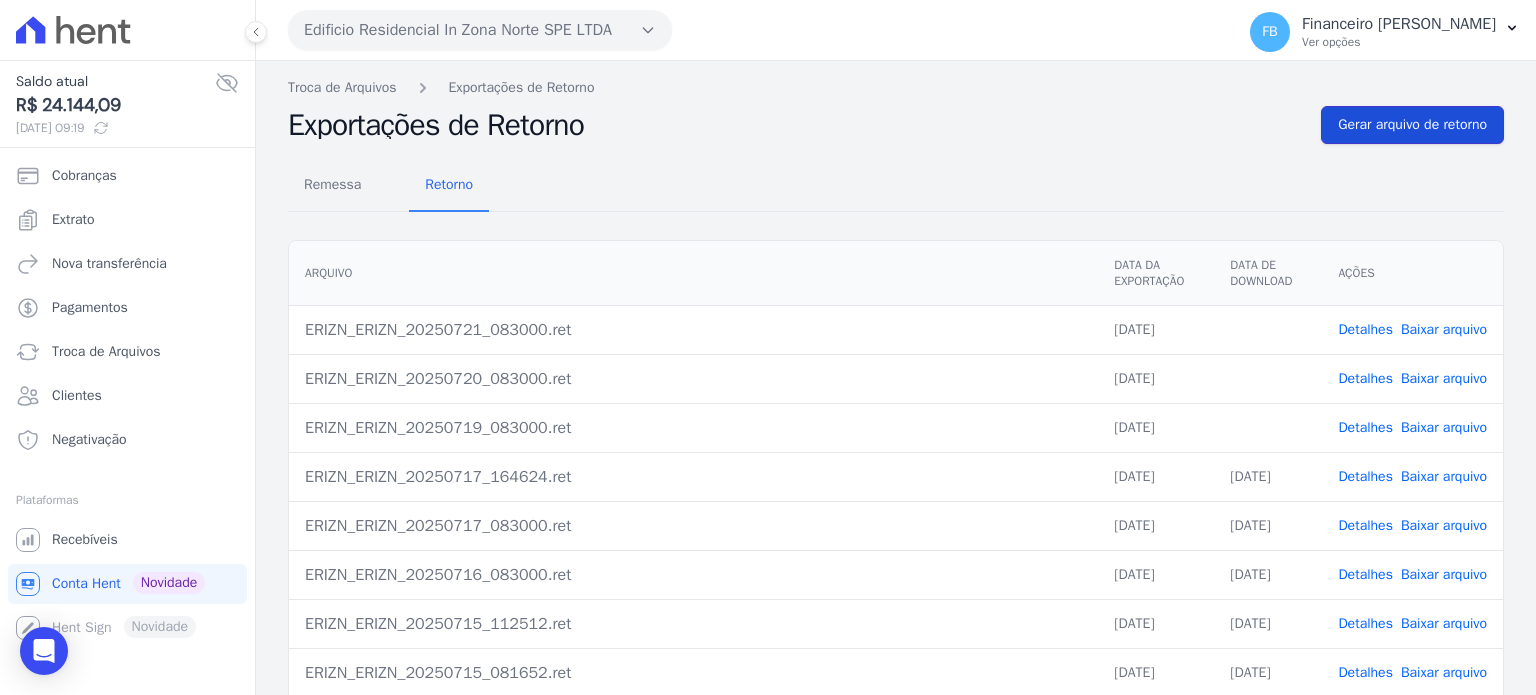 click on "Gerar arquivo de retorno" at bounding box center [1412, 125] 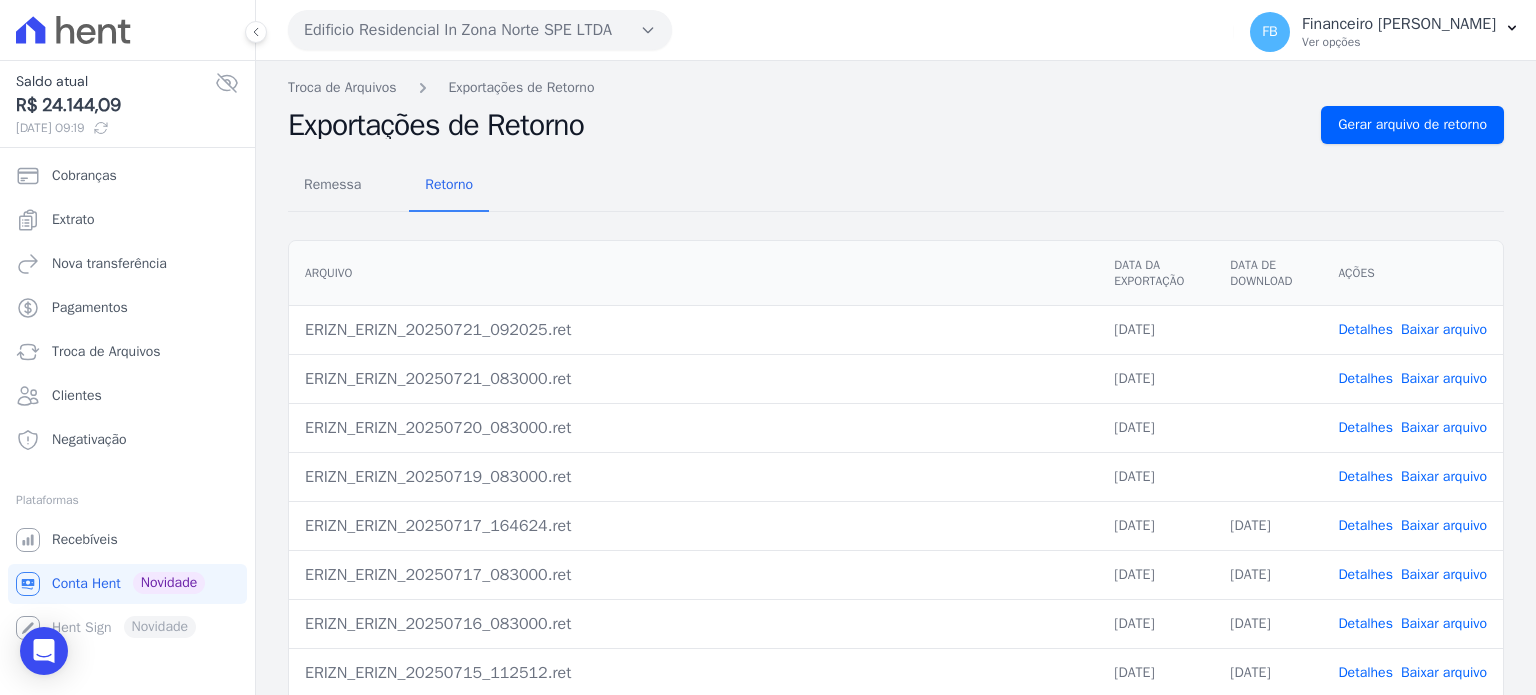 click on "Baixar arquivo" at bounding box center (1444, 476) 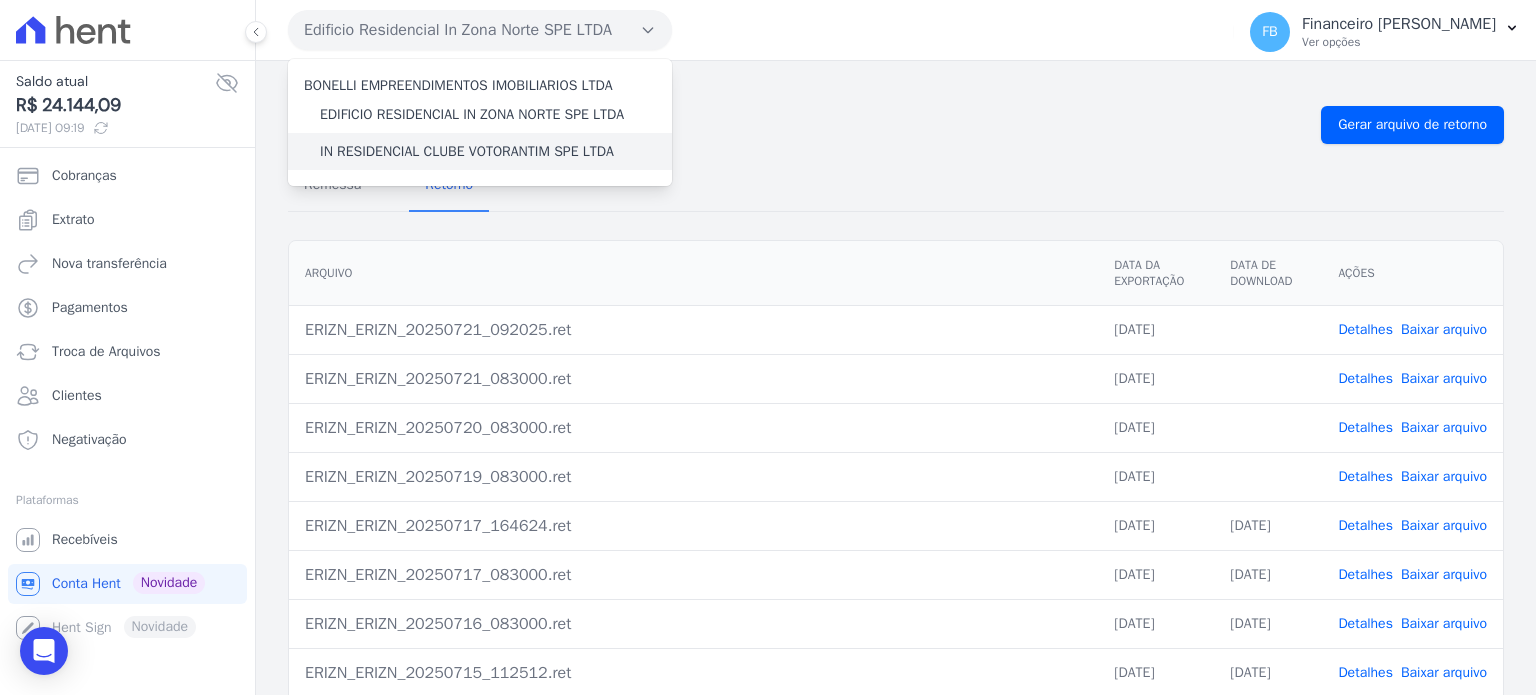 click on "IN RESIDENCIAL CLUBE VOTORANTIM SPE LTDA" at bounding box center [467, 151] 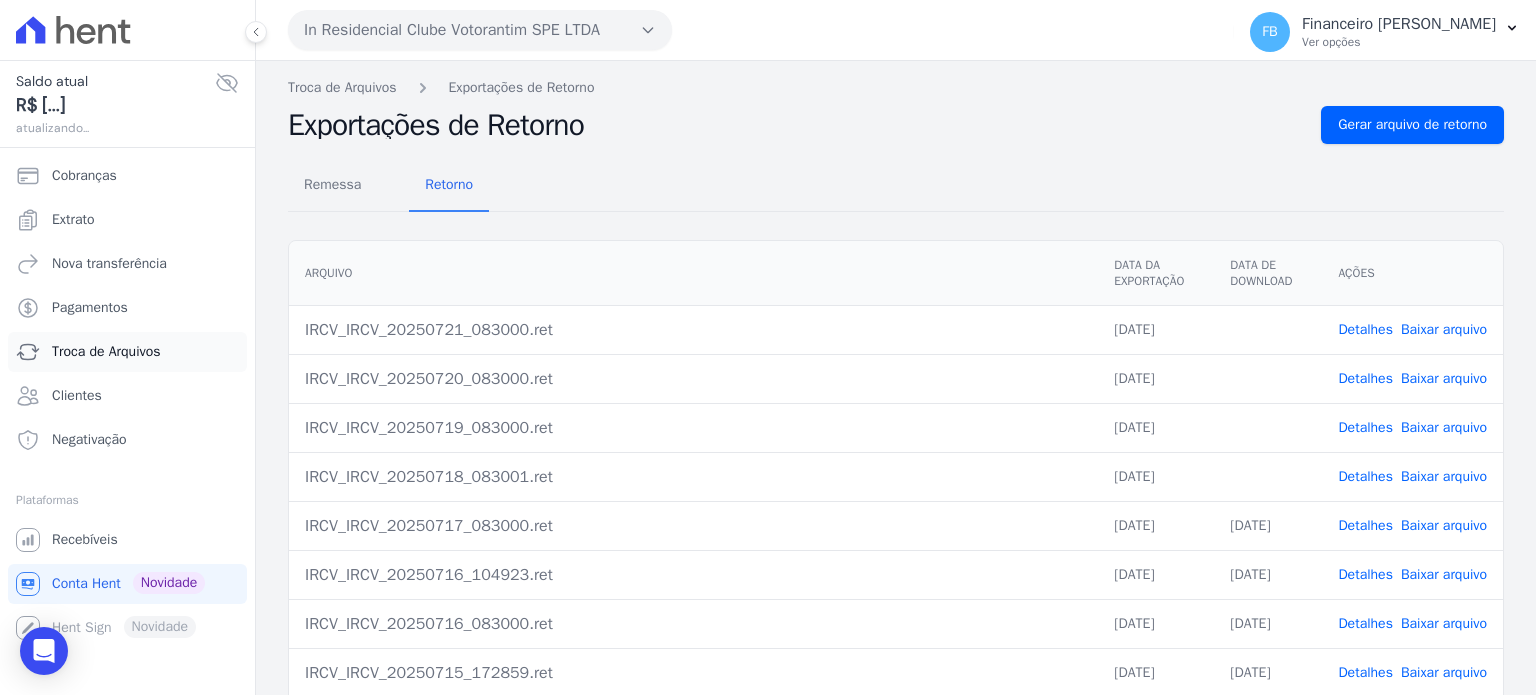 click on "Troca de Arquivos" at bounding box center [106, 352] 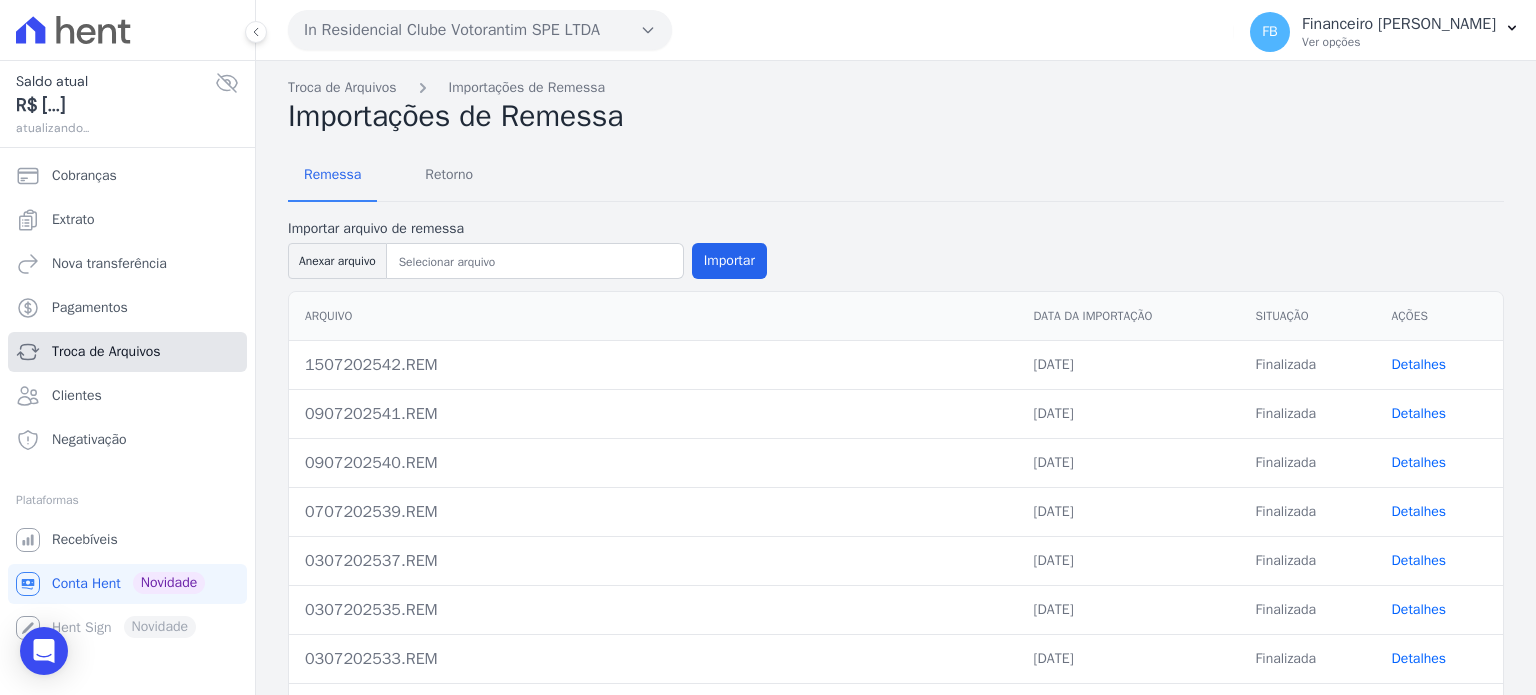click on "Troca de Arquivos" at bounding box center [106, 352] 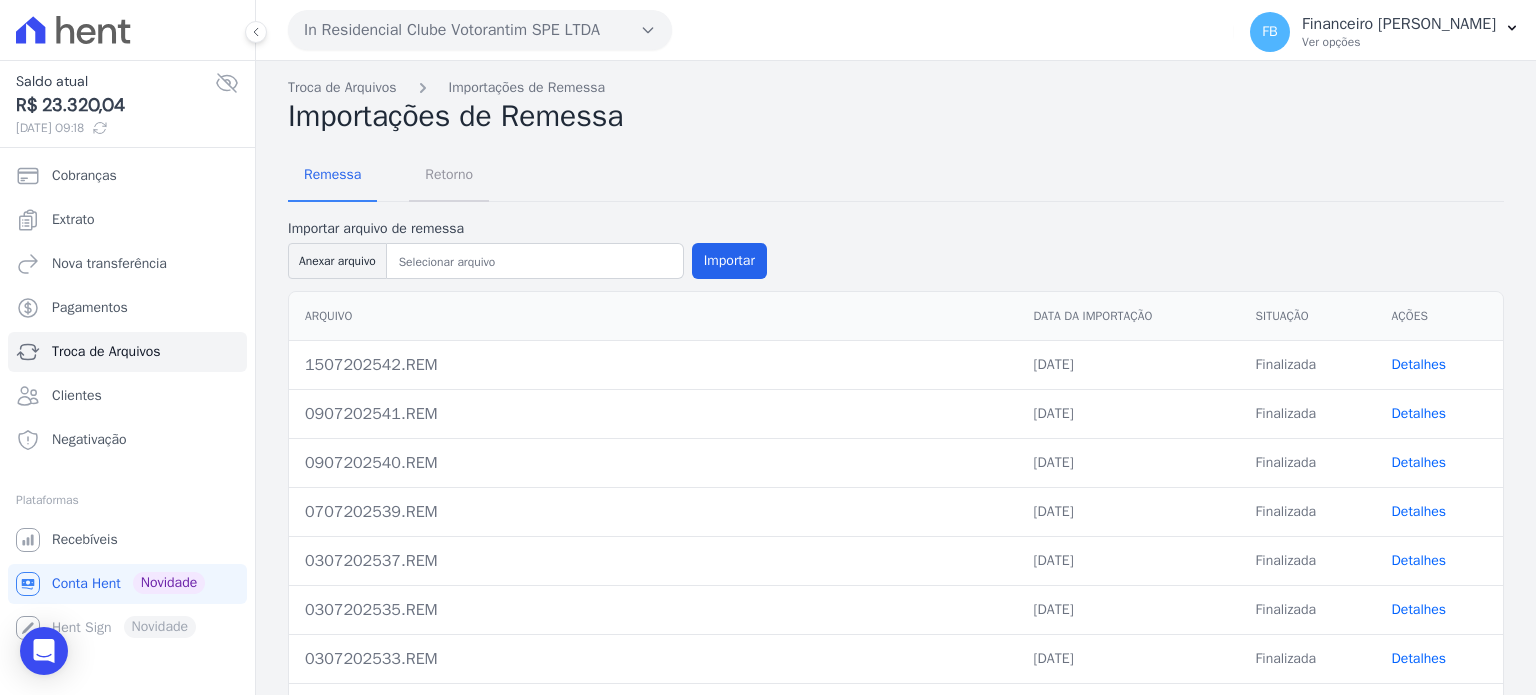 click on "Retorno" at bounding box center (449, 174) 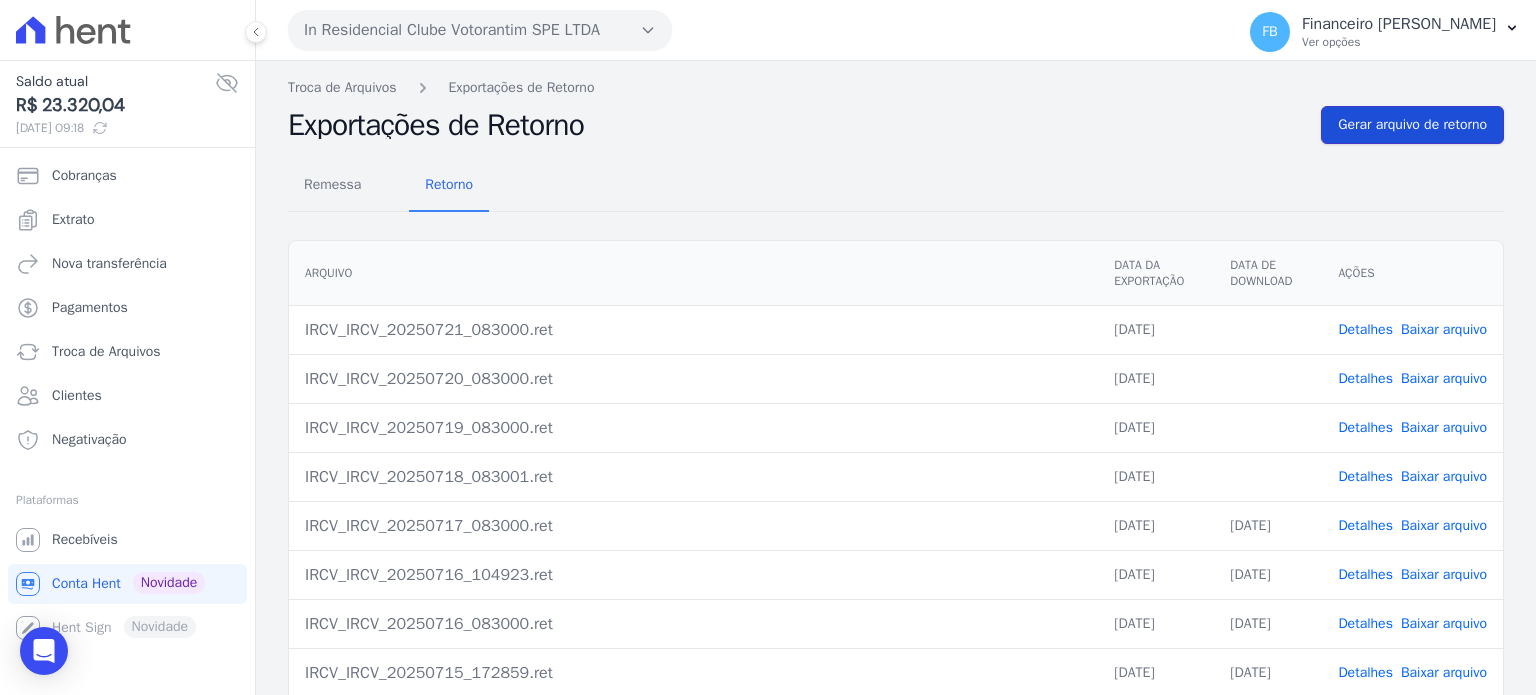 click on "Gerar arquivo de retorno" at bounding box center (1412, 125) 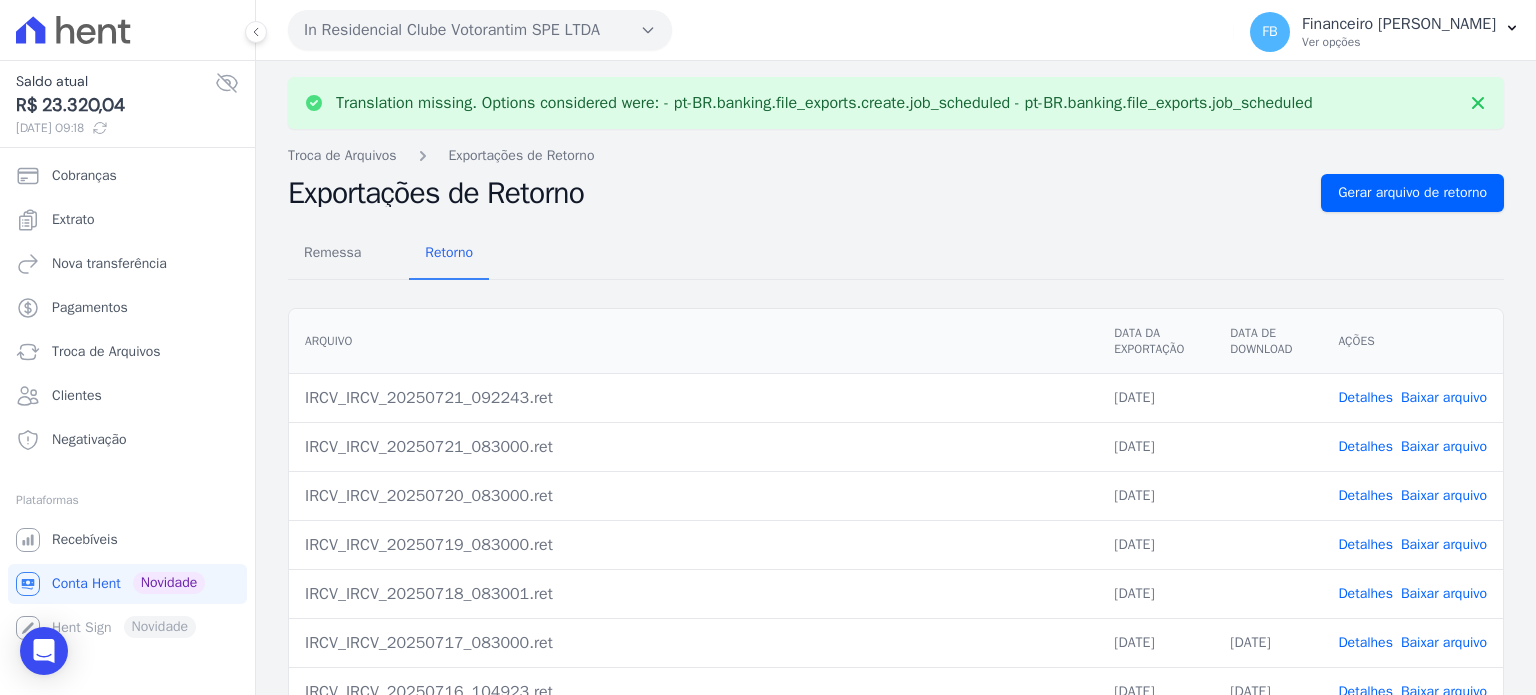 click on "Baixar arquivo" at bounding box center [1444, 593] 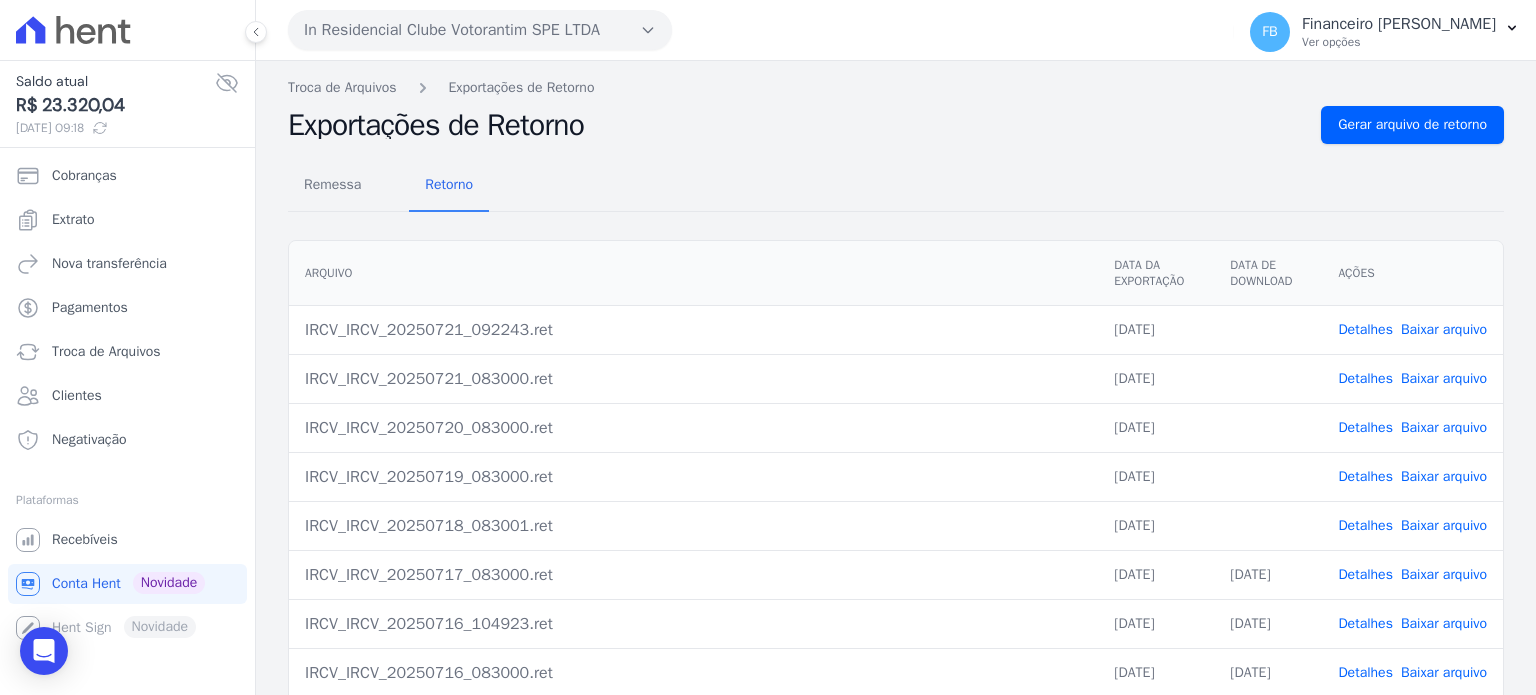click on "Detalhes
Baixar arquivo" at bounding box center (1412, 378) 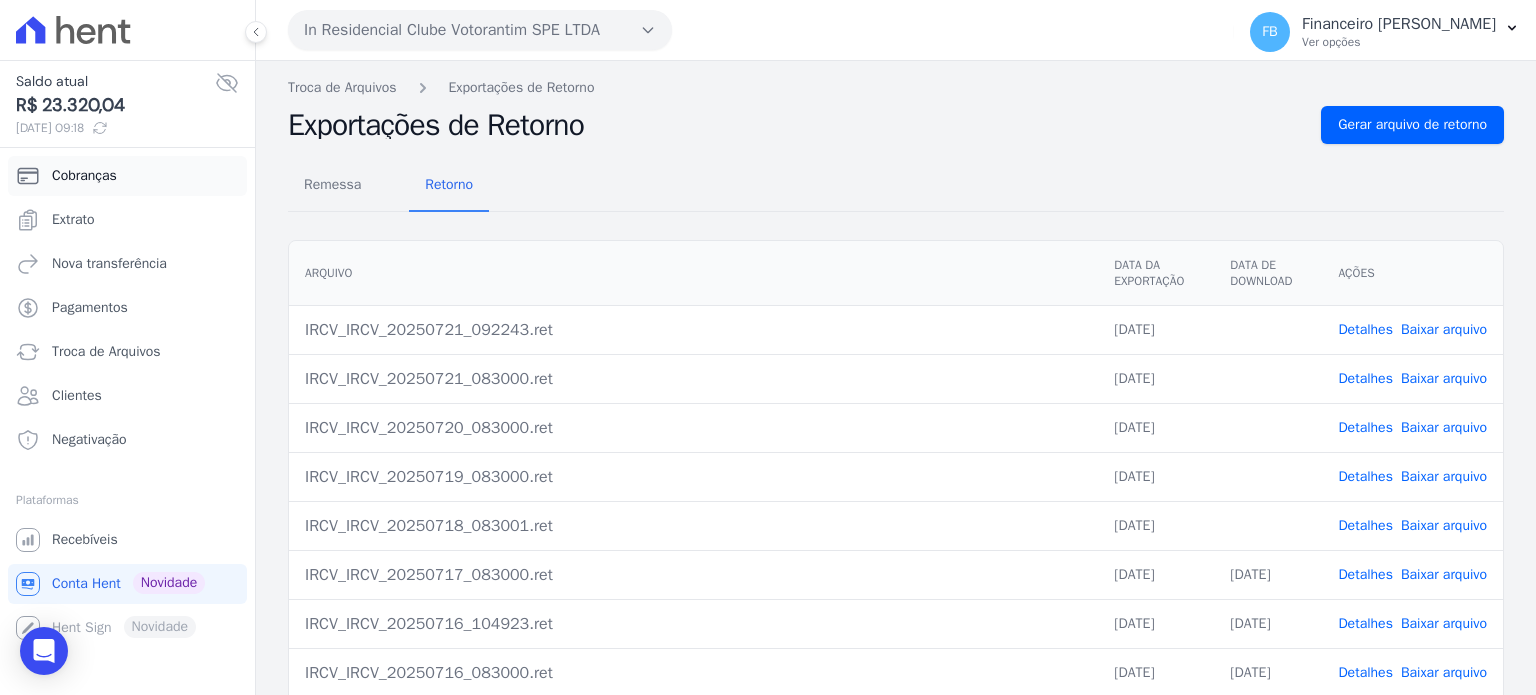 click on "Cobranças" at bounding box center (127, 176) 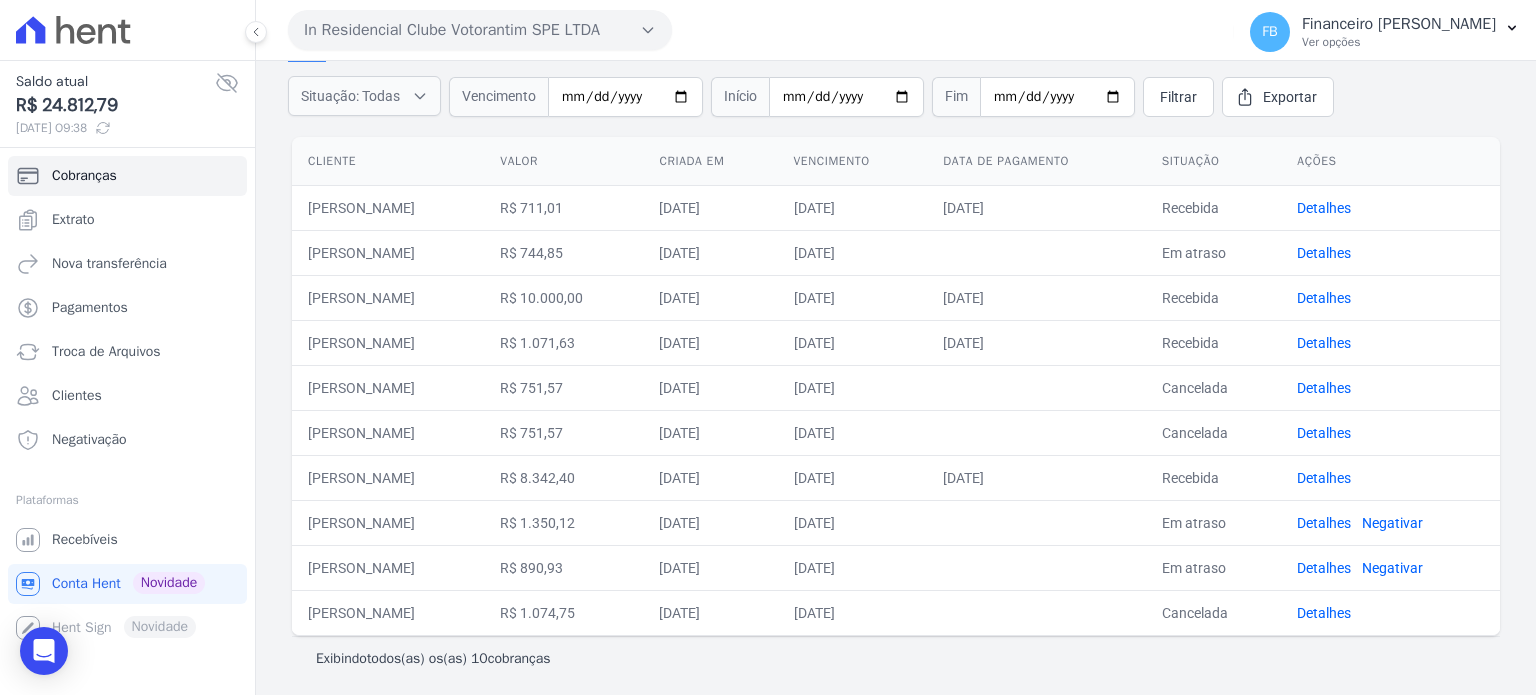 scroll, scrollTop: 128, scrollLeft: 0, axis: vertical 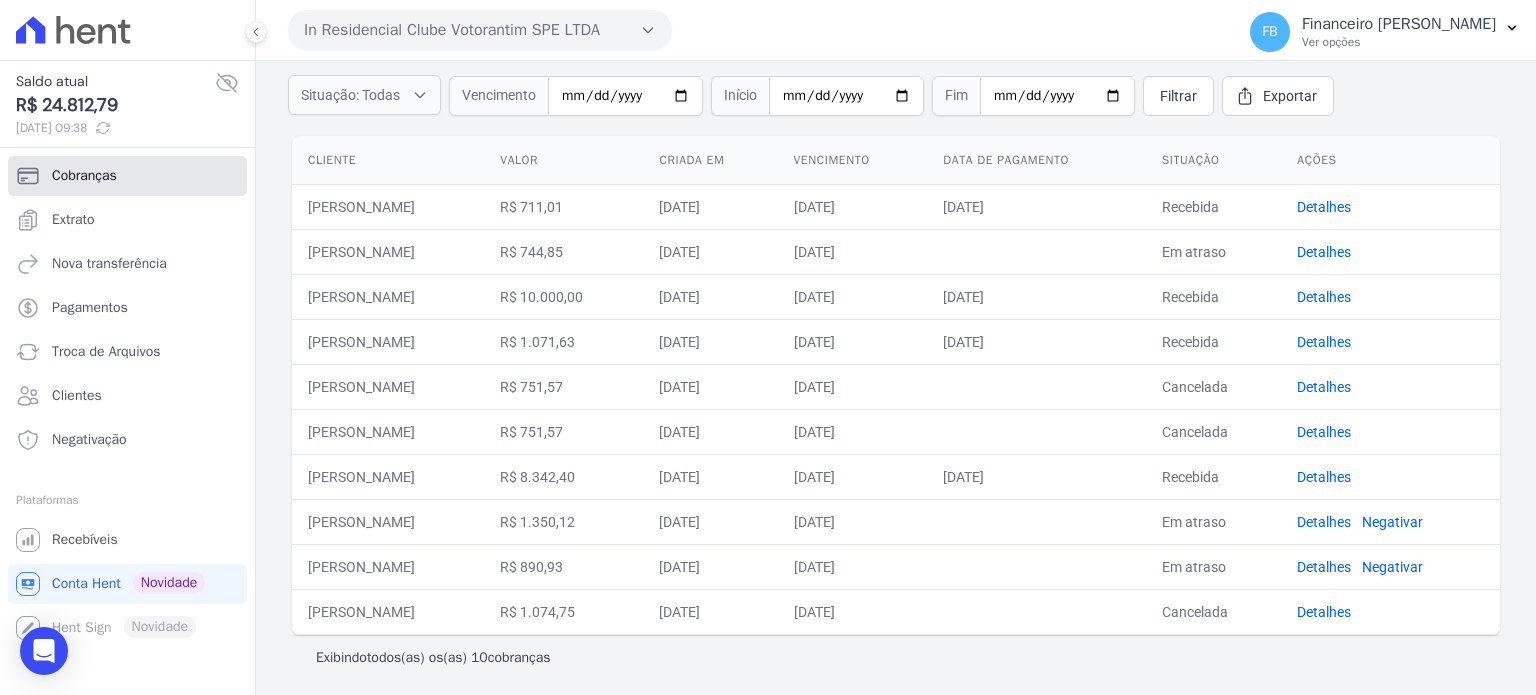 click on "Cobranças" at bounding box center (127, 176) 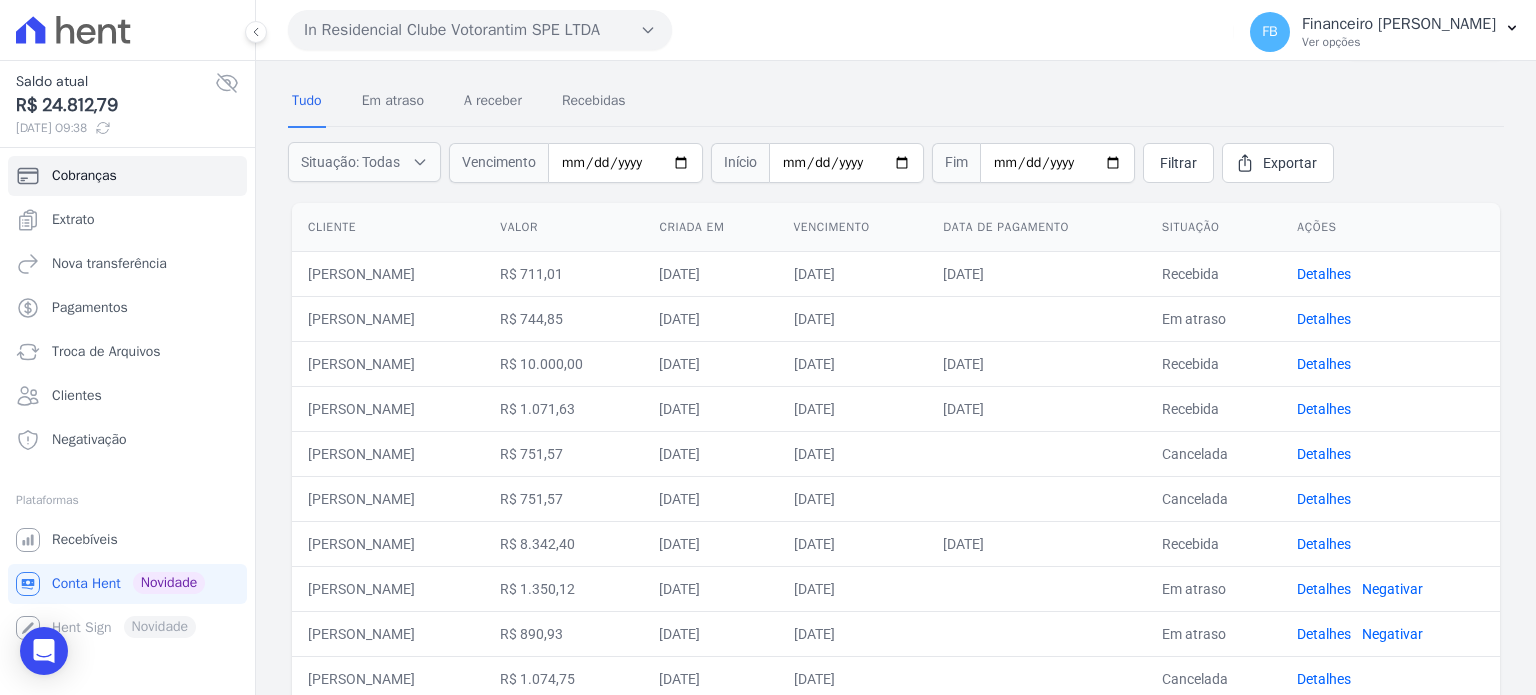 scroll, scrollTop: 0, scrollLeft: 0, axis: both 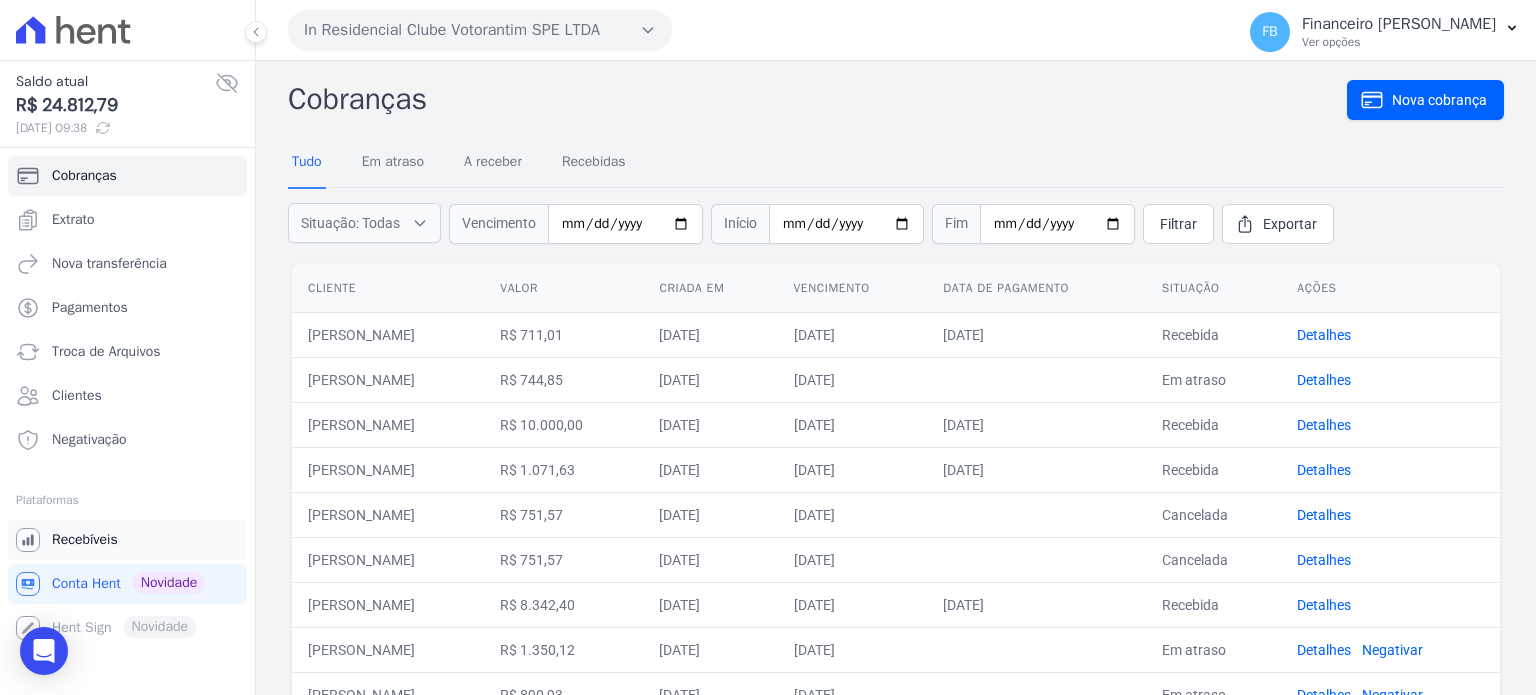 click on "Recebíveis" at bounding box center [127, 540] 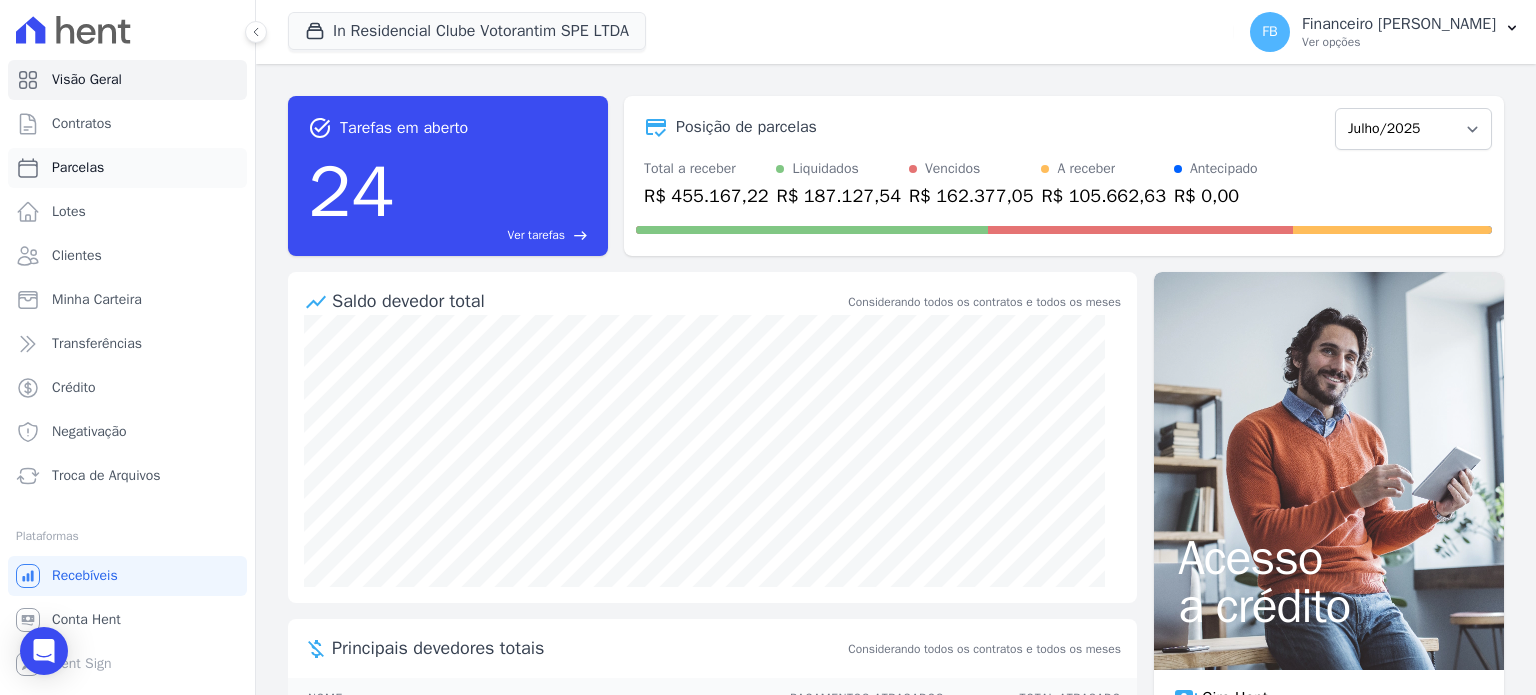 click on "Parcelas" at bounding box center (78, 168) 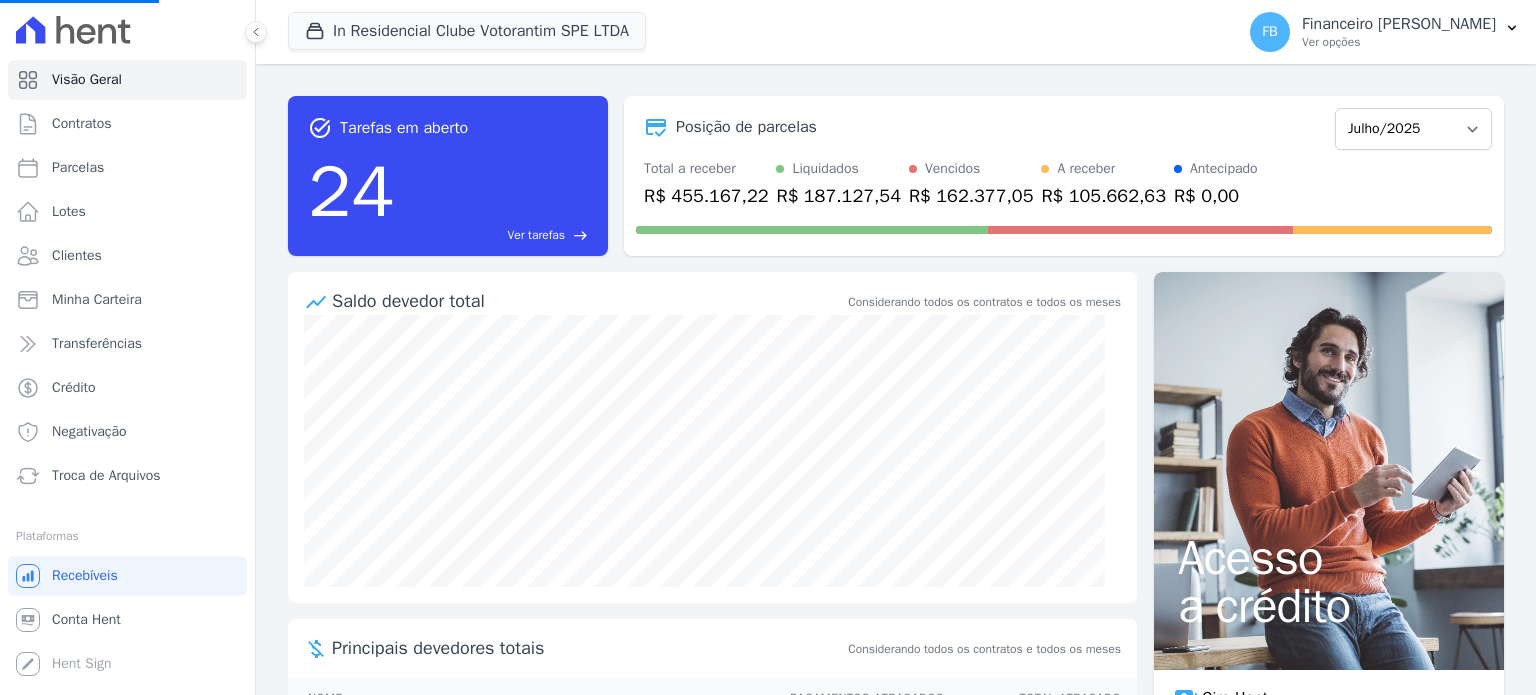 select 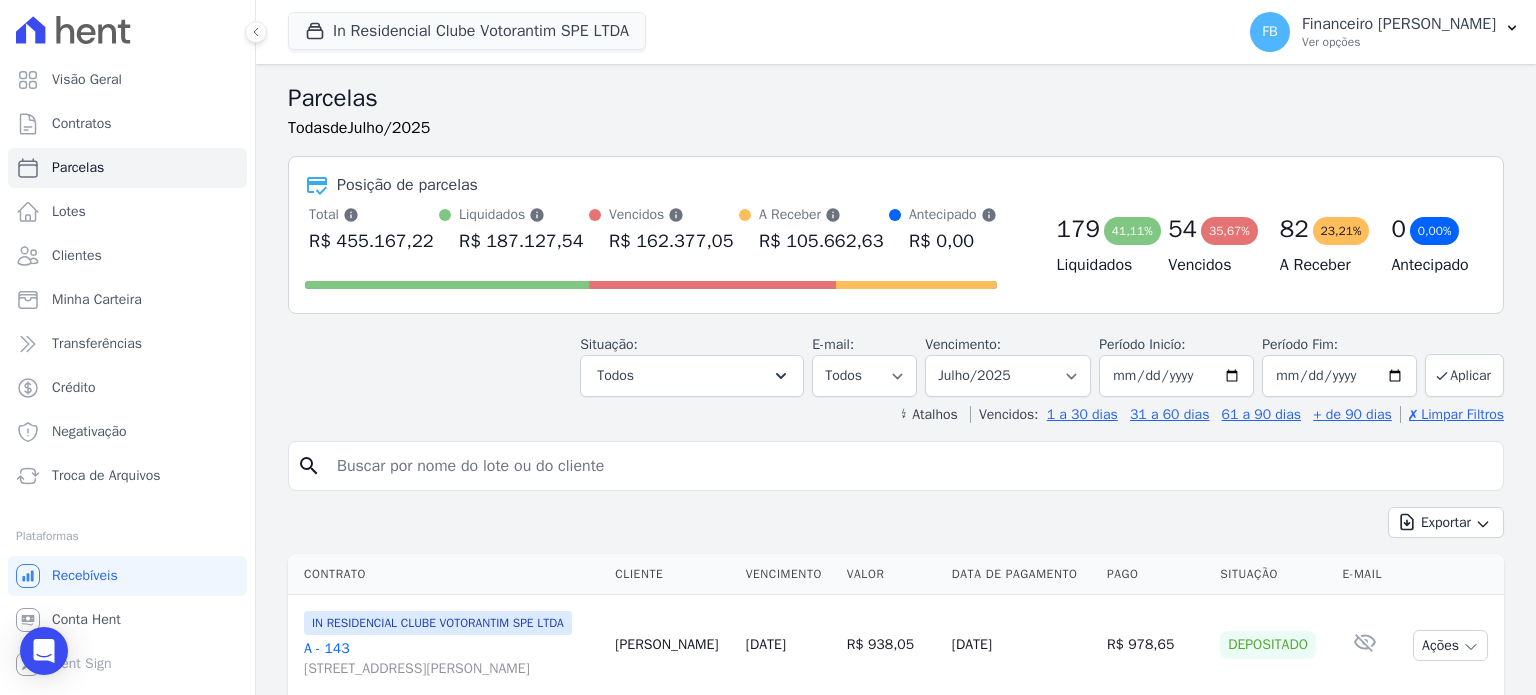 scroll, scrollTop: 100, scrollLeft: 0, axis: vertical 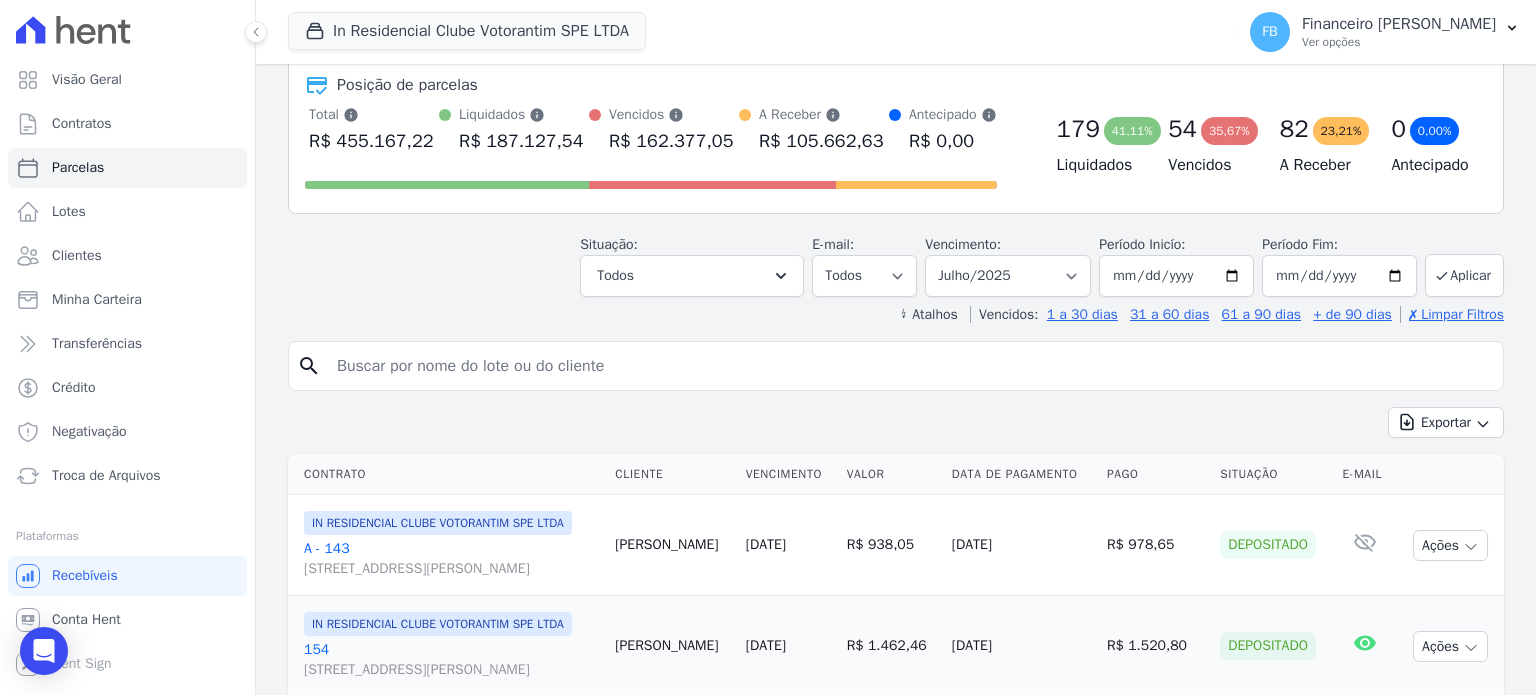 click at bounding box center (910, 366) 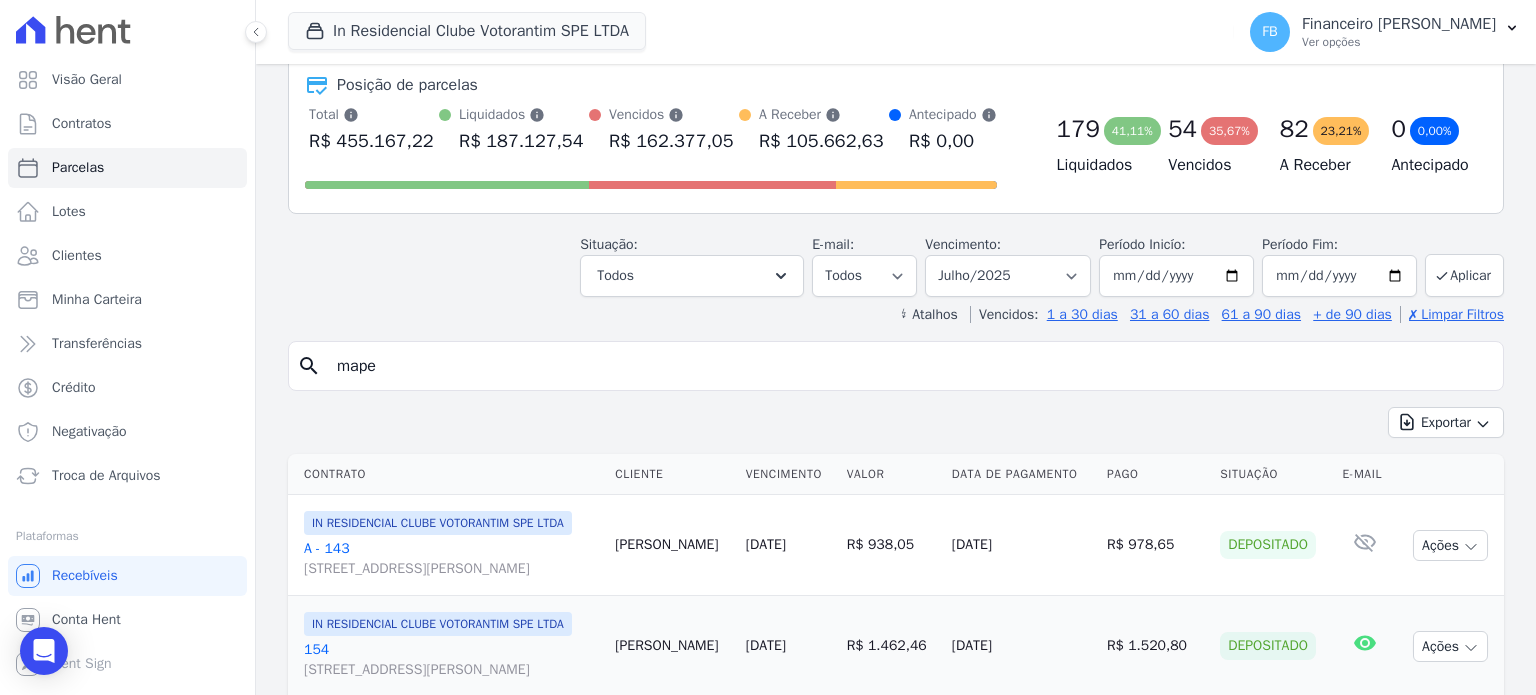 type on "mape" 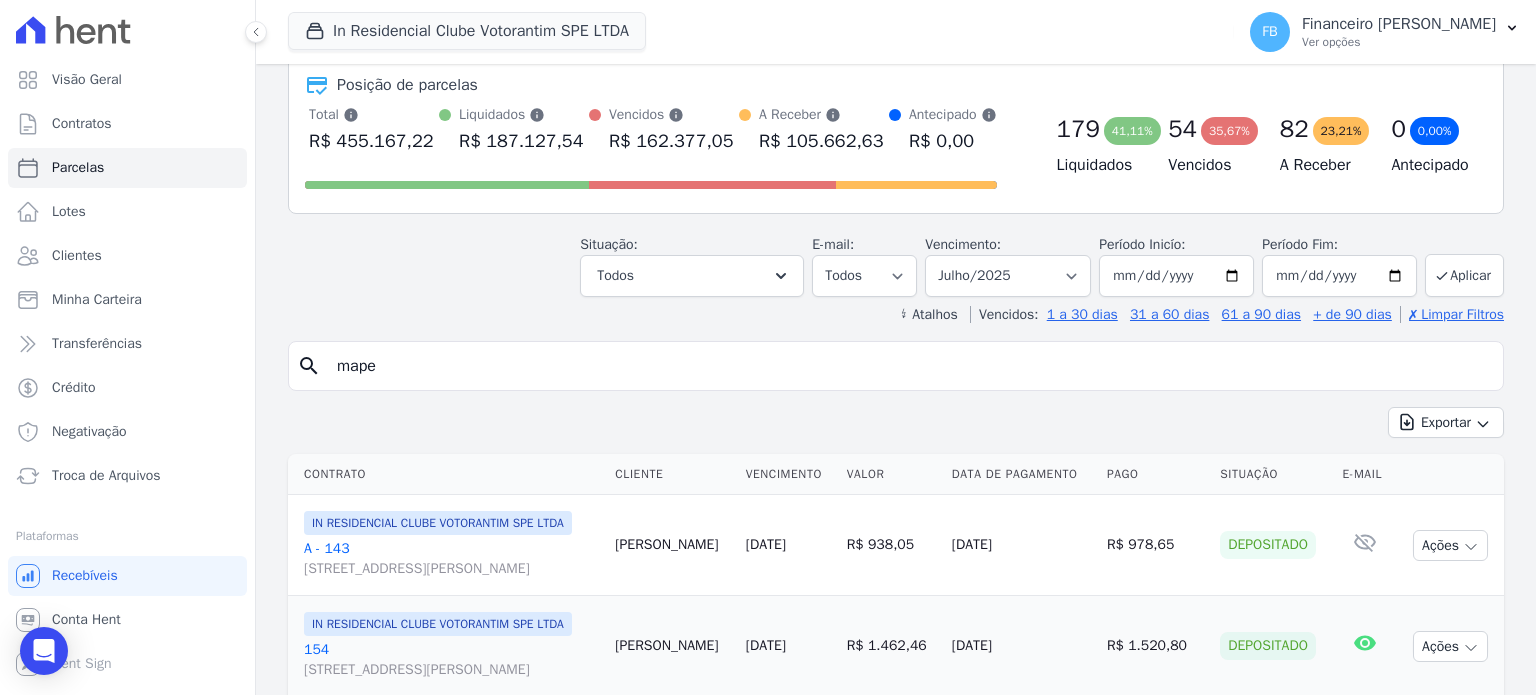 select 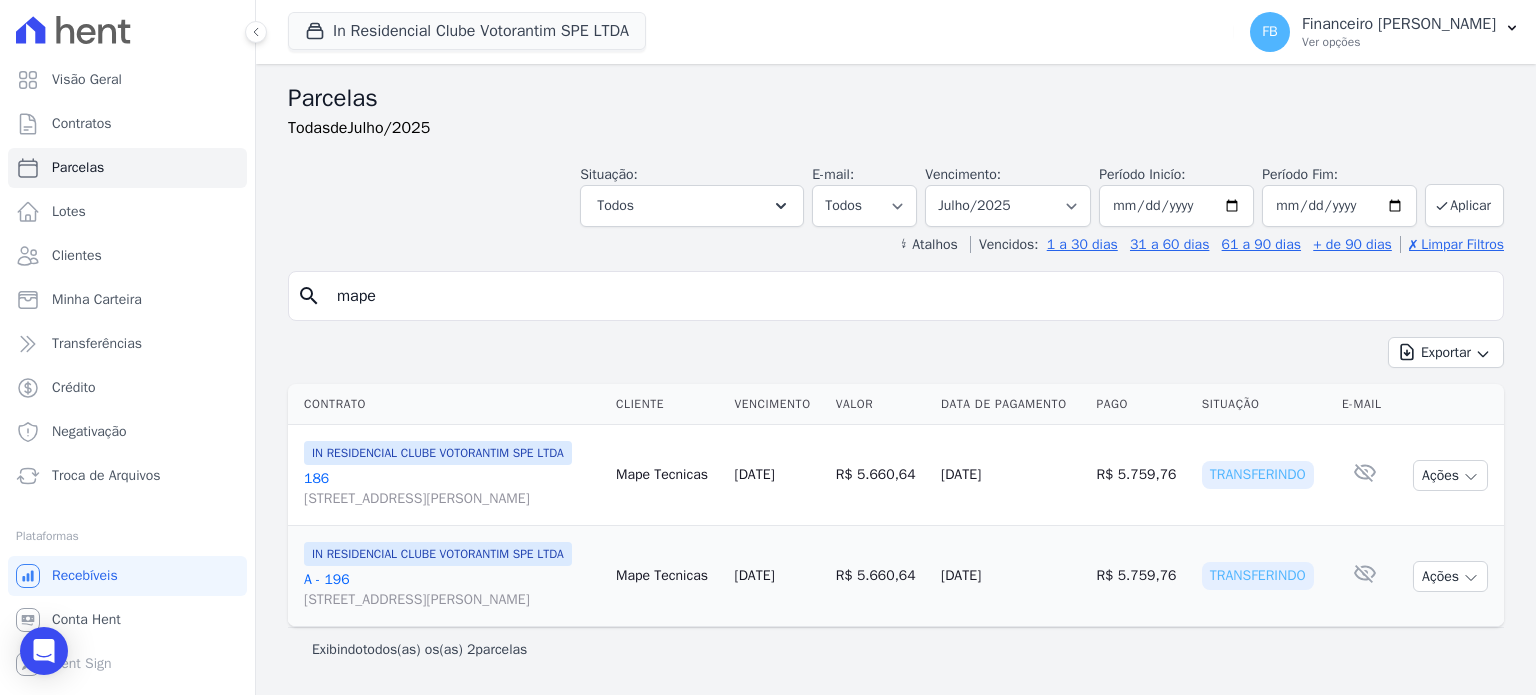 scroll, scrollTop: 0, scrollLeft: 0, axis: both 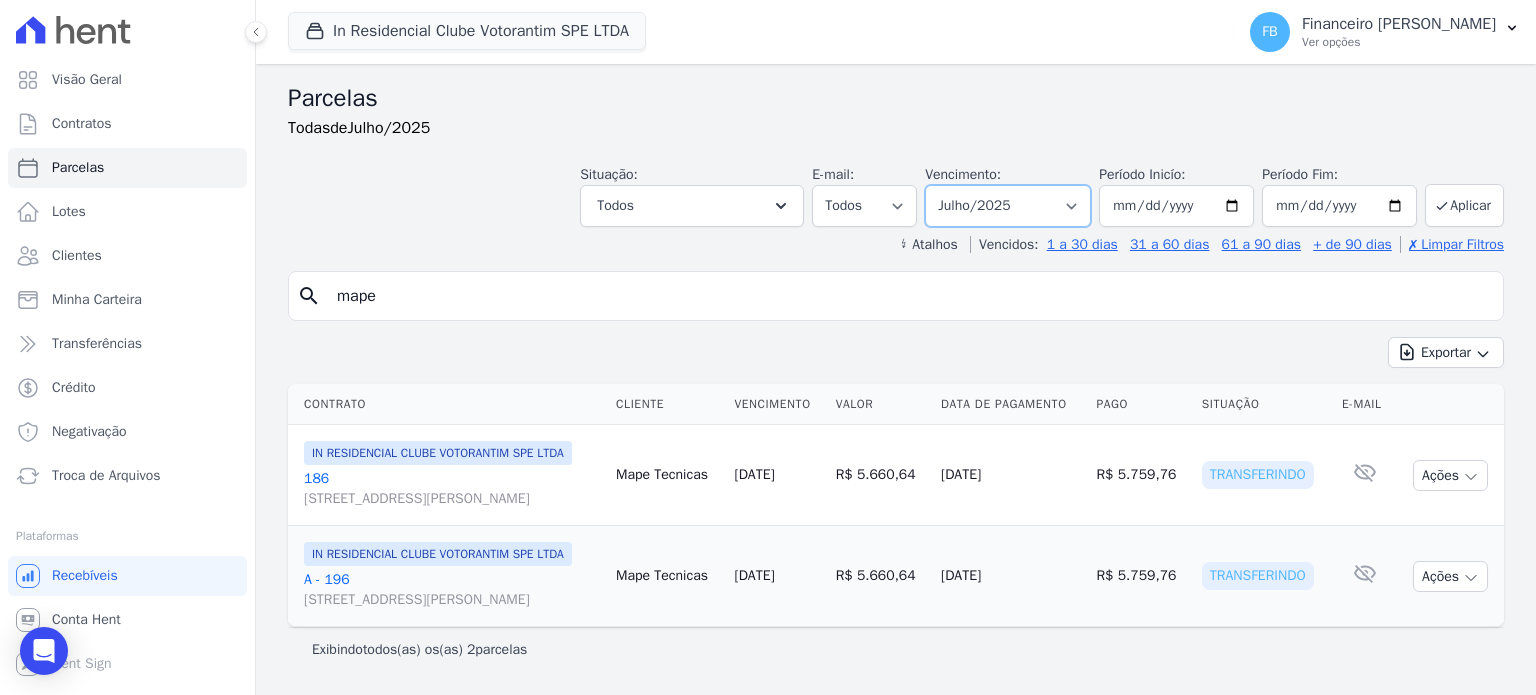 click on "Filtrar por período
────────
Todos os meses
Janeiro/2023
Fevereiro/2023
Março/2023
Abril/2023
Maio/2023
Junho/2023
Julho/2023
Agosto/2023
Setembro/2023
Outubro/2023
Novembro/2023
Dezembro/2023
Janeiro/2024
Fevereiro/2024
Março/2024
Abril/2024
Maio/2024
Junho/2024
Julho/2024
Agosto/2024
Setembro/2024
Outubro/2024
Novembro/2024
Dezembro/2024
Janeiro/2025
Fevereiro/2025
Março/2025
Abril/2025
Maio/2025
Junho/2025
Julho/2025
Agosto/2025
Setembro/2025
Outubro/2025
Novembro/2025
Dezembro/2025
Janeiro/2026
Fevereiro/2026
Março/2026
Abril/2026
Maio/2026
Junho/2026
Julho/2026
Agosto/2026
Setembro/2026
Outubro/2026
Novembro/2026
Dezembro/2026
Janeiro/2027
Fevereiro/2027
Março/2027
Abril/2027
Maio/2027
Junho/2027
Julho/2027
Agosto/2027
Setembro/2027
Outubro/2027
Novembro/2027
Dezembro/2027
Janeiro/2028
Fevereiro/2028
Março/2028
Abril/2028
Maio/2028" at bounding box center [1008, 206] 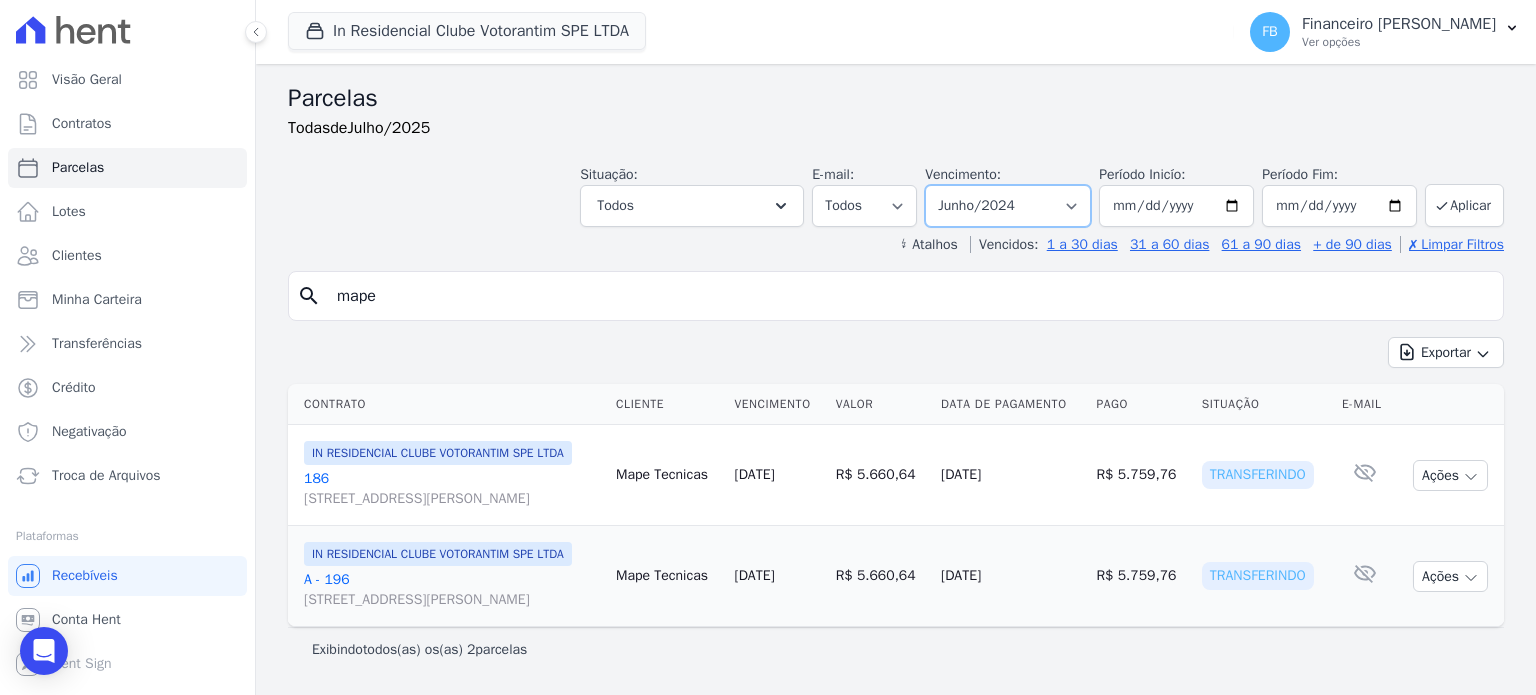 click on "Filtrar por período
────────
Todos os meses
Janeiro/2023
Fevereiro/2023
Março/2023
Abril/2023
Maio/2023
Junho/2023
Julho/2023
Agosto/2023
Setembro/2023
Outubro/2023
Novembro/2023
Dezembro/2023
Janeiro/2024
Fevereiro/2024
Março/2024
Abril/2024
Maio/2024
Junho/2024
Julho/2024
Agosto/2024
Setembro/2024
Outubro/2024
Novembro/2024
Dezembro/2024
Janeiro/2025
Fevereiro/2025
Março/2025
Abril/2025
Maio/2025
Junho/2025
Julho/2025
Agosto/2025
Setembro/2025
Outubro/2025
Novembro/2025
Dezembro/2025
Janeiro/2026
Fevereiro/2026
Março/2026
Abril/2026
Maio/2026
Junho/2026
Julho/2026
Agosto/2026
Setembro/2026
Outubro/2026
Novembro/2026
Dezembro/2026
Janeiro/2027
Fevereiro/2027
Março/2027
Abril/2027
Maio/2027
Junho/2027
Julho/2027
Agosto/2027
Setembro/2027
Outubro/2027
Novembro/2027
Dezembro/2027
Janeiro/2028
Fevereiro/2028
Março/2028
Abril/2028
Maio/2028" at bounding box center (1008, 206) 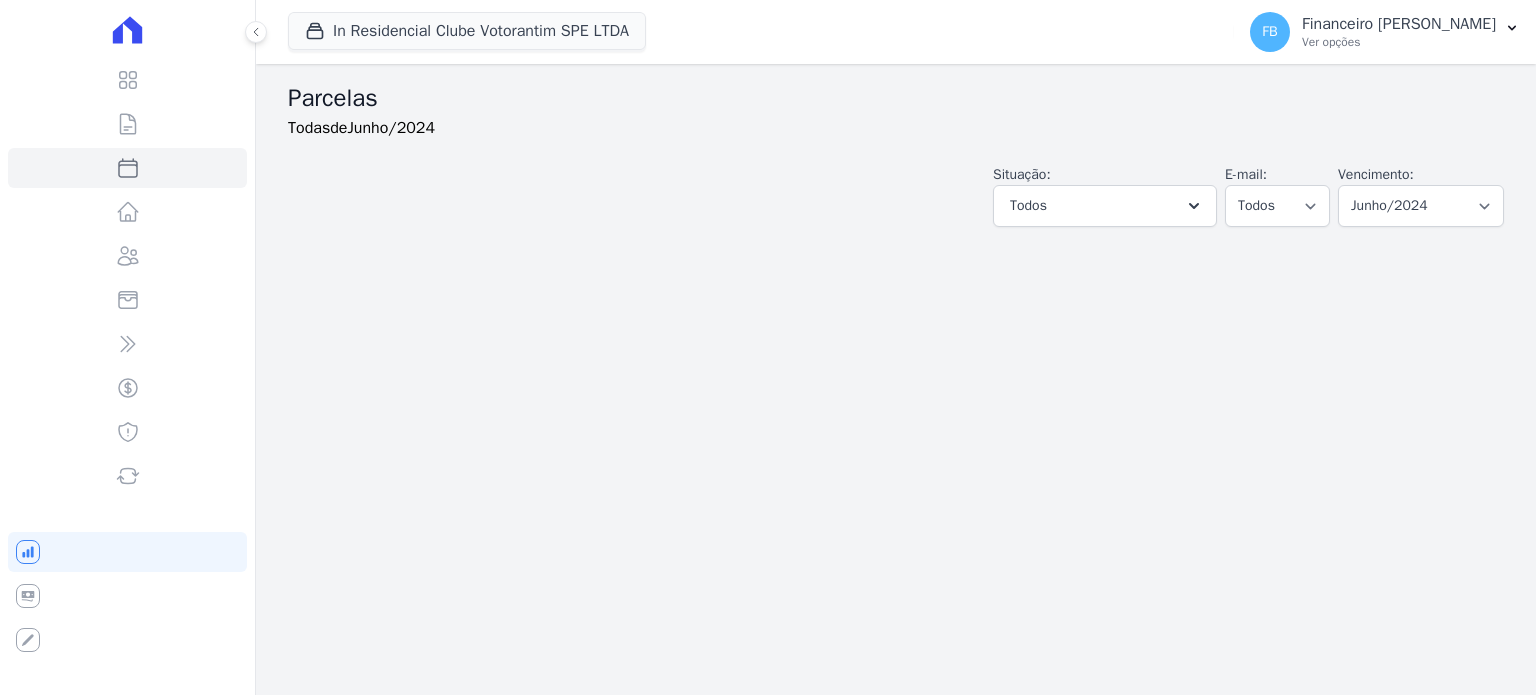 select 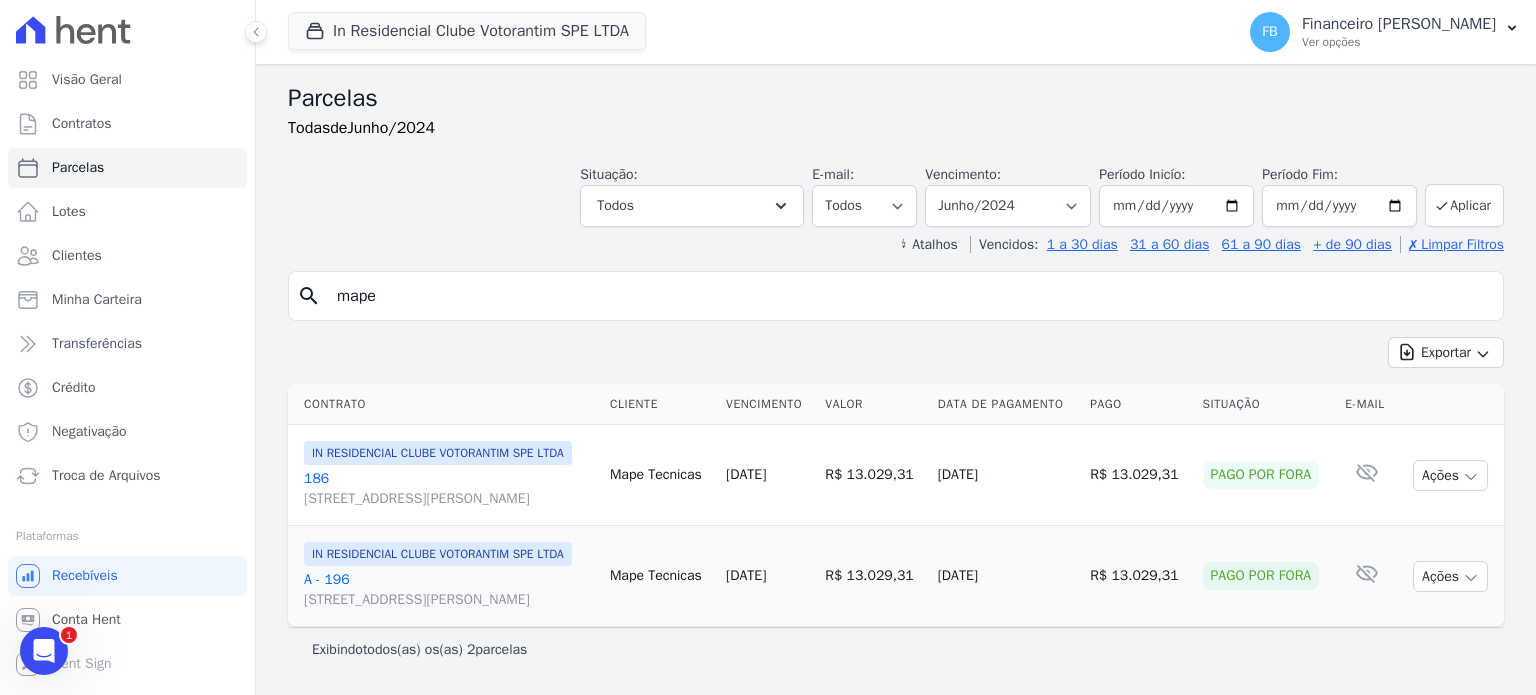 scroll, scrollTop: 0, scrollLeft: 0, axis: both 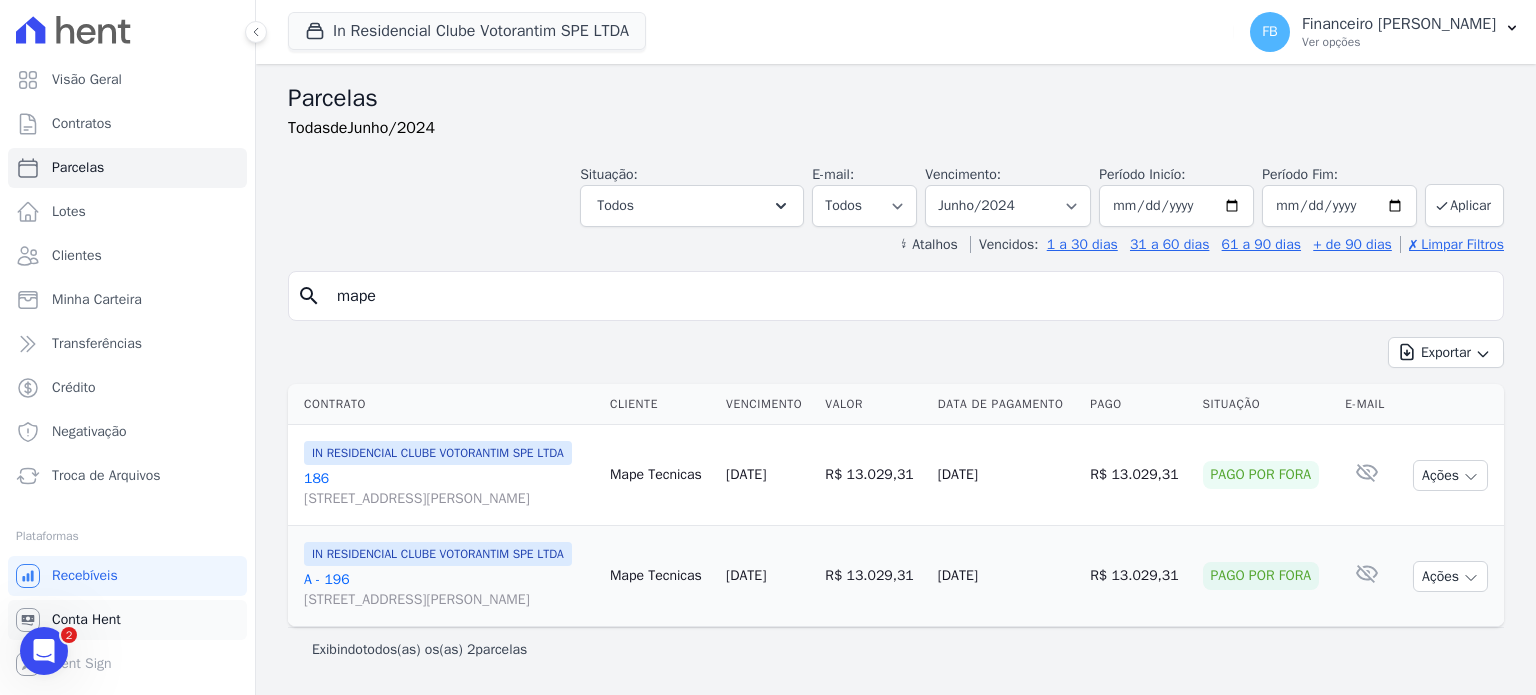 click on "Conta Hent" at bounding box center [86, 620] 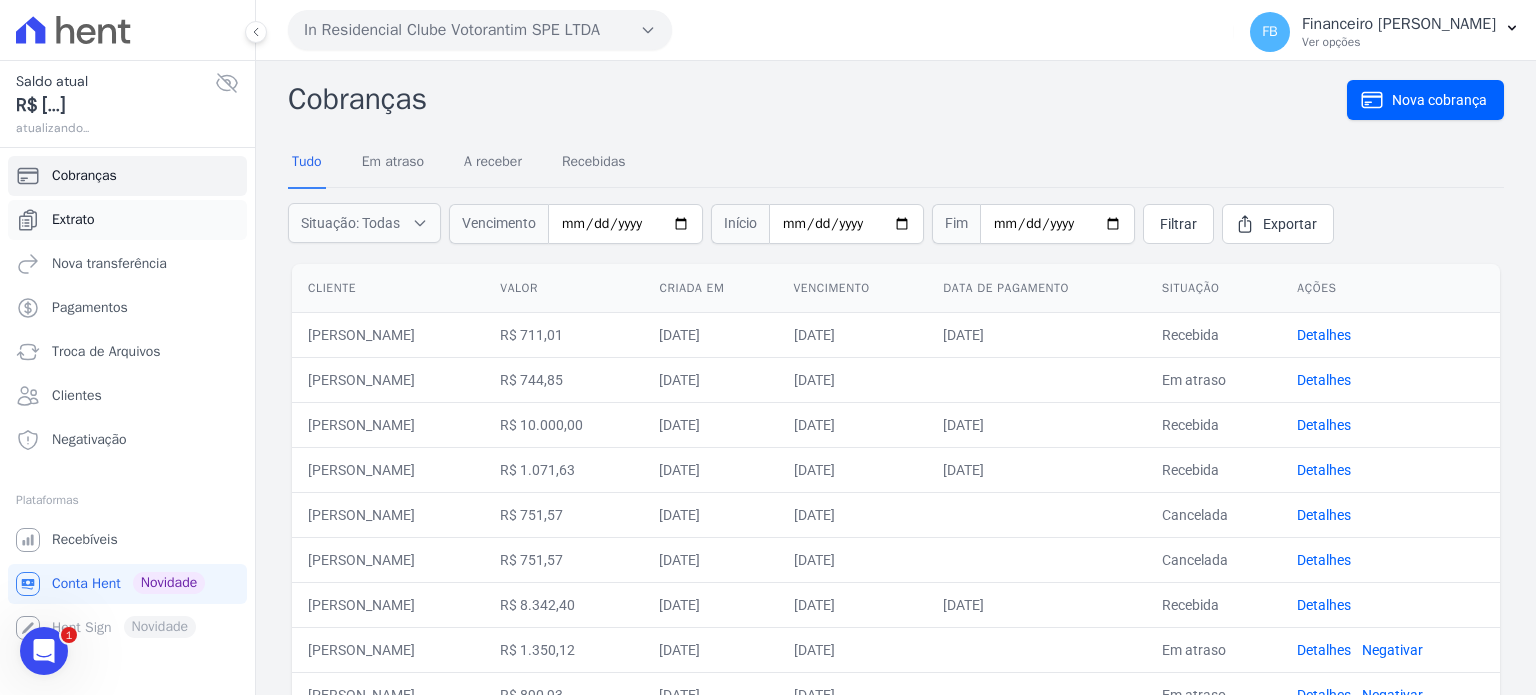 scroll, scrollTop: 0, scrollLeft: 0, axis: both 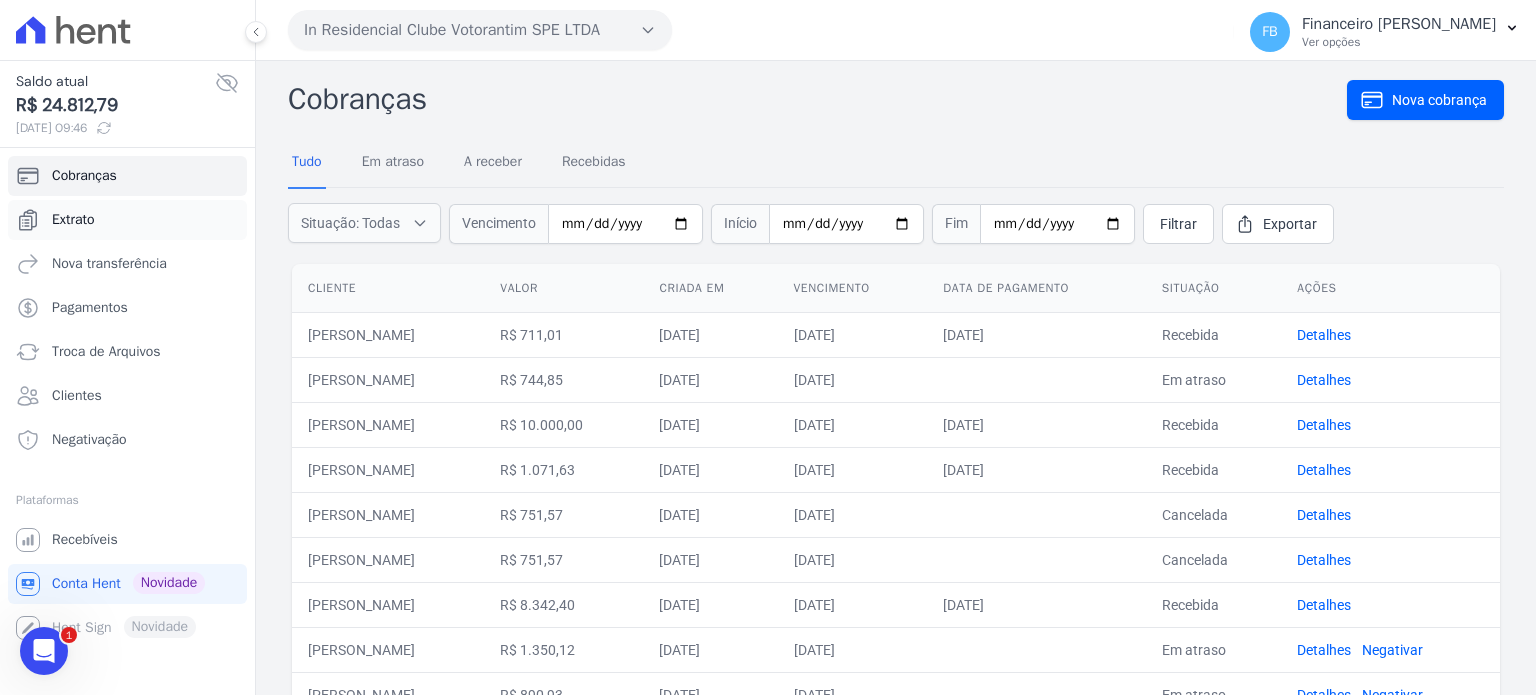 click on "Extrato" at bounding box center (73, 220) 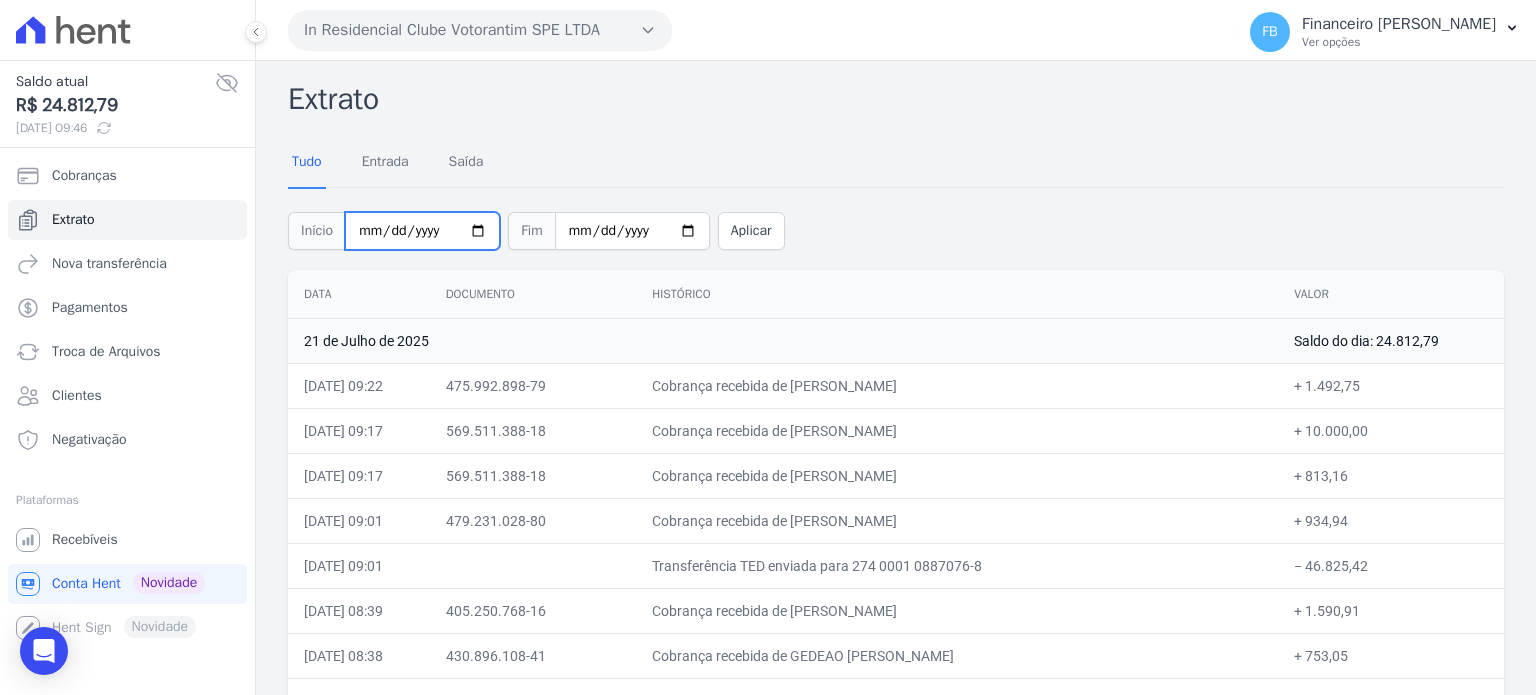 click on "[DATE]" at bounding box center [422, 231] 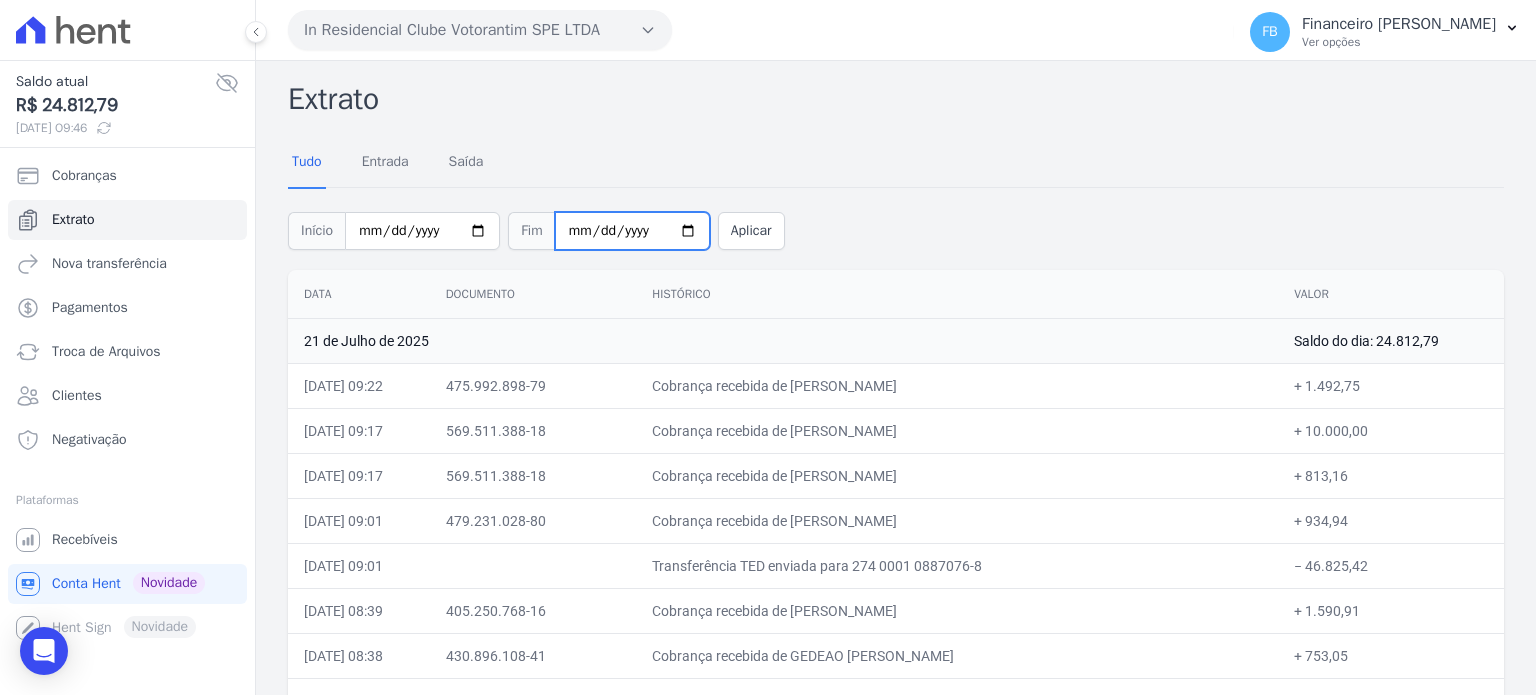 click on "[DATE]" at bounding box center (632, 231) 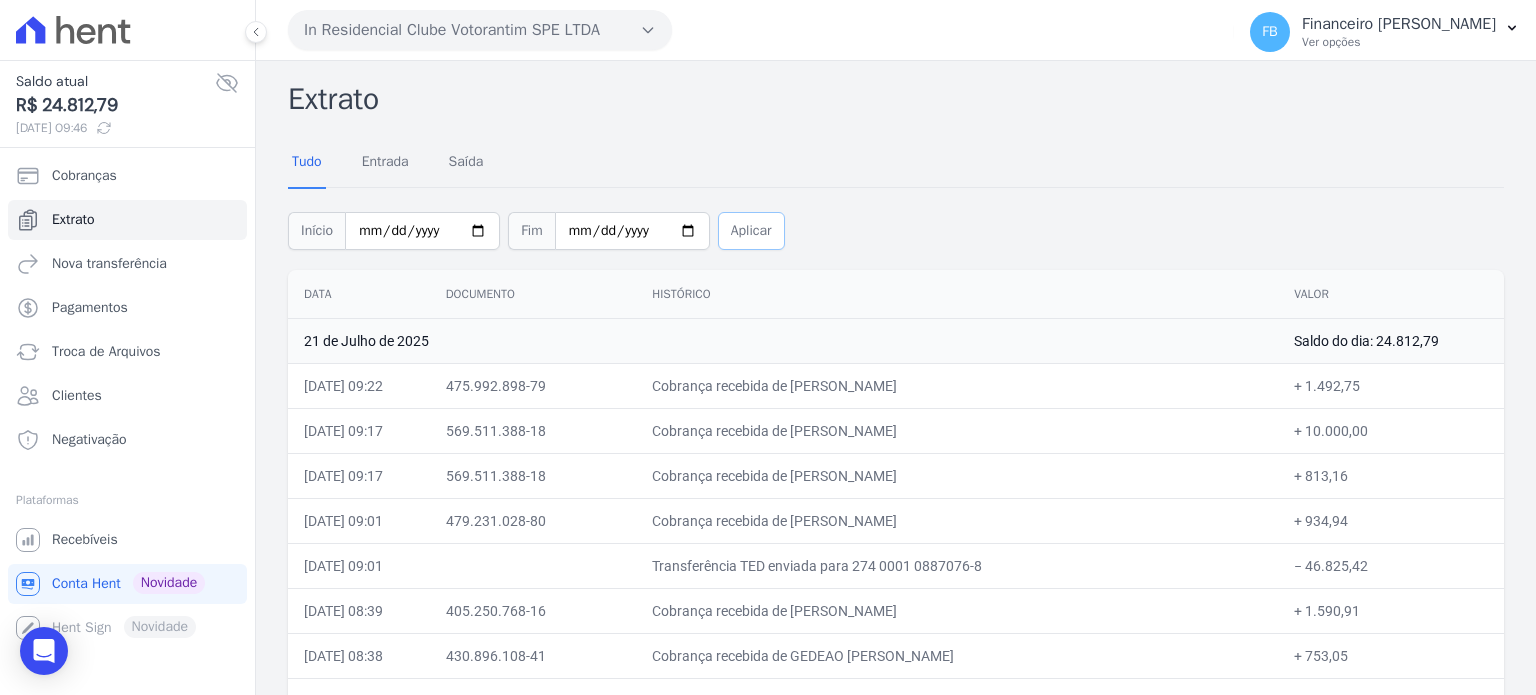 click on "Aplicar" at bounding box center (751, 231) 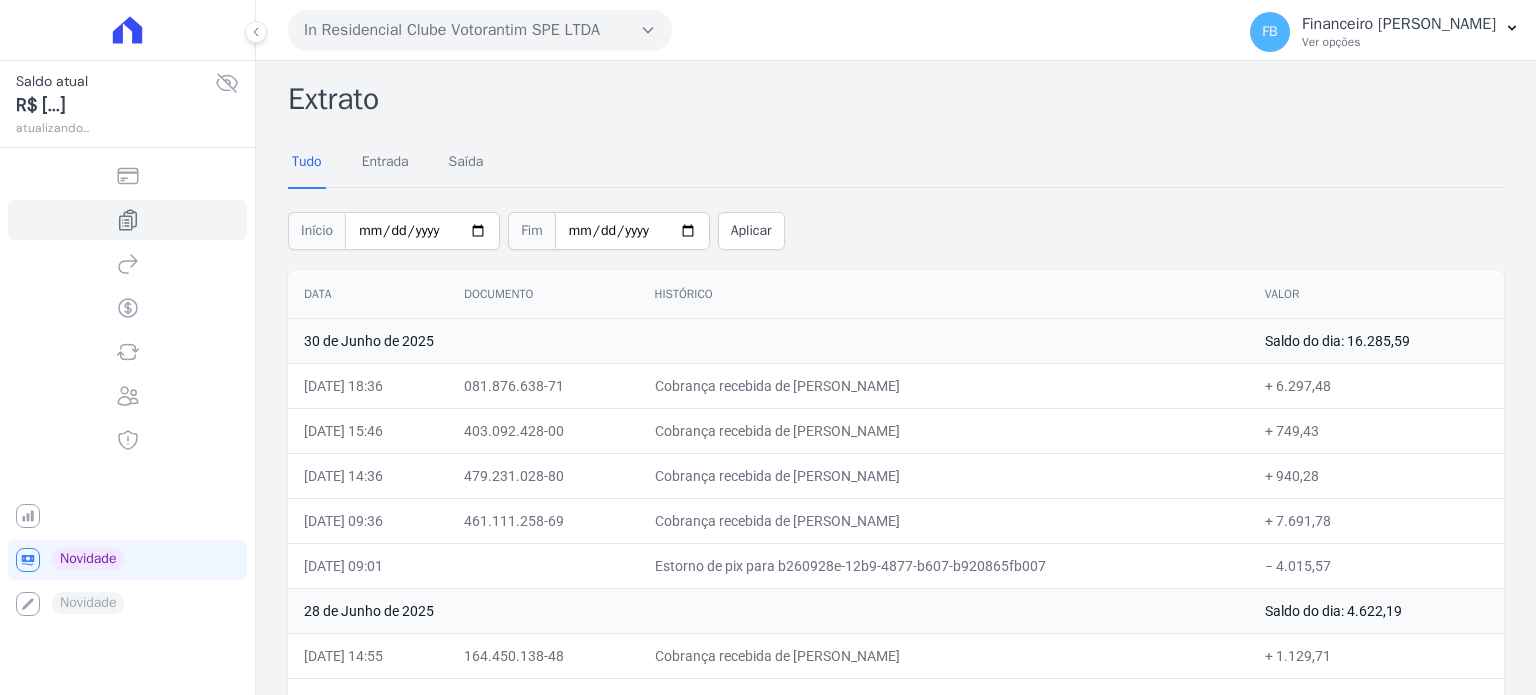 scroll, scrollTop: 0, scrollLeft: 0, axis: both 